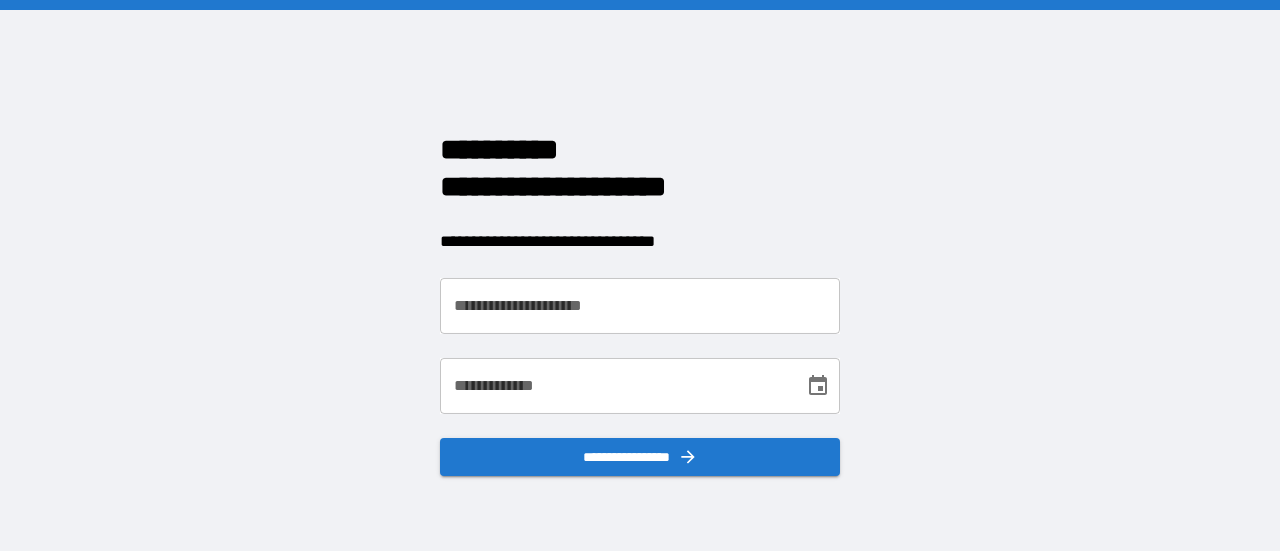 scroll, scrollTop: 0, scrollLeft: 0, axis: both 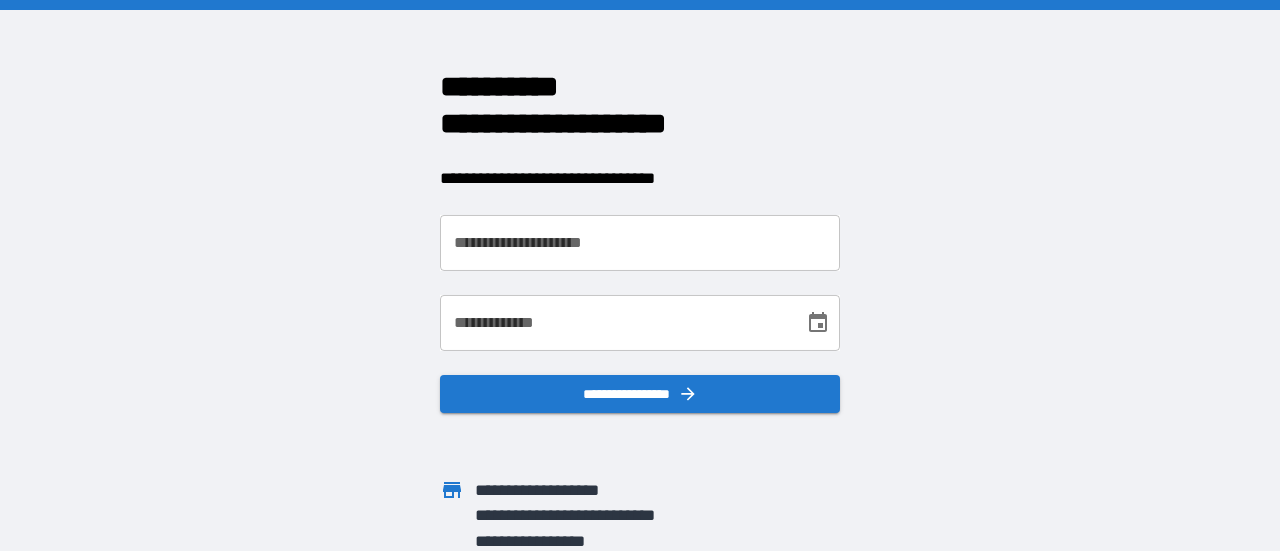 click on "**********" at bounding box center [628, 231] 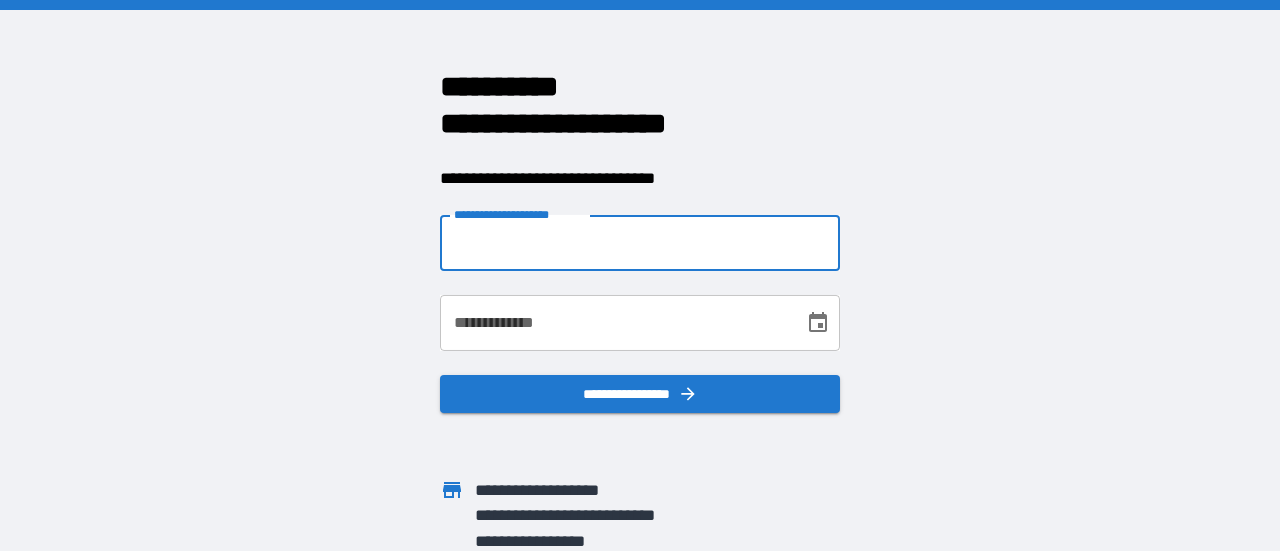 click on "**********" at bounding box center (640, 243) 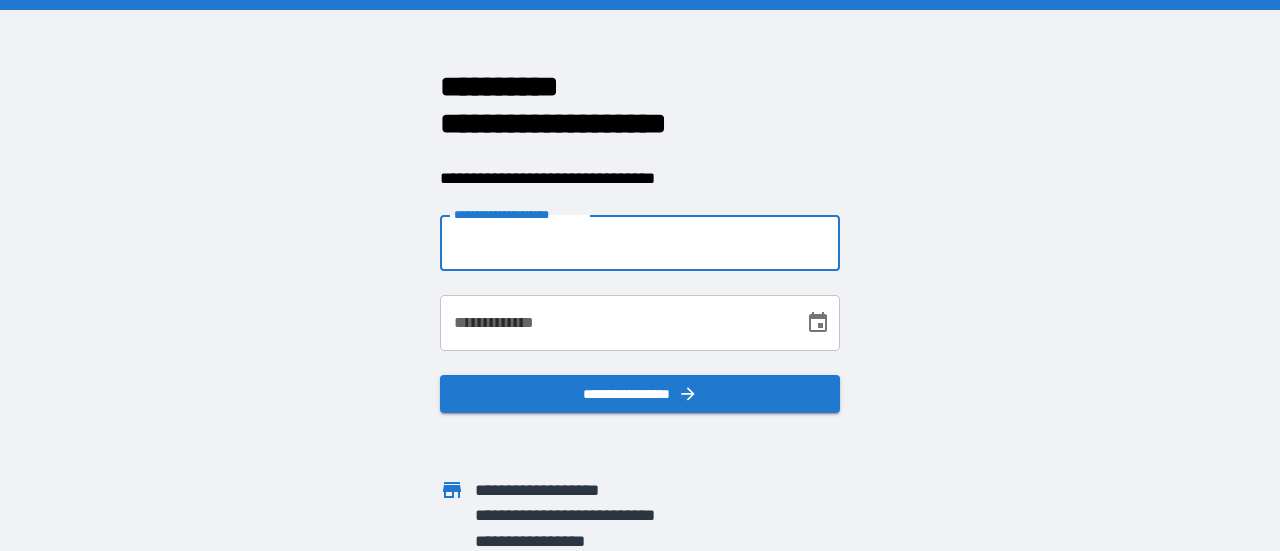 type on "**********" 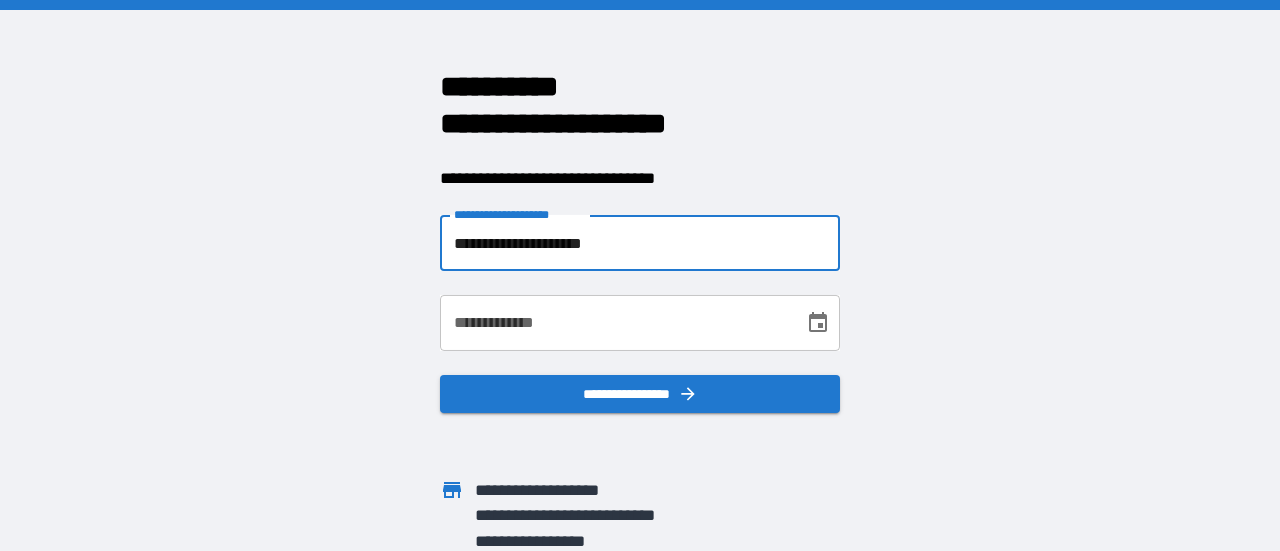 click on "**********" at bounding box center (615, 323) 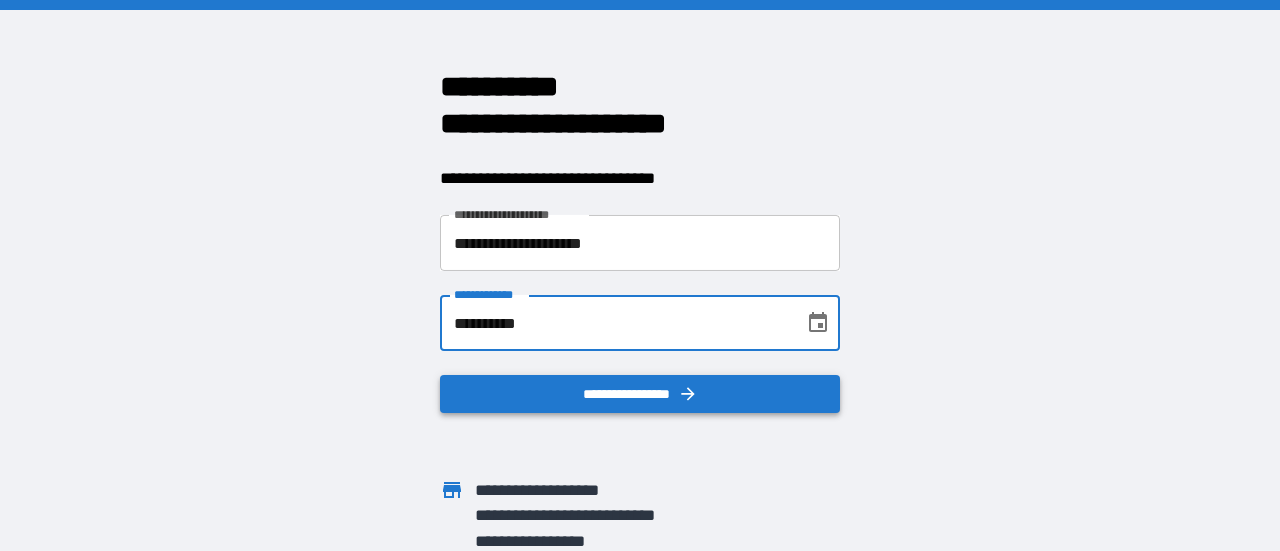 type on "**********" 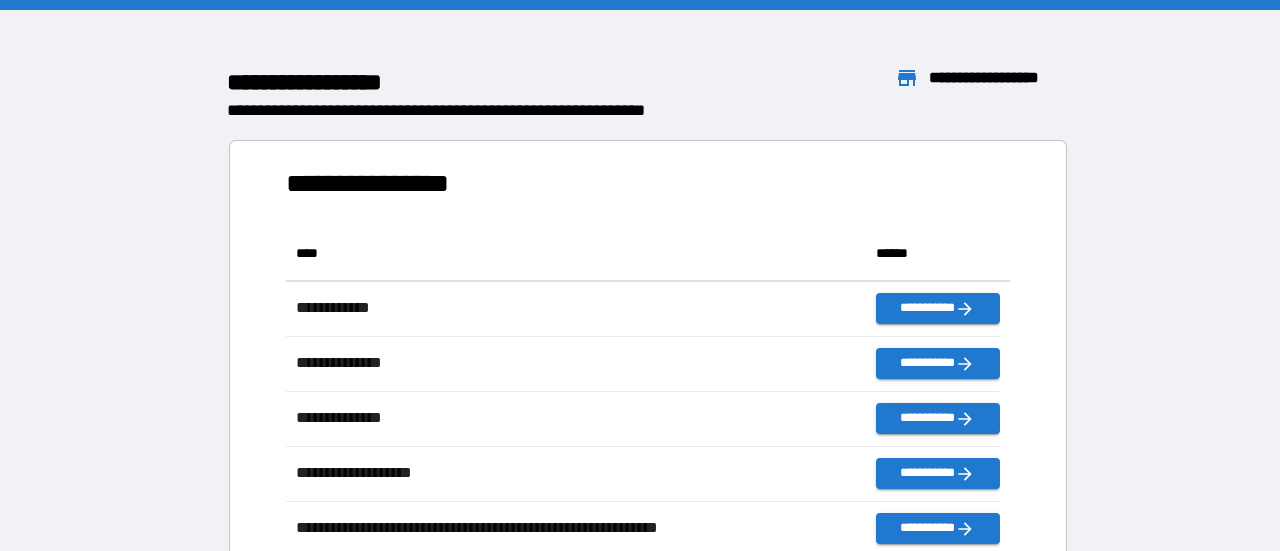 scroll, scrollTop: 16, scrollLeft: 16, axis: both 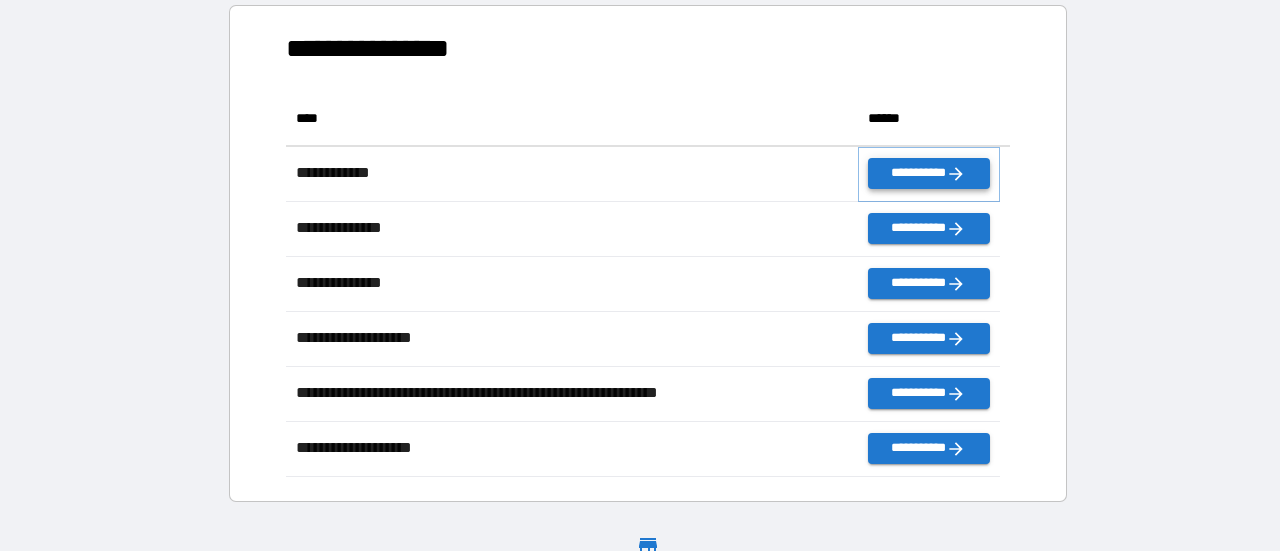 click on "**********" at bounding box center [929, 173] 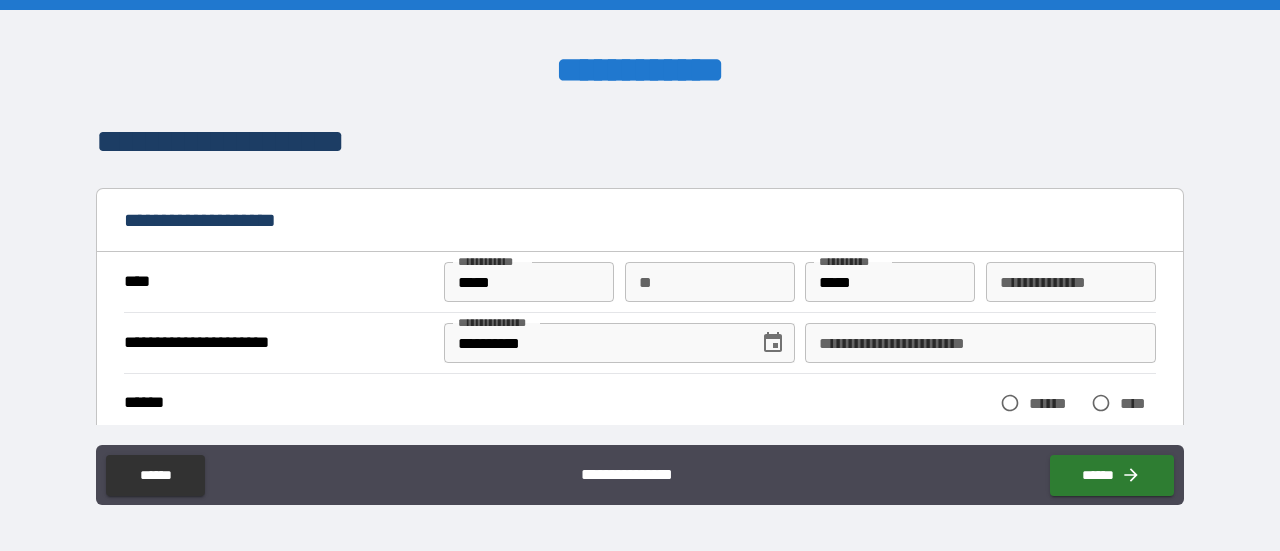 click on "**********" at bounding box center (980, 343) 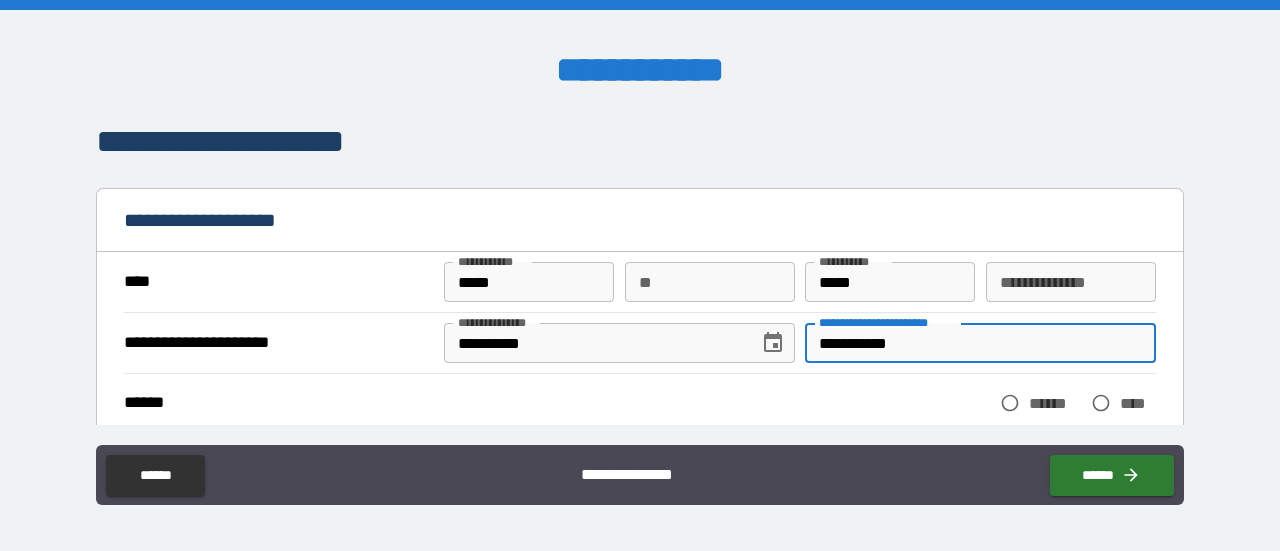 type on "**********" 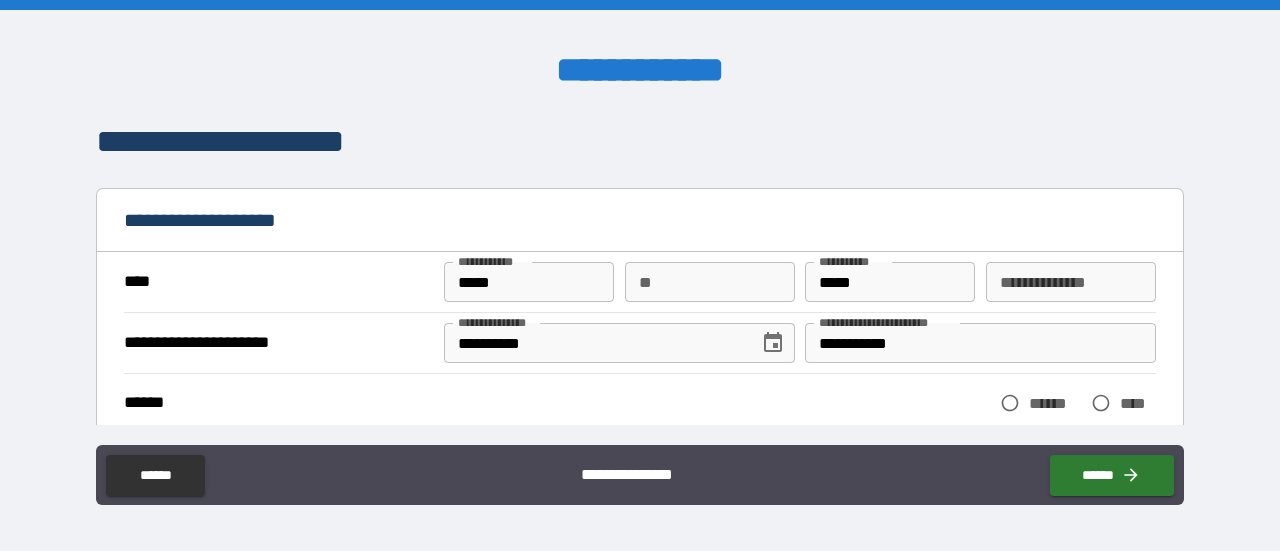 click on "******" at bounding box center [1055, 403] 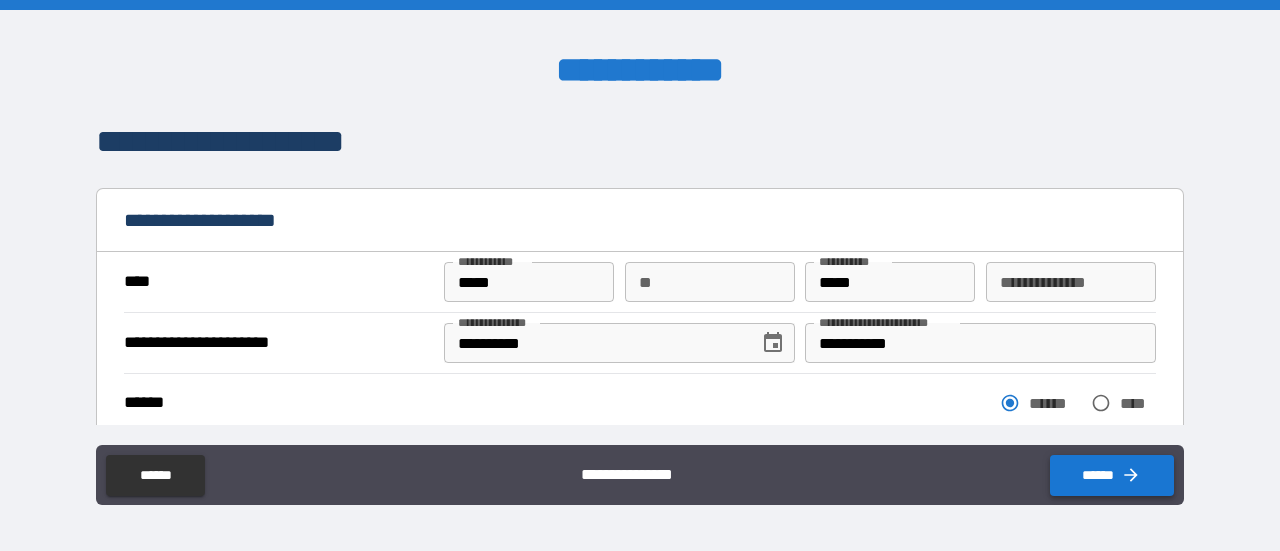 click on "******" at bounding box center [1112, 475] 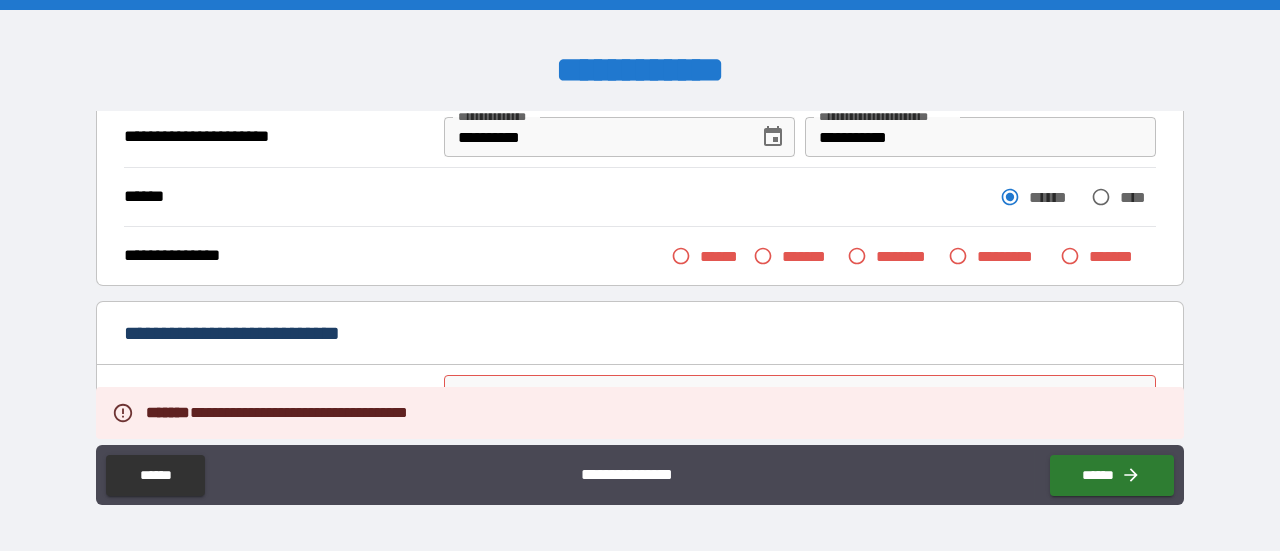 scroll, scrollTop: 207, scrollLeft: 0, axis: vertical 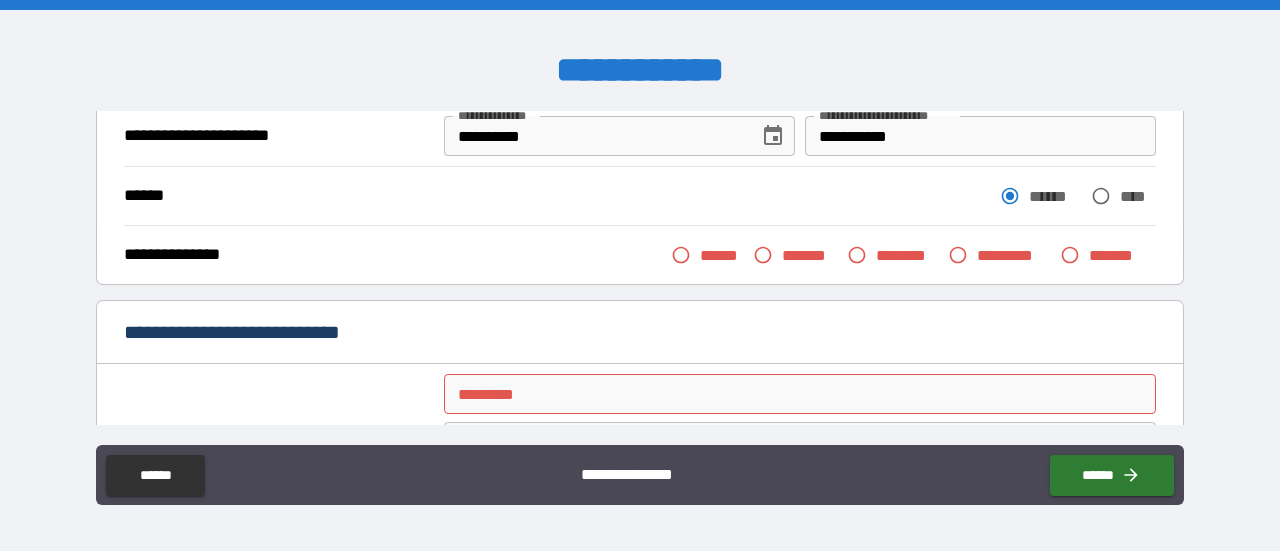 click on "******" at bounding box center (722, 255) 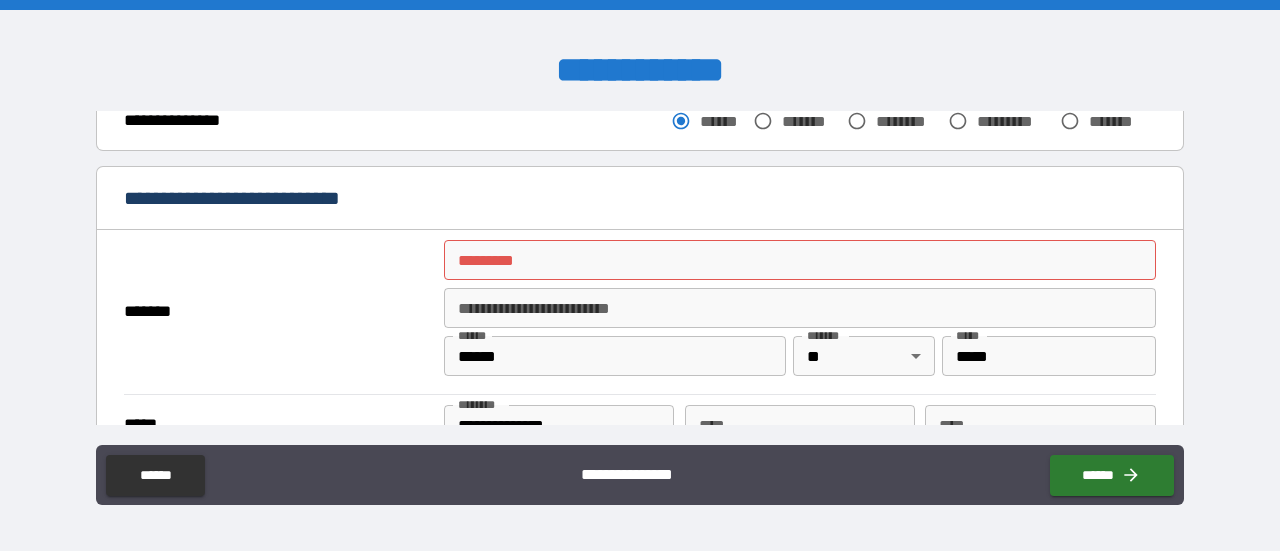 scroll, scrollTop: 352, scrollLeft: 0, axis: vertical 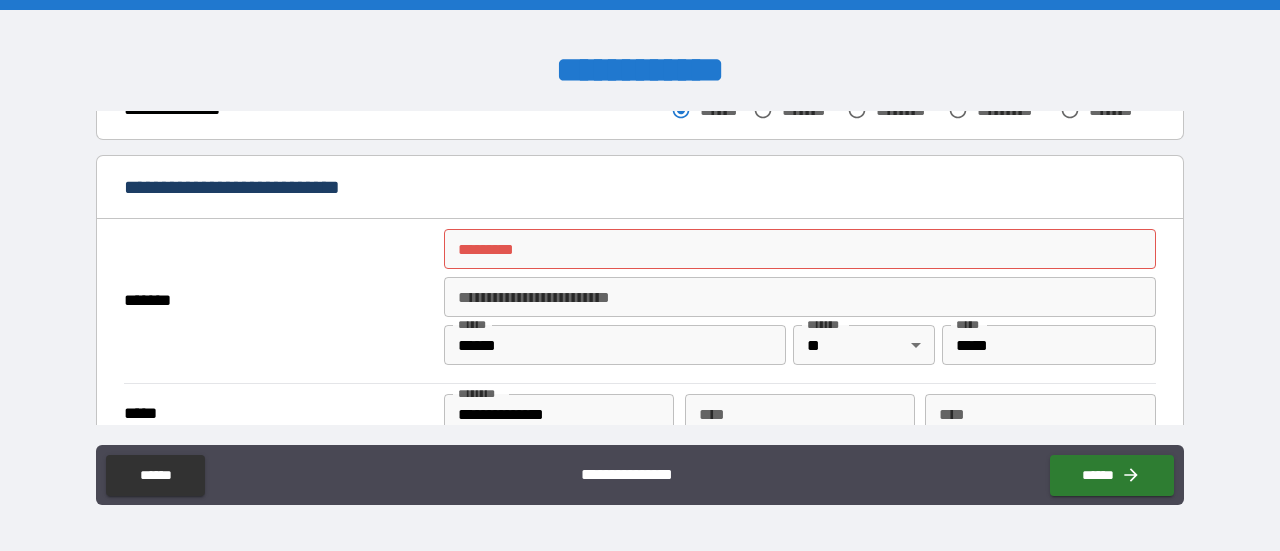 drag, startPoint x: 700, startPoint y: 255, endPoint x: 673, endPoint y: 253, distance: 27.073973 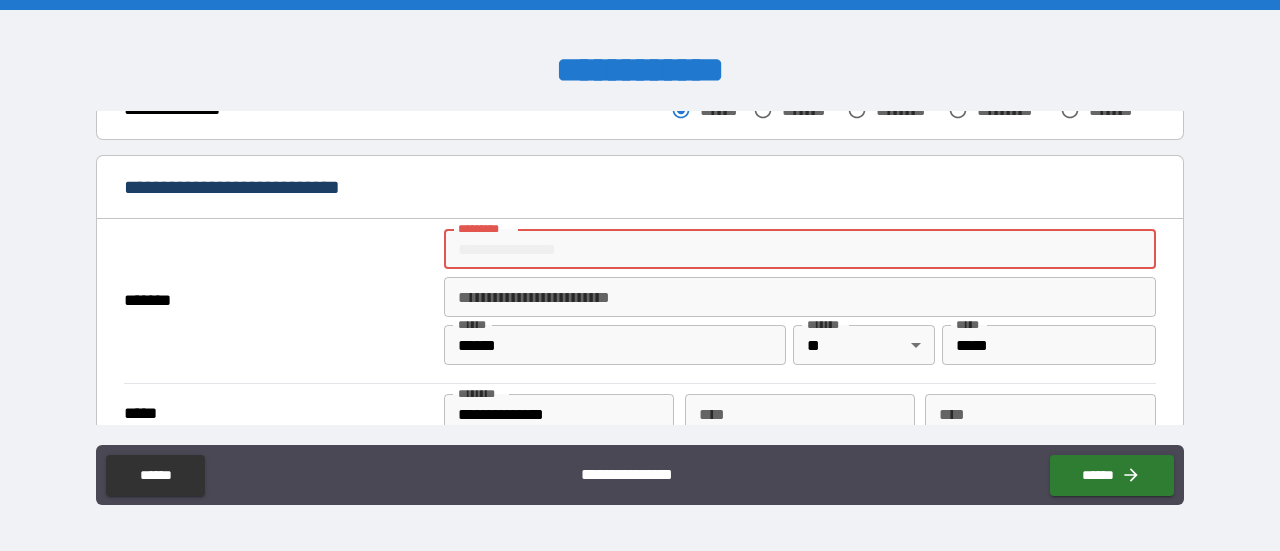 type on "**********" 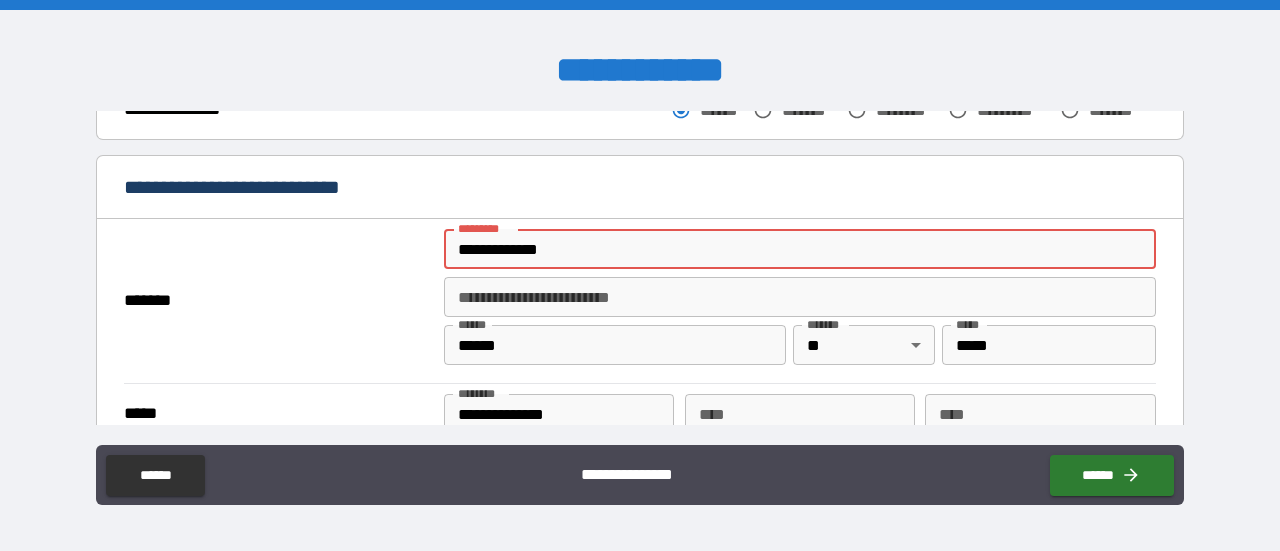 type on "*****" 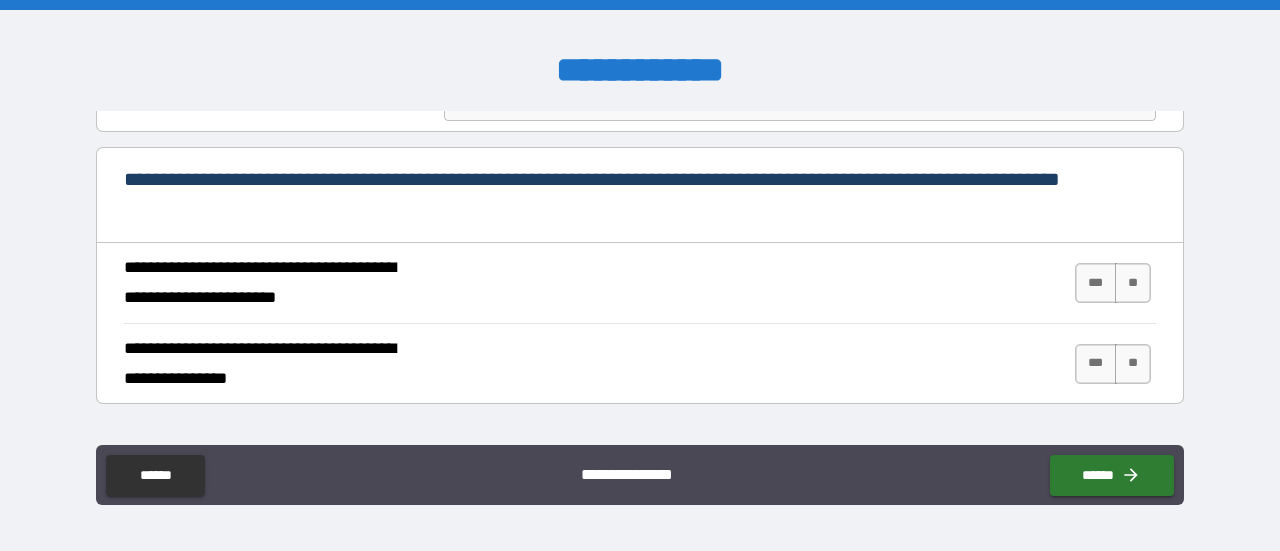 scroll, scrollTop: 727, scrollLeft: 0, axis: vertical 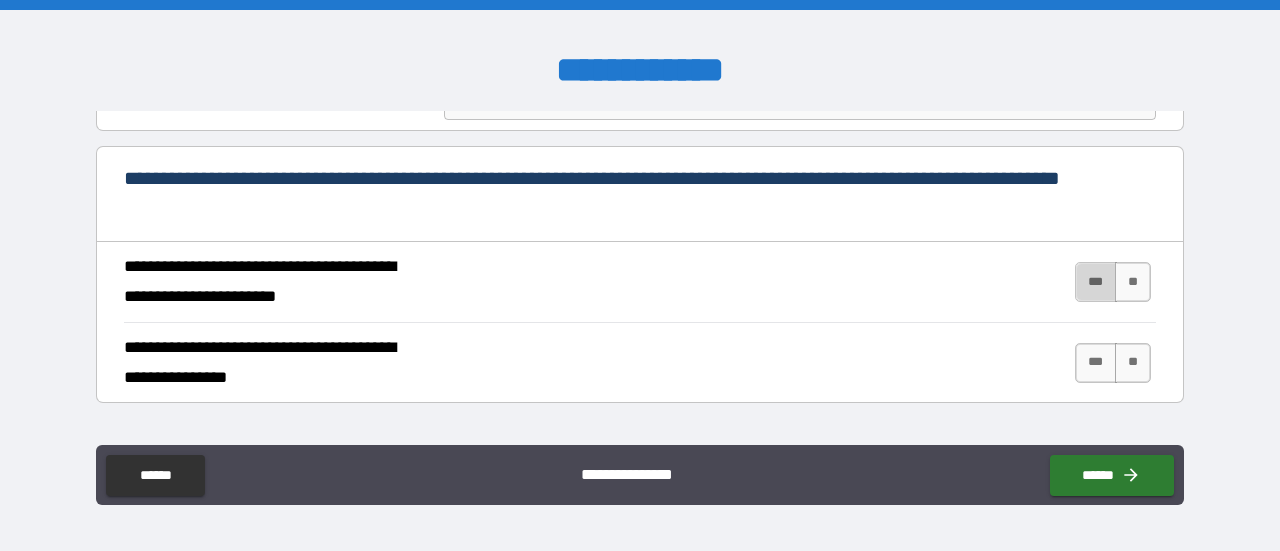 click on "***" at bounding box center [1096, 282] 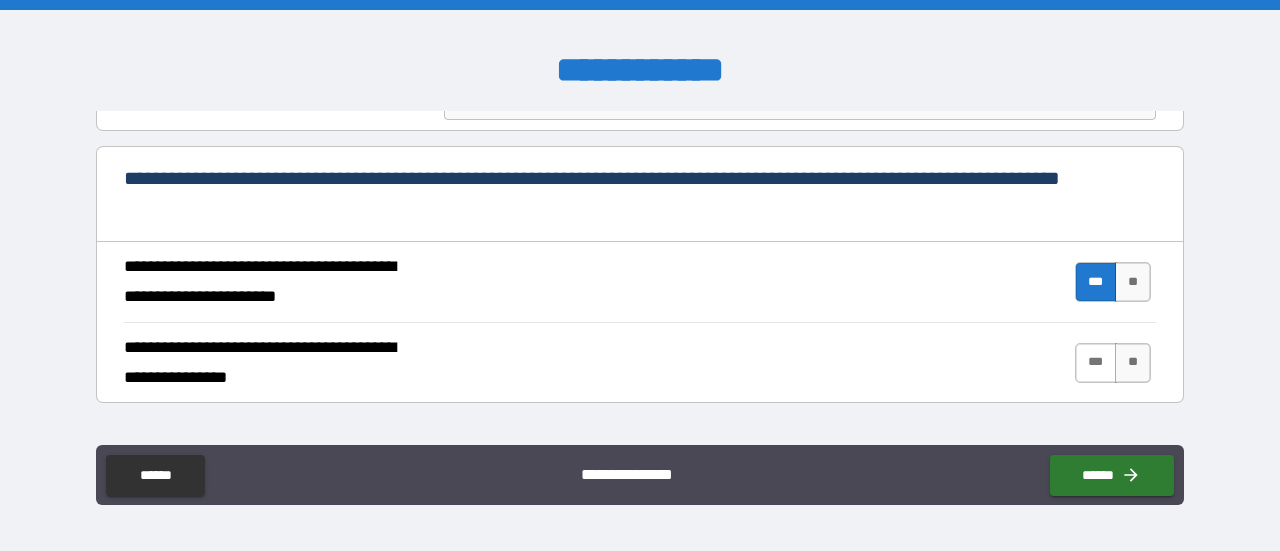 click on "***" at bounding box center [1096, 363] 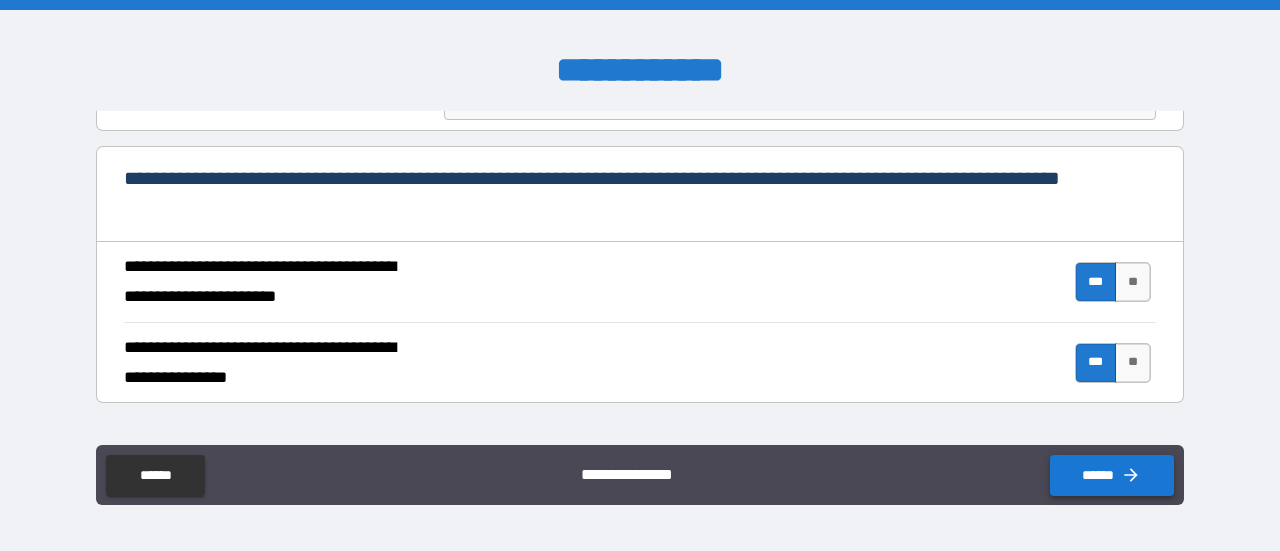 click on "******" at bounding box center [1112, 475] 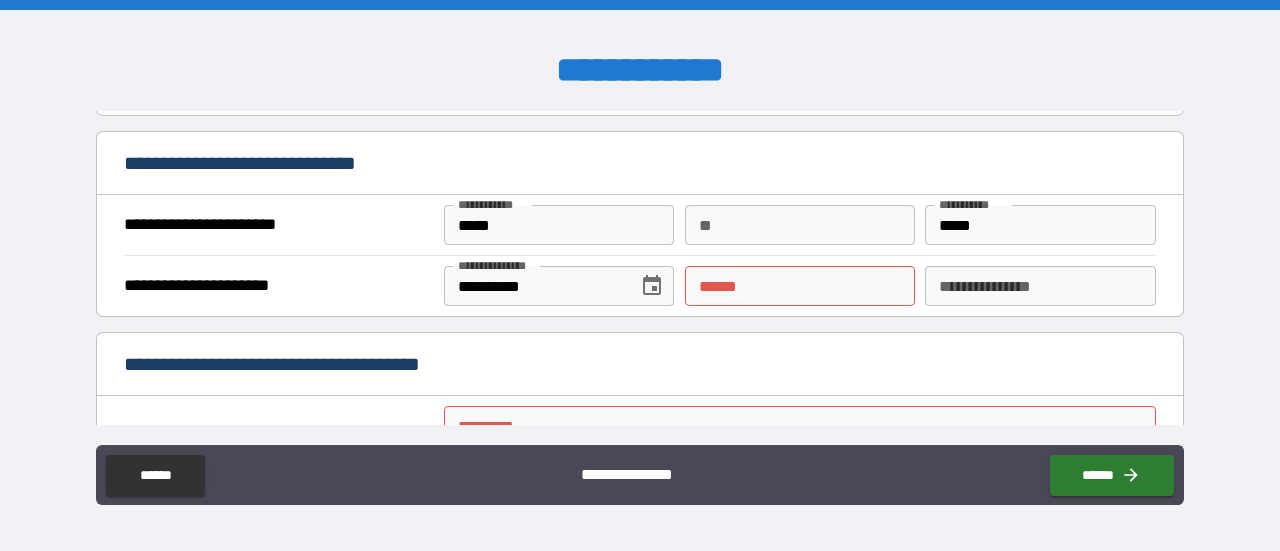scroll, scrollTop: 1245, scrollLeft: 0, axis: vertical 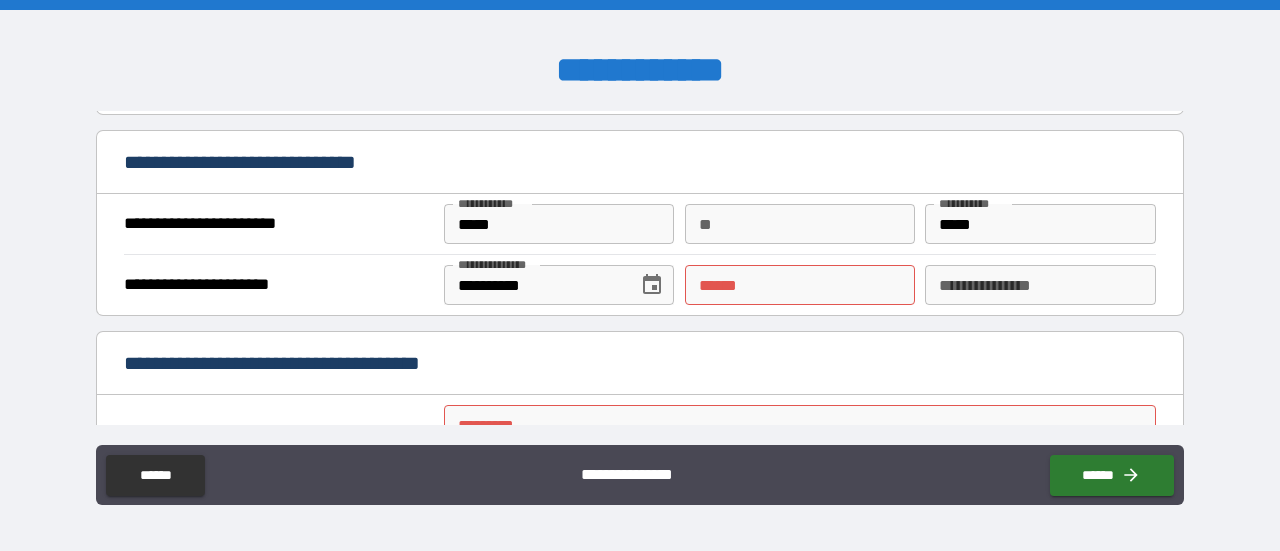 click on "****   *" at bounding box center [800, 285] 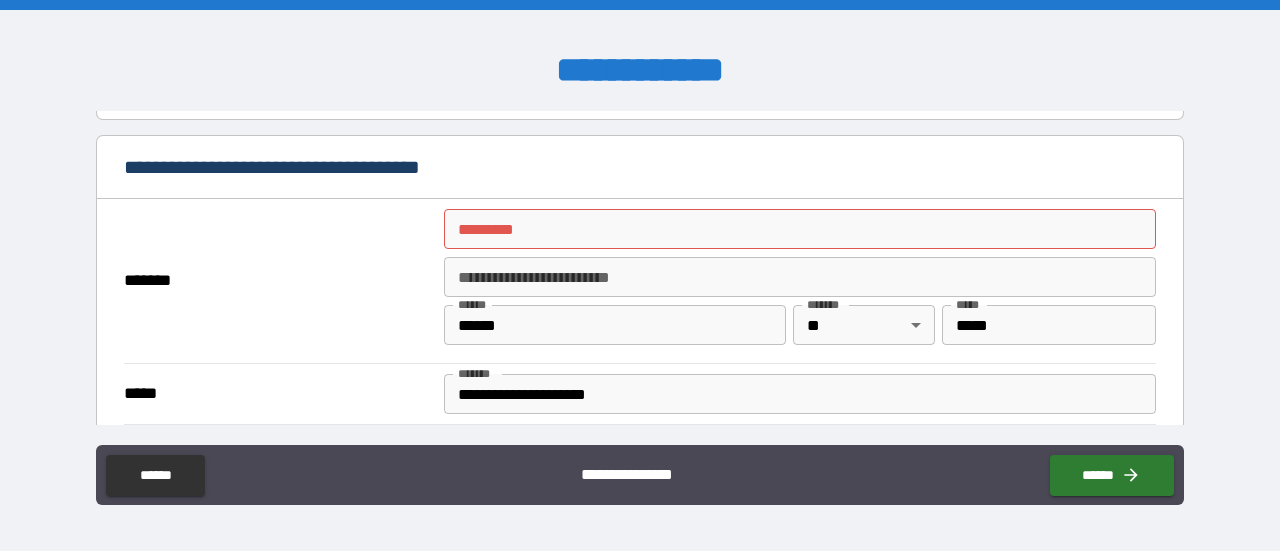 scroll, scrollTop: 1459, scrollLeft: 0, axis: vertical 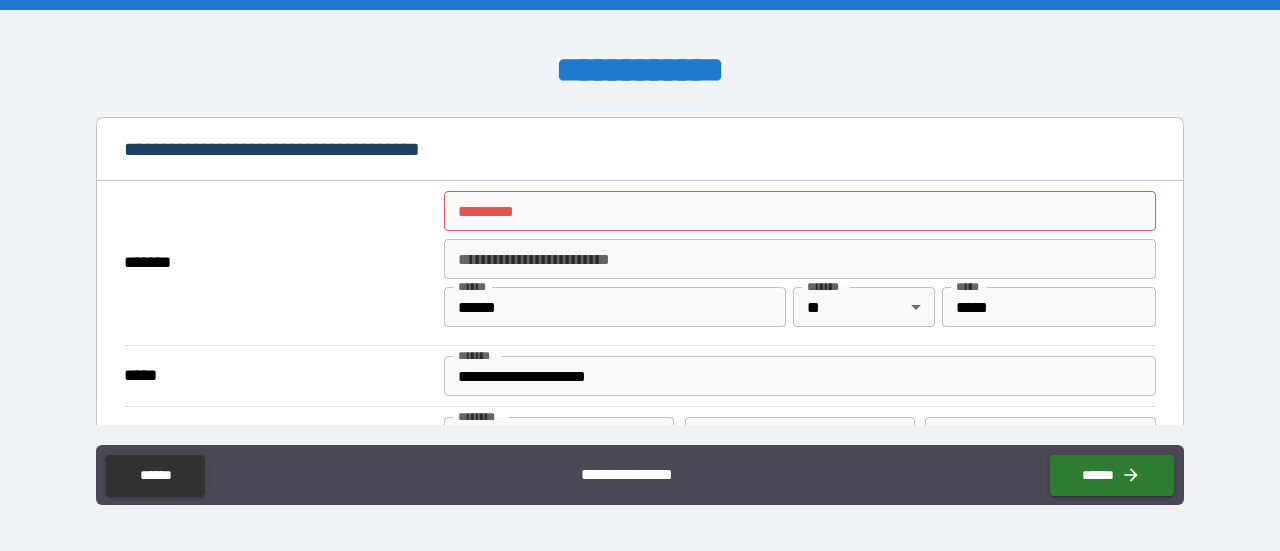 type on "**********" 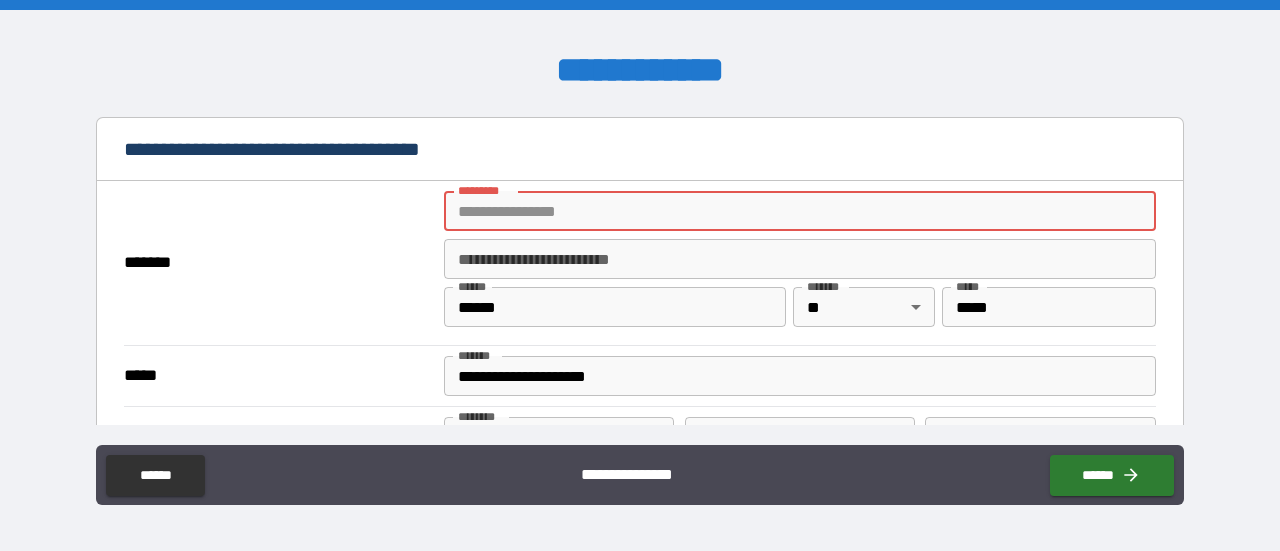 click on "*******   *" at bounding box center (800, 211) 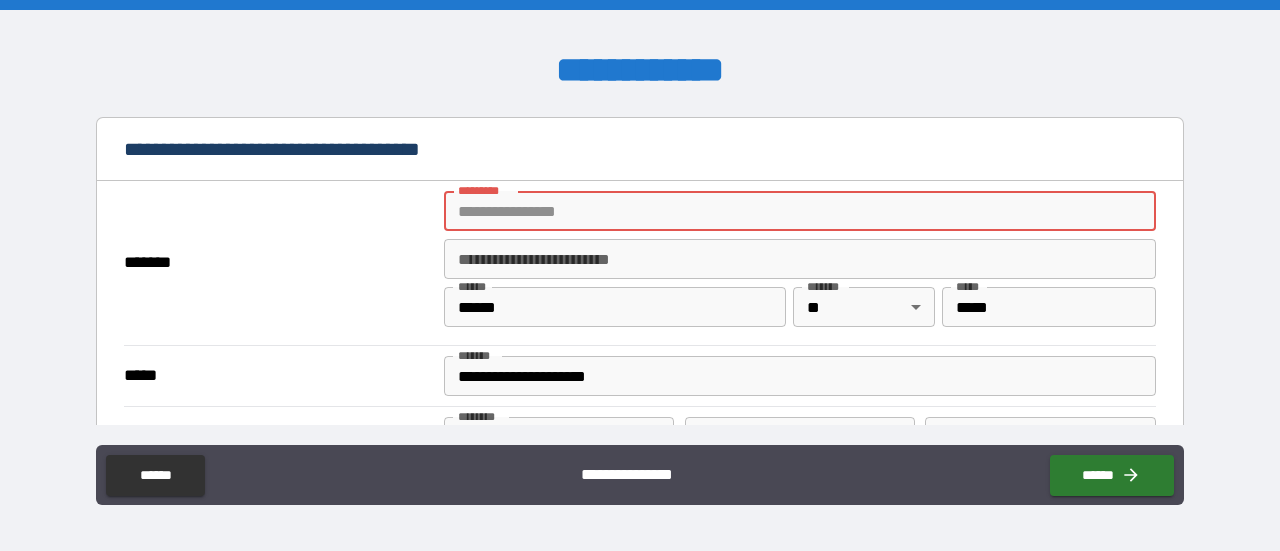type on "**********" 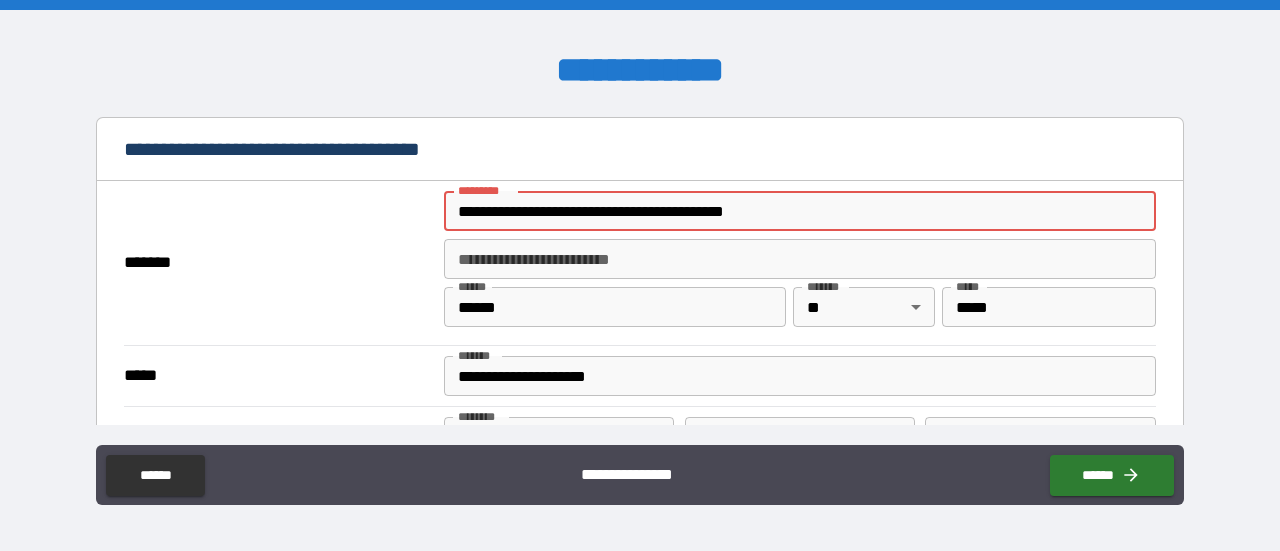 type on "*" 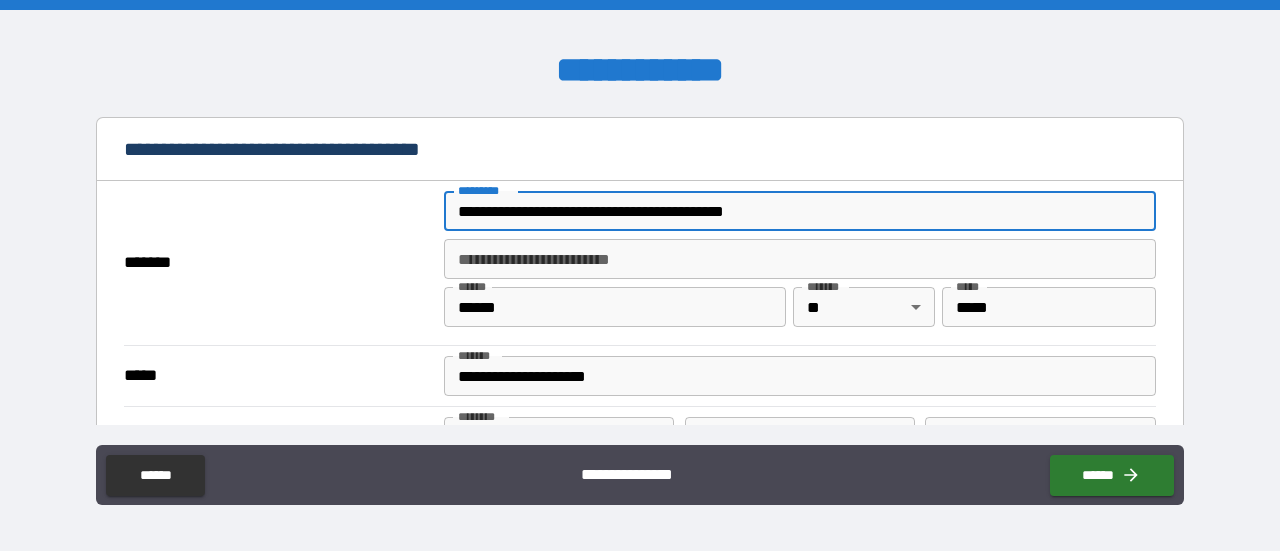 drag, startPoint x: 672, startPoint y: 197, endPoint x: 408, endPoint y: 200, distance: 264.01706 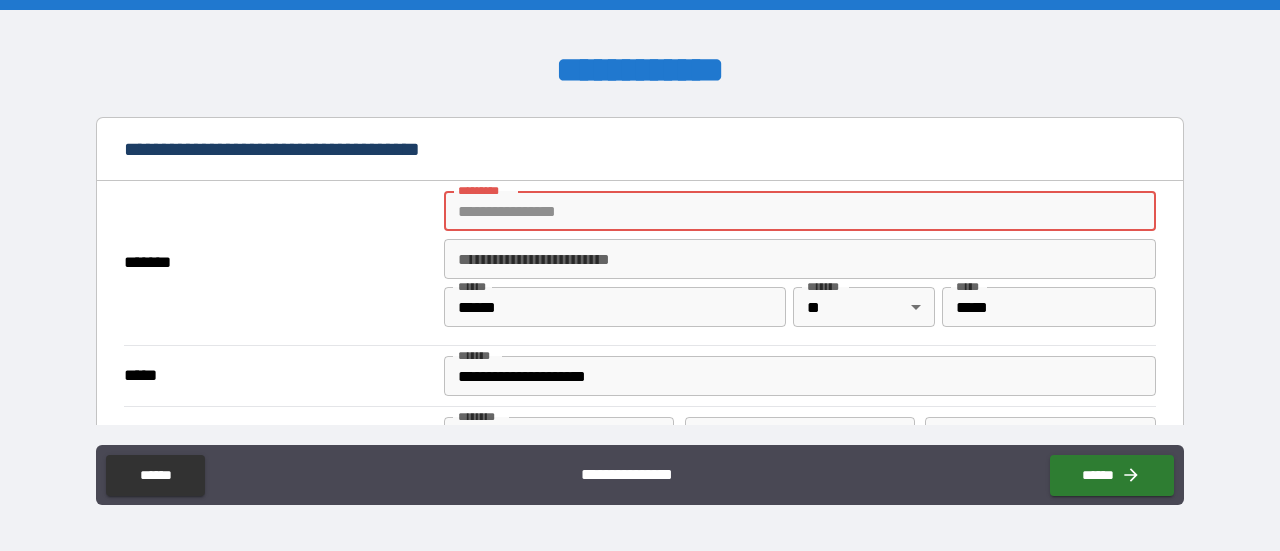 click on "*******   *" at bounding box center [800, 211] 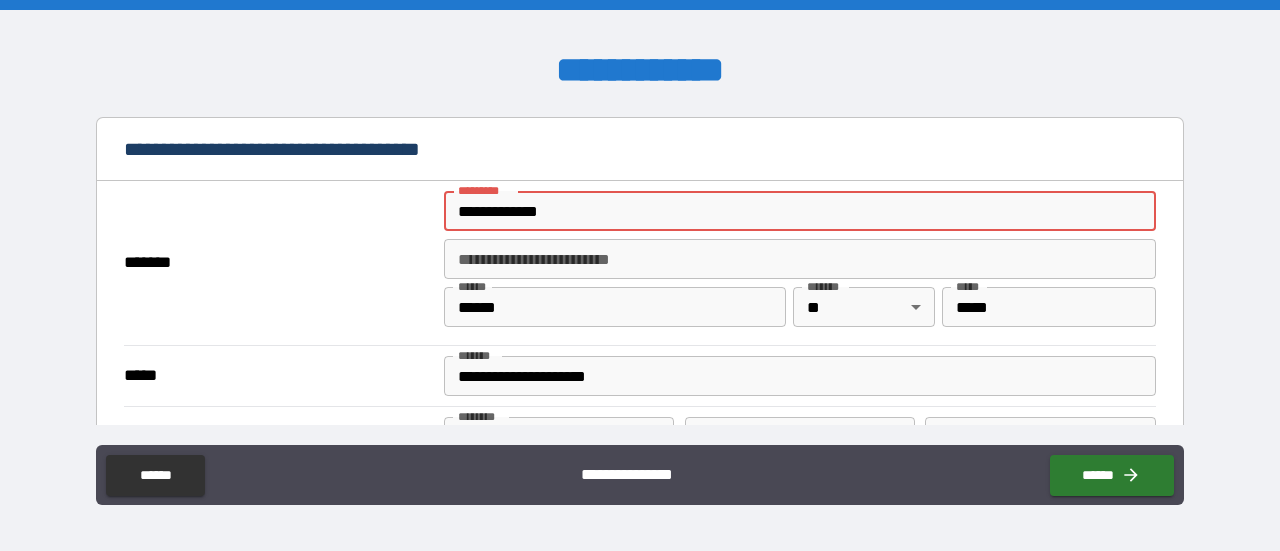 type on "******" 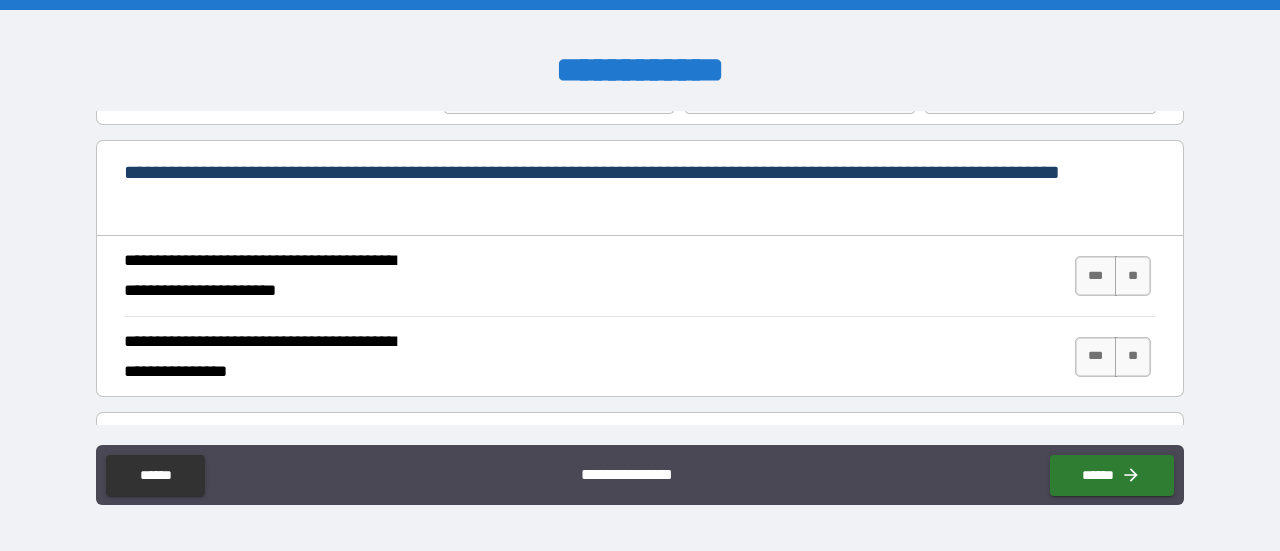 scroll, scrollTop: 1803, scrollLeft: 0, axis: vertical 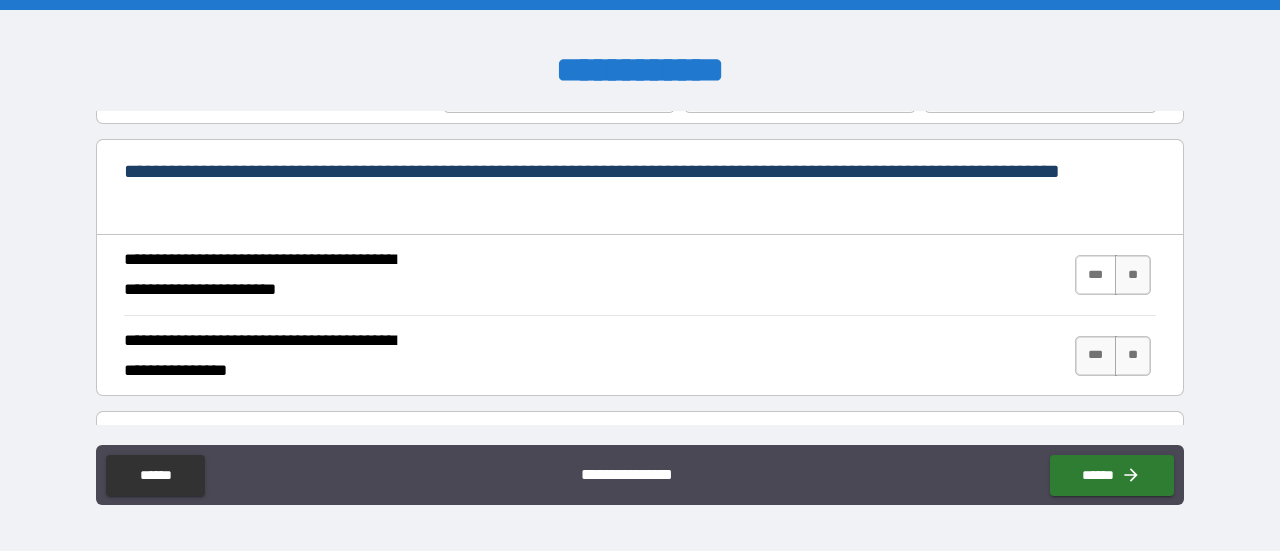 click on "***" at bounding box center [1096, 275] 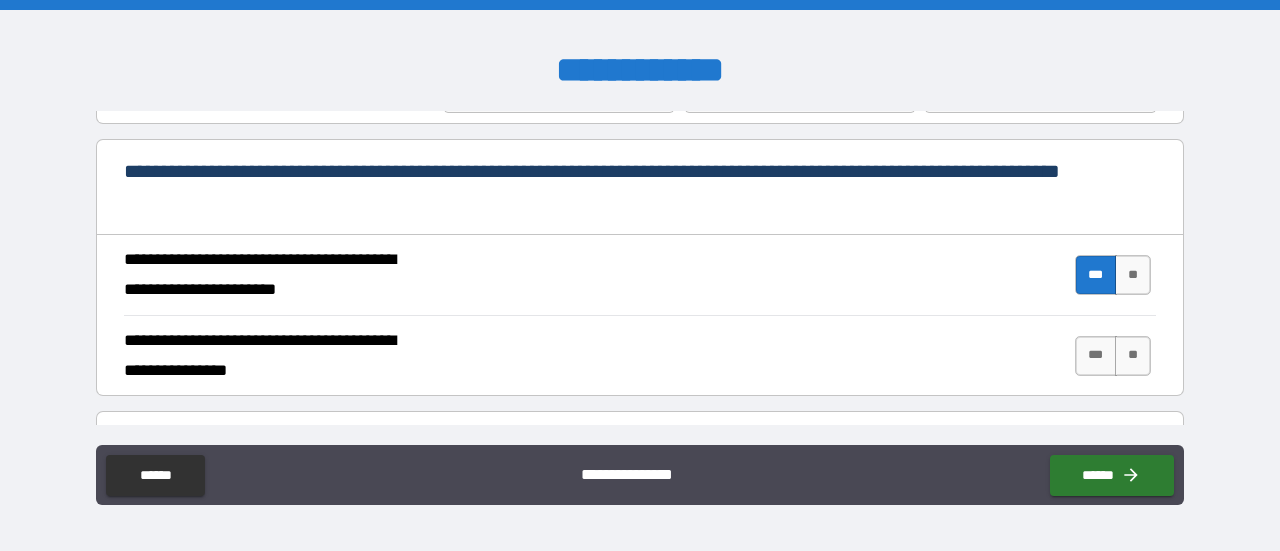 click on "***" at bounding box center (1096, 356) 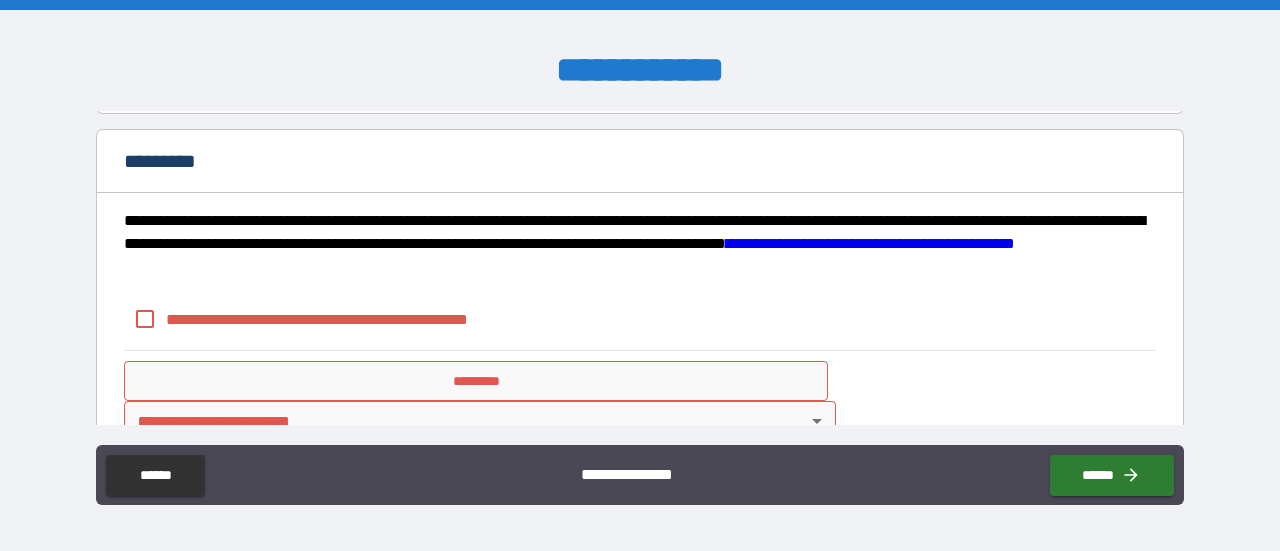 scroll, scrollTop: 2120, scrollLeft: 0, axis: vertical 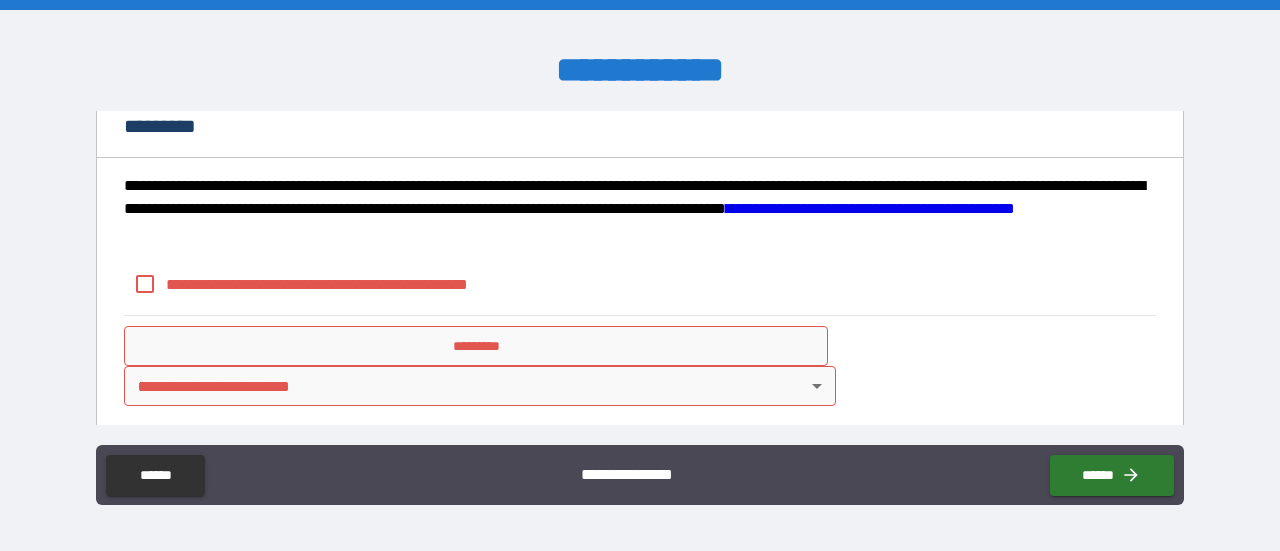 click on "**********" at bounding box center (350, 284) 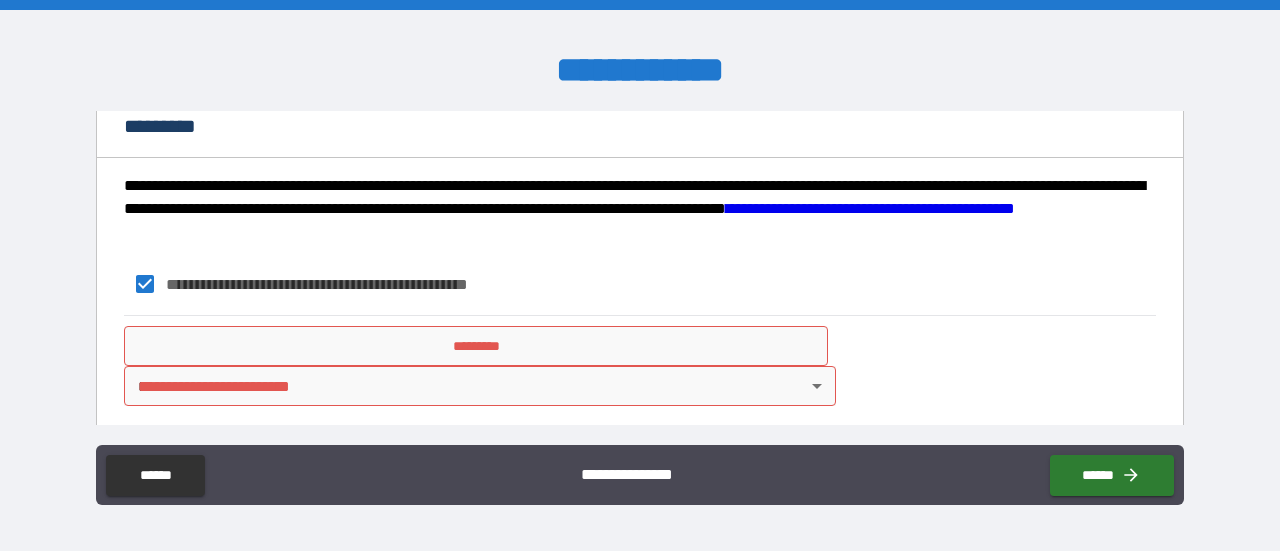 click on "**********" at bounding box center (640, 275) 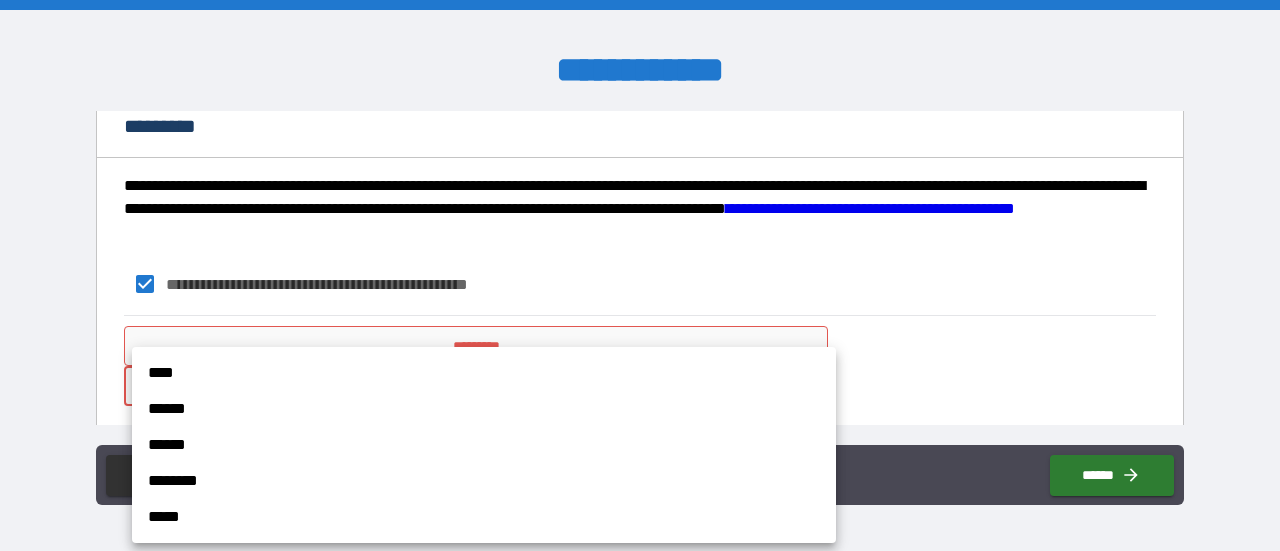 click on "****" at bounding box center [484, 373] 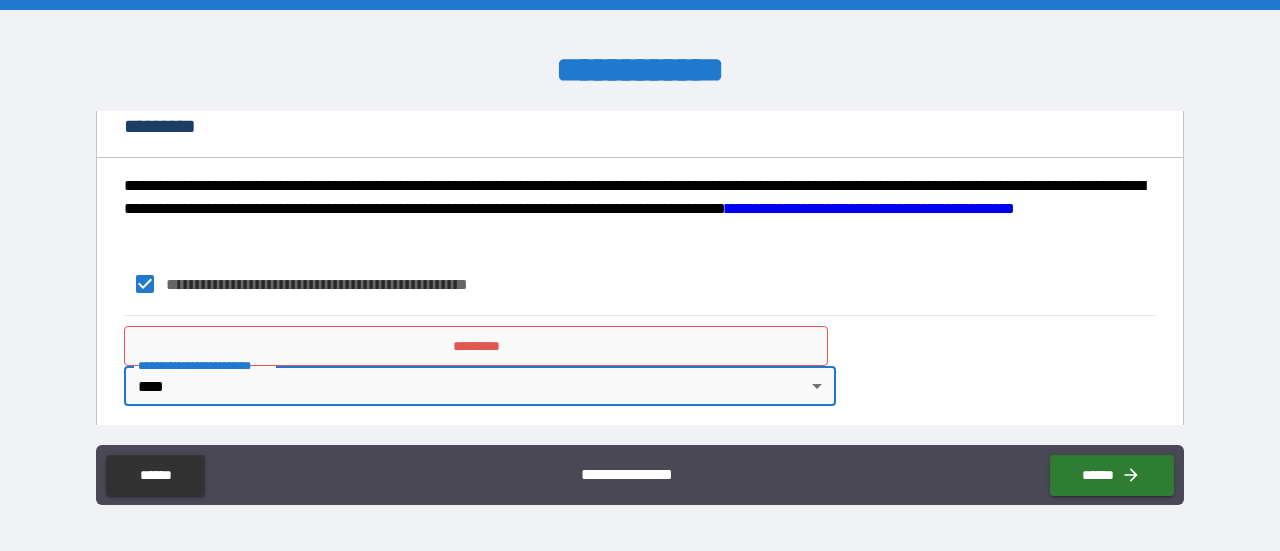 click on "*********" at bounding box center [476, 346] 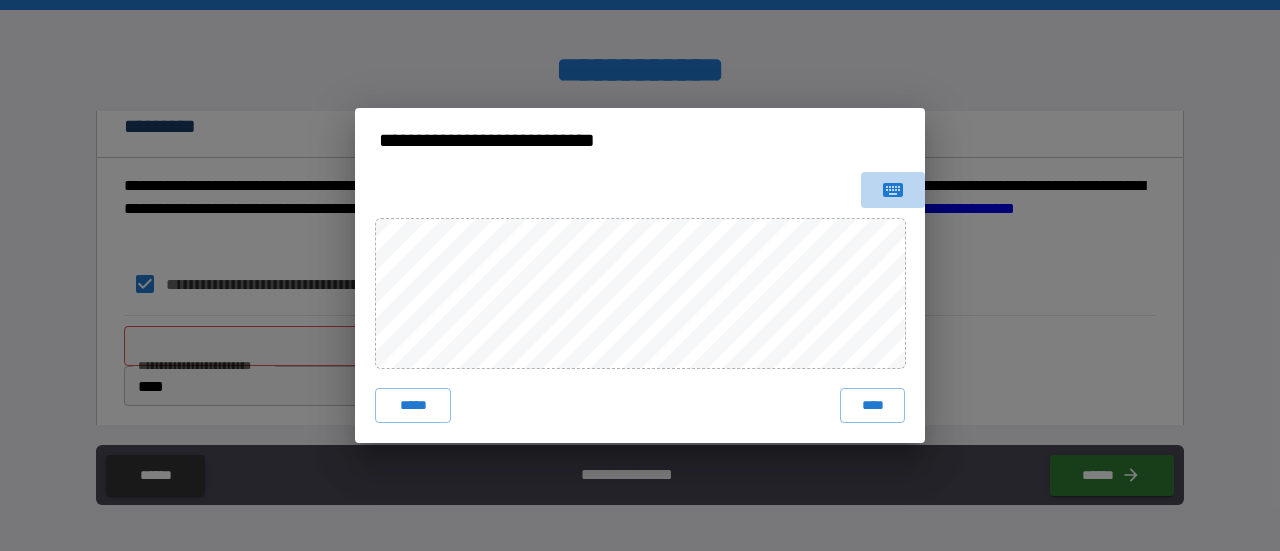 click 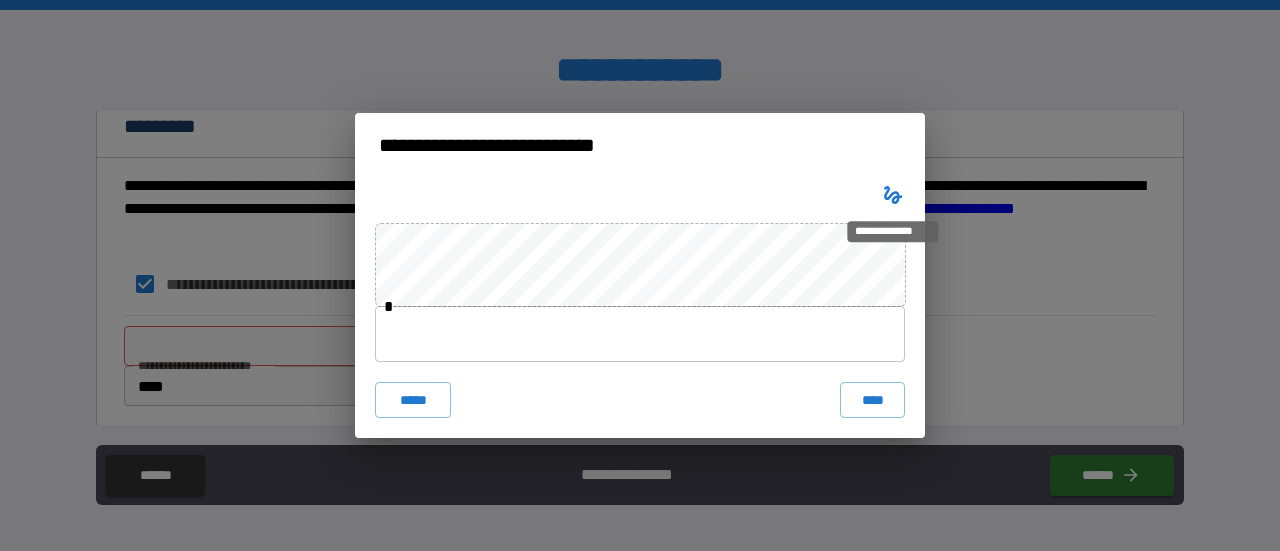 click 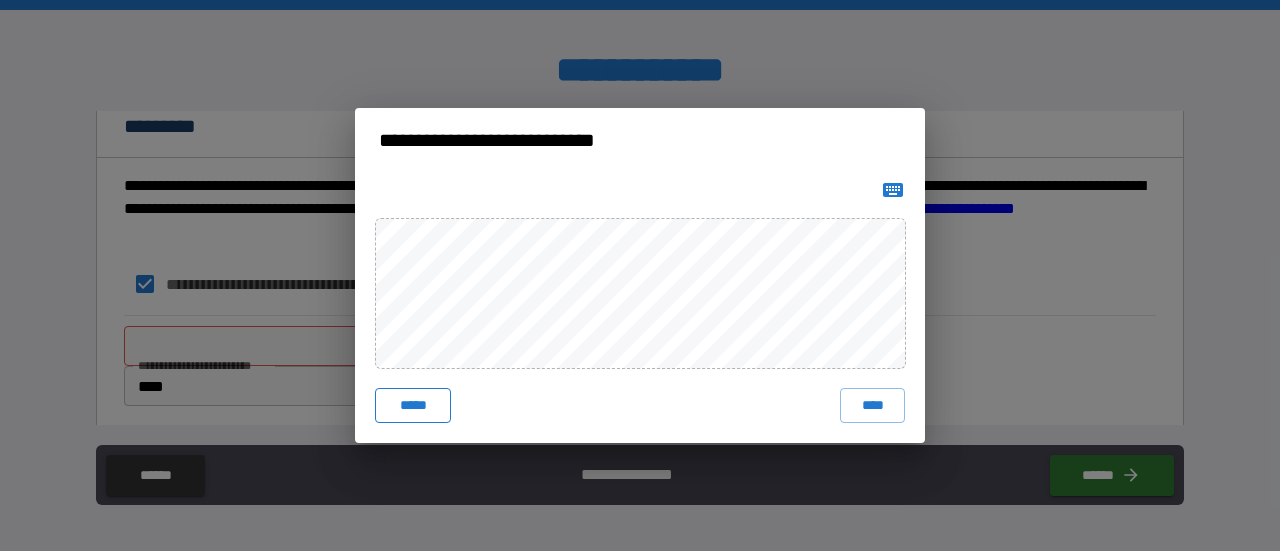 click on "*****" at bounding box center [413, 406] 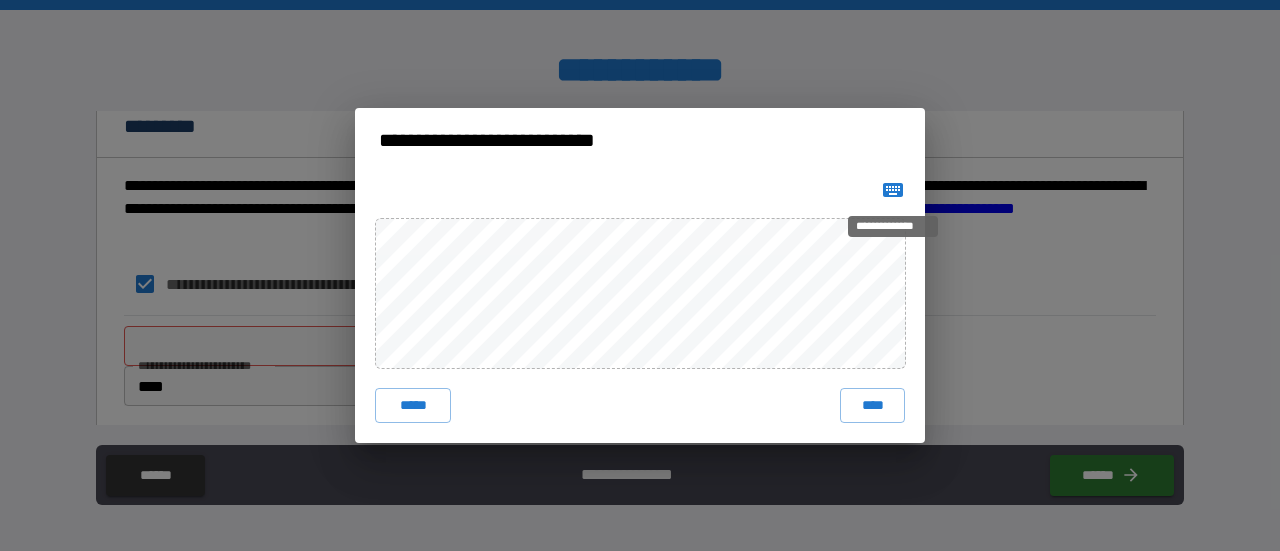 click 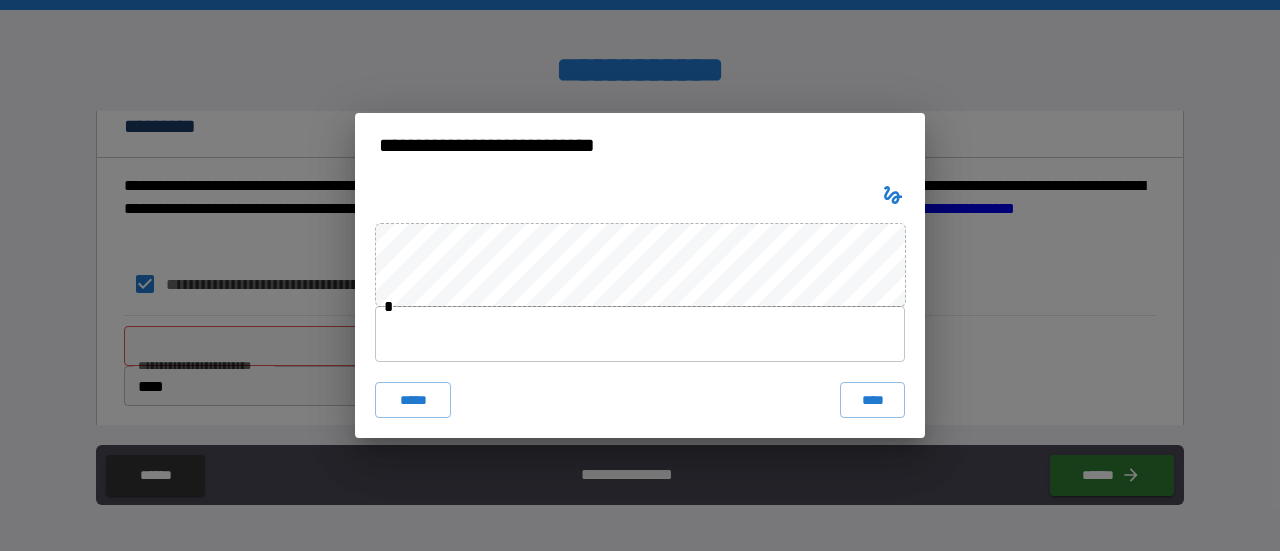 click on "***** ****" at bounding box center (640, 400) 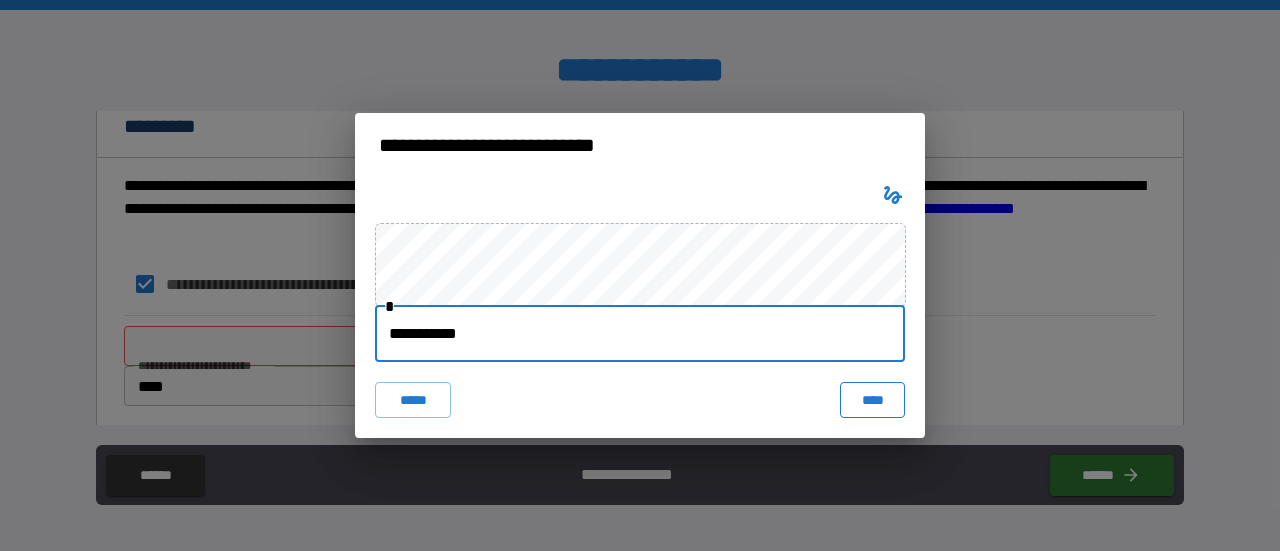 type on "**********" 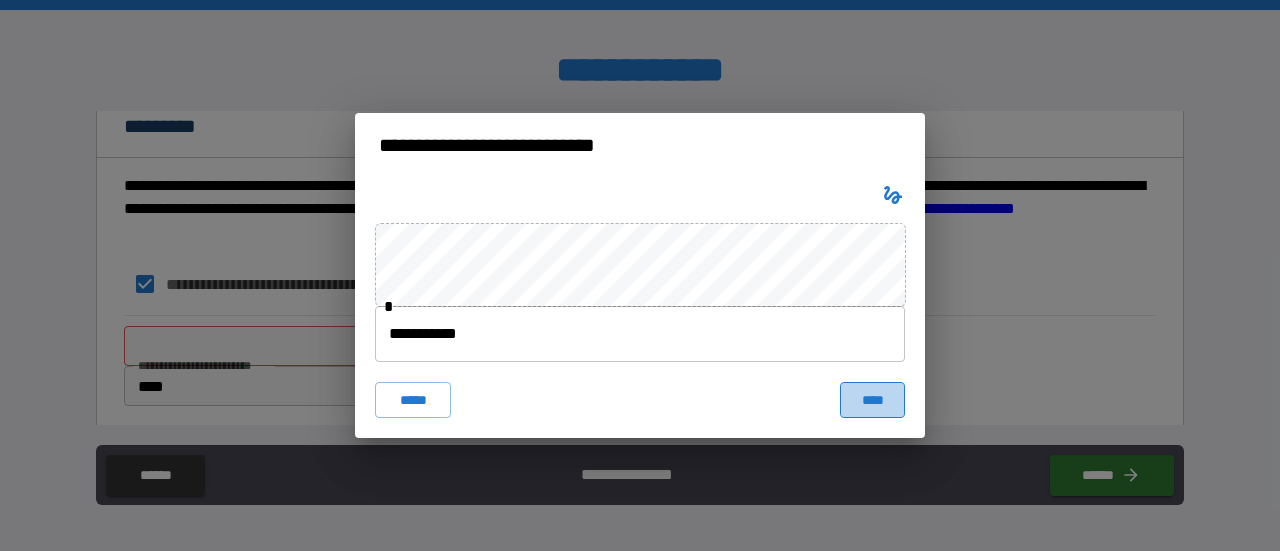 click on "****" at bounding box center (872, 400) 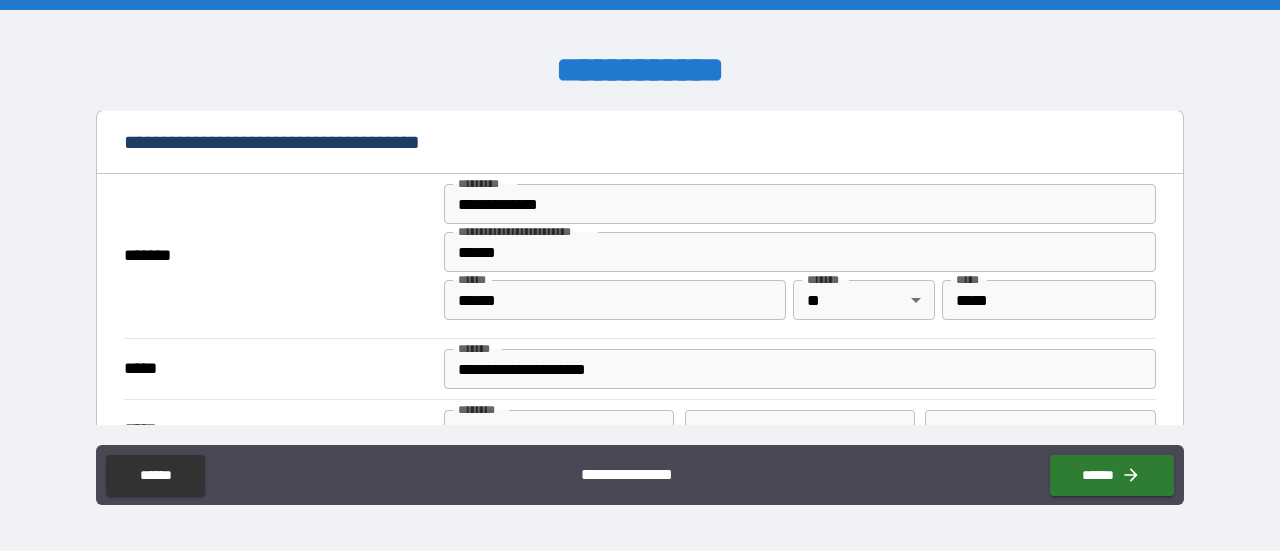 scroll, scrollTop: 1466, scrollLeft: 0, axis: vertical 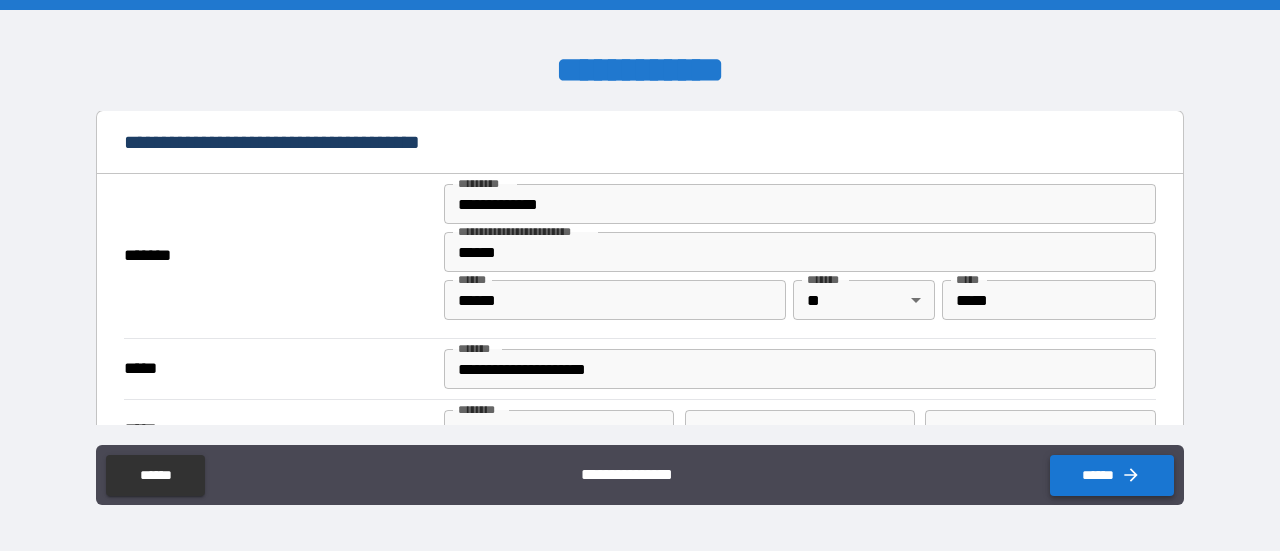 click on "******" at bounding box center [1112, 475] 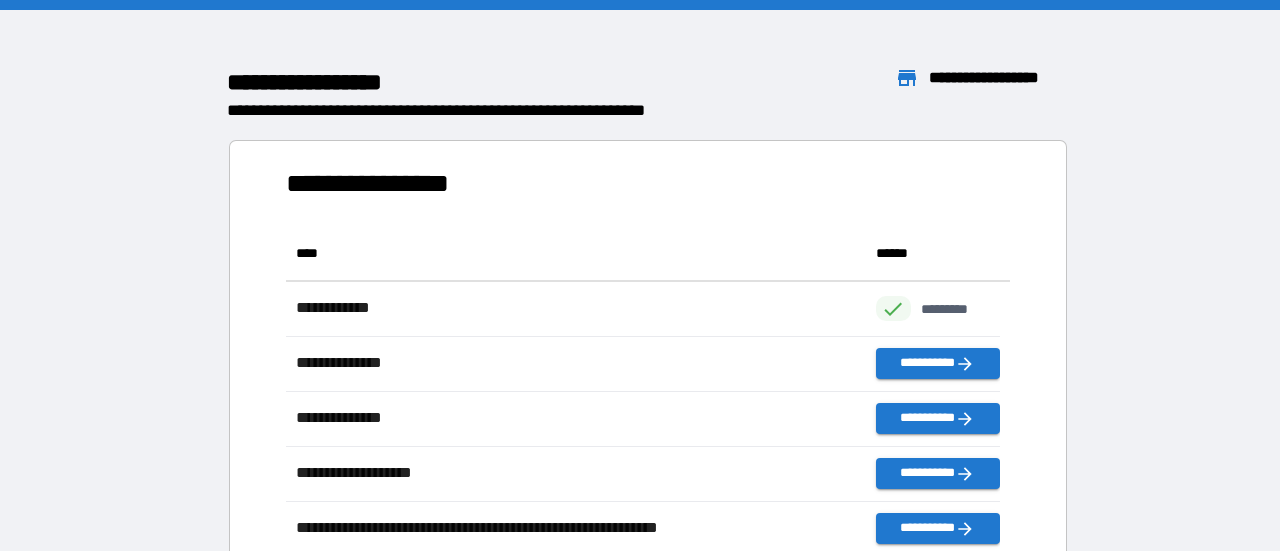 scroll, scrollTop: 16, scrollLeft: 16, axis: both 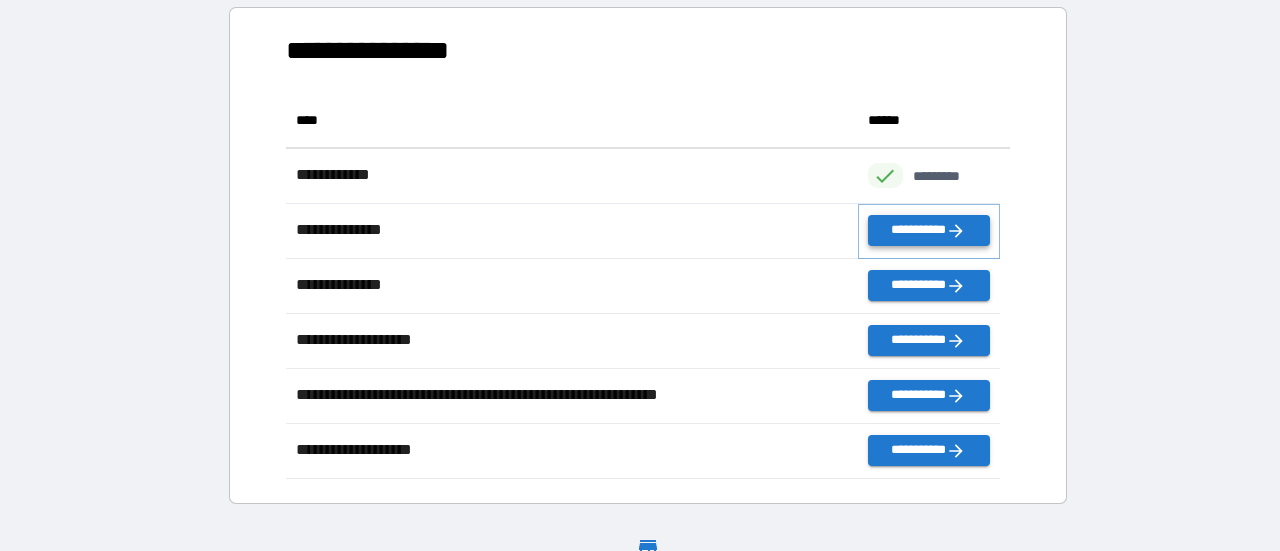 click on "**********" at bounding box center [929, 230] 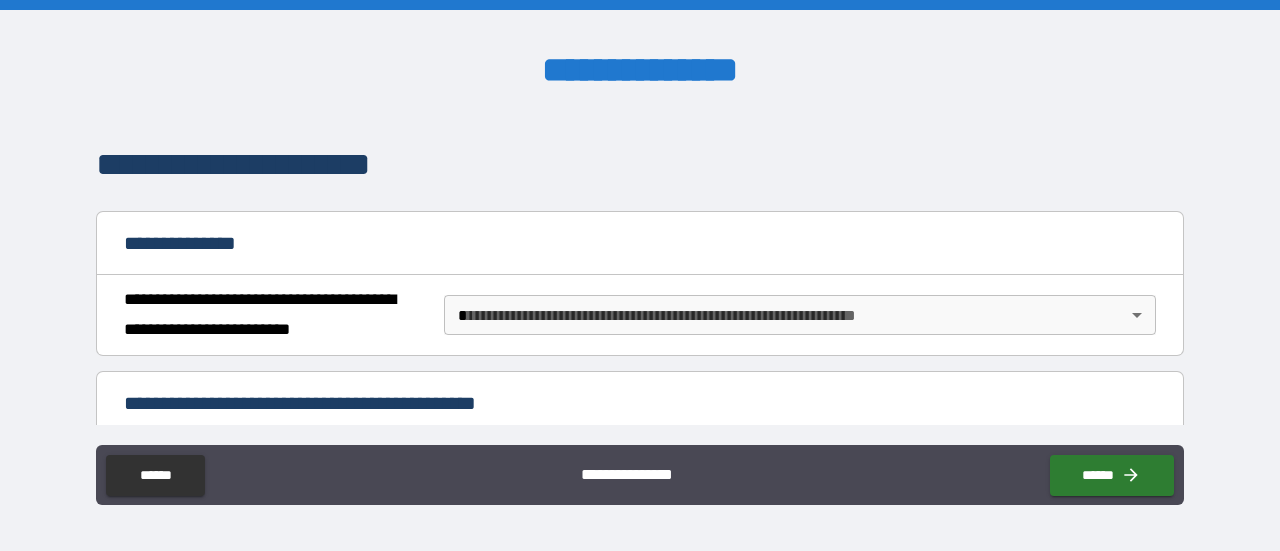 scroll, scrollTop: 138, scrollLeft: 0, axis: vertical 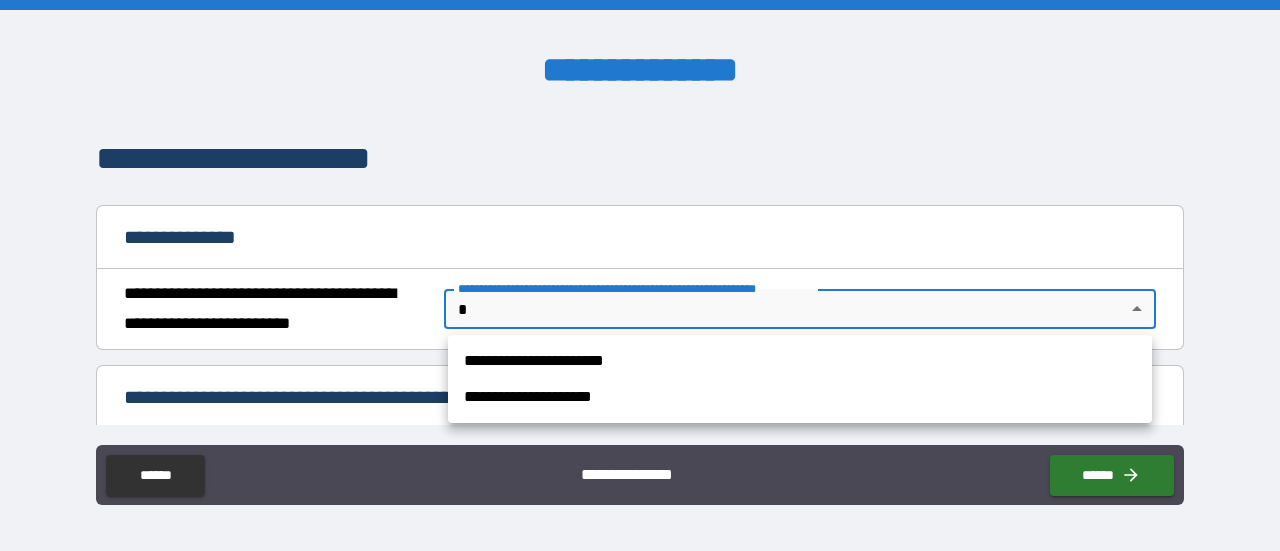 click on "**********" at bounding box center [640, 275] 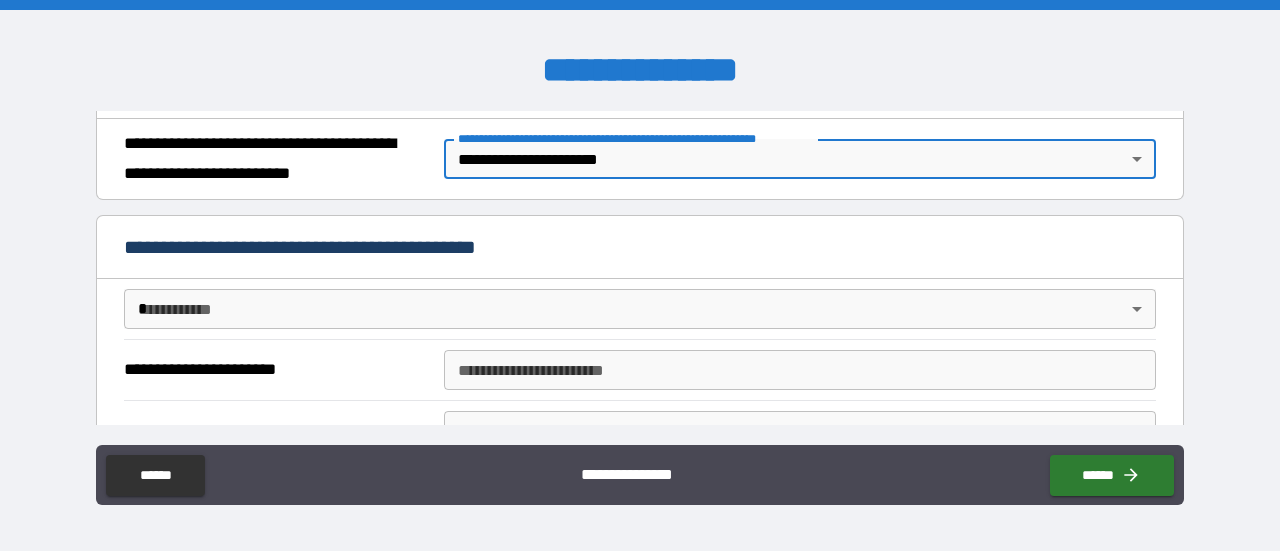 scroll, scrollTop: 292, scrollLeft: 0, axis: vertical 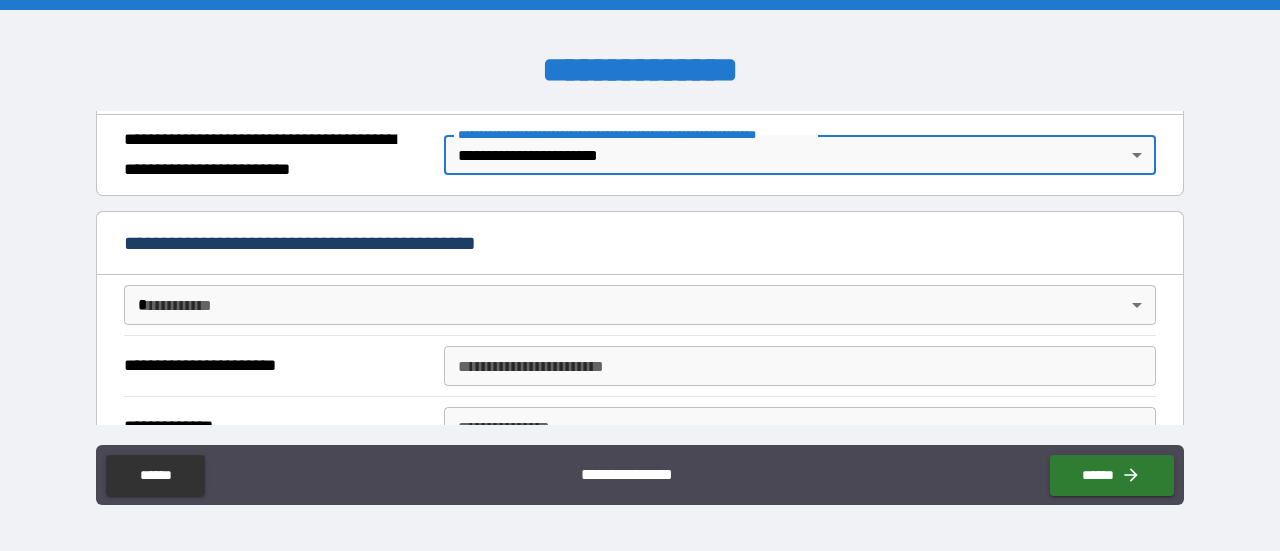 click on "**********" at bounding box center [640, 275] 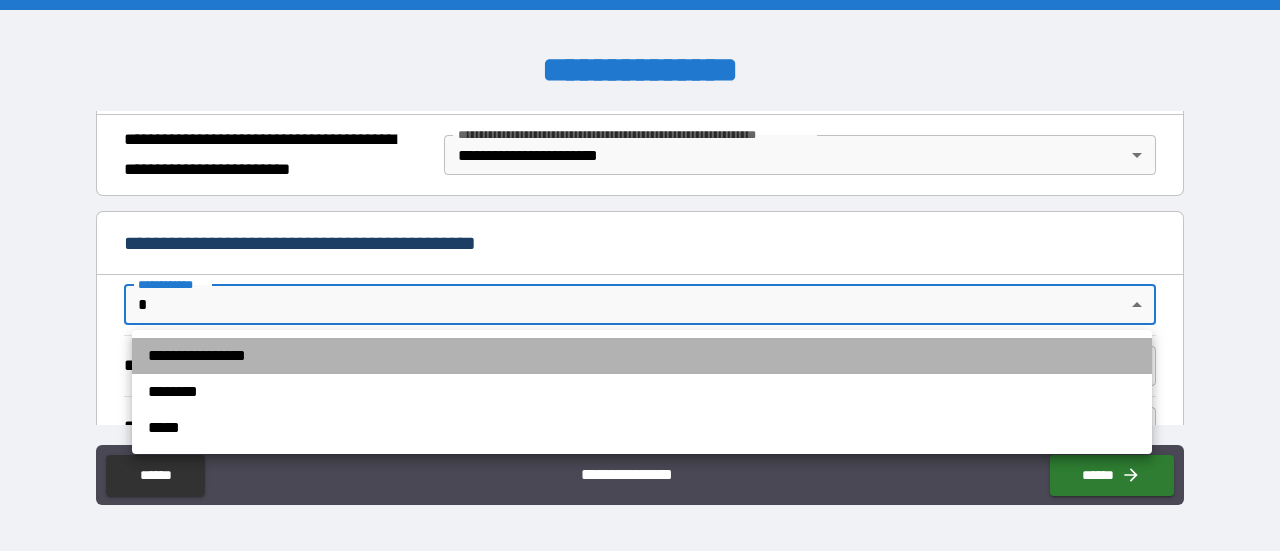 click on "**********" at bounding box center [642, 356] 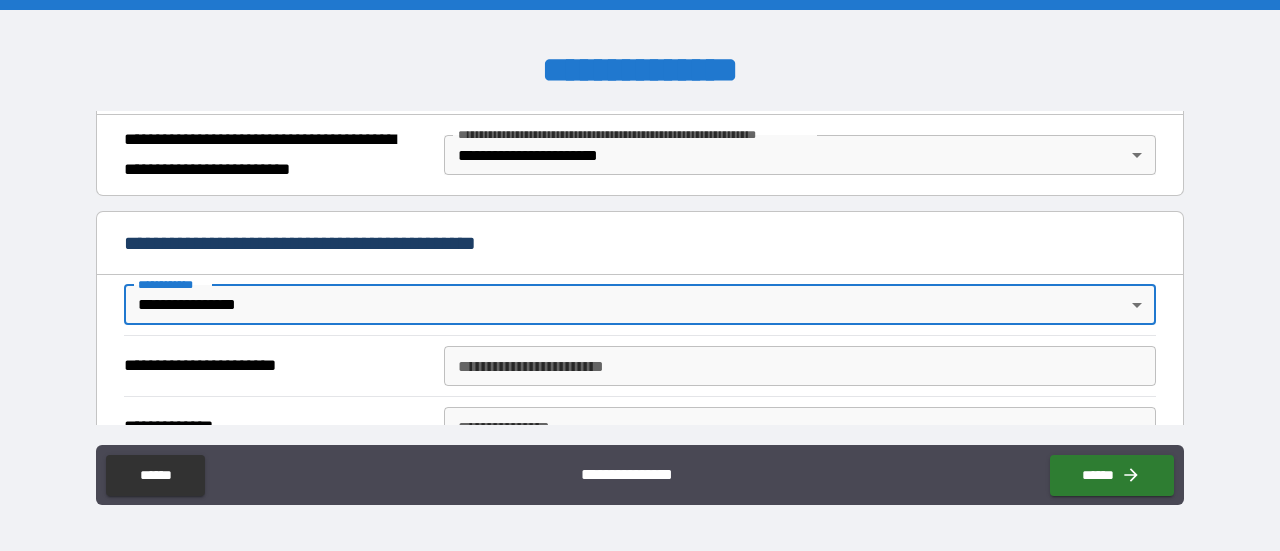 scroll, scrollTop: 348, scrollLeft: 0, axis: vertical 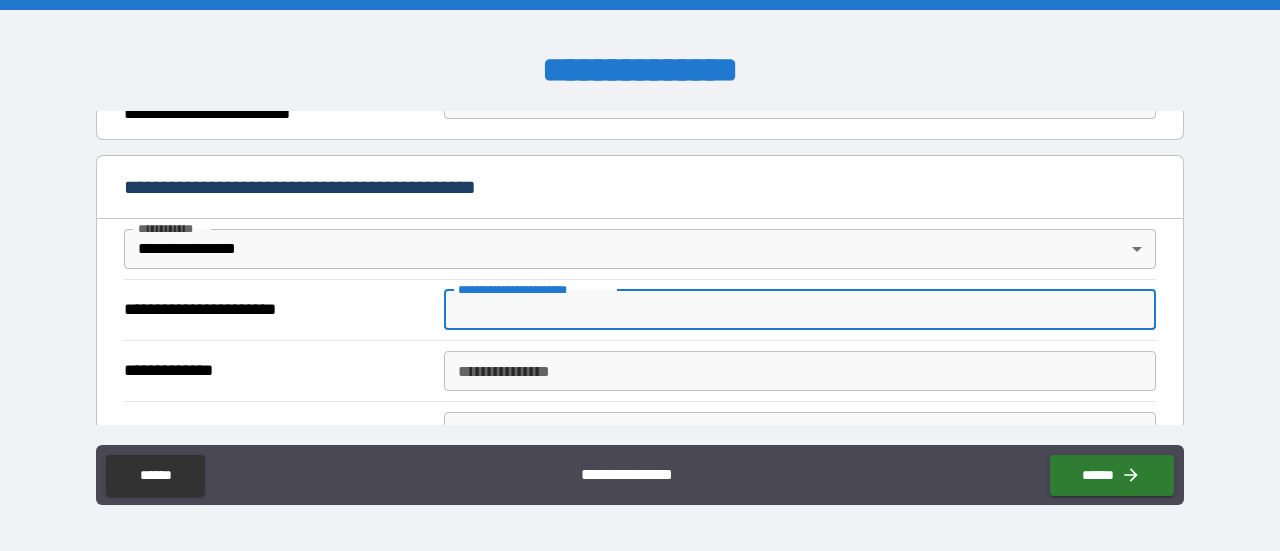 click on "**********" at bounding box center (800, 310) 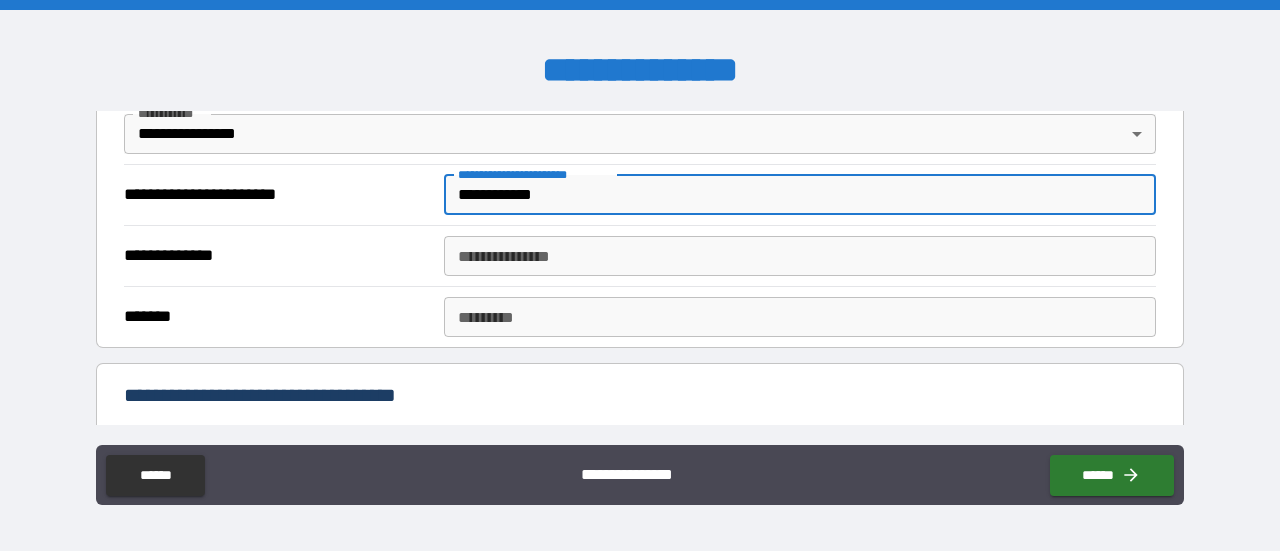 scroll, scrollTop: 464, scrollLeft: 0, axis: vertical 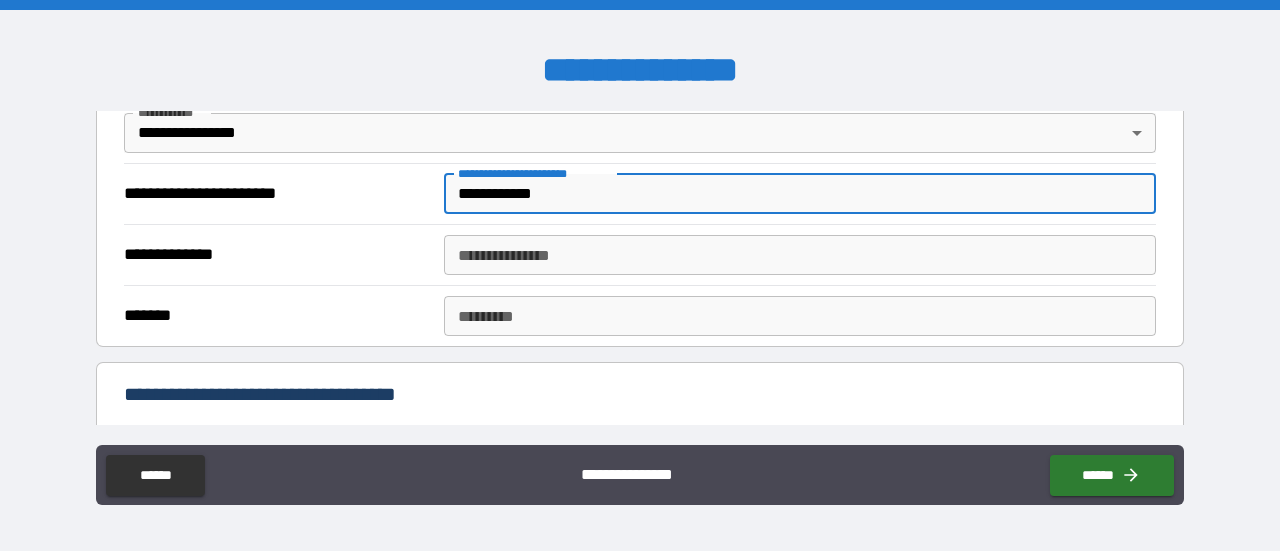type on "**********" 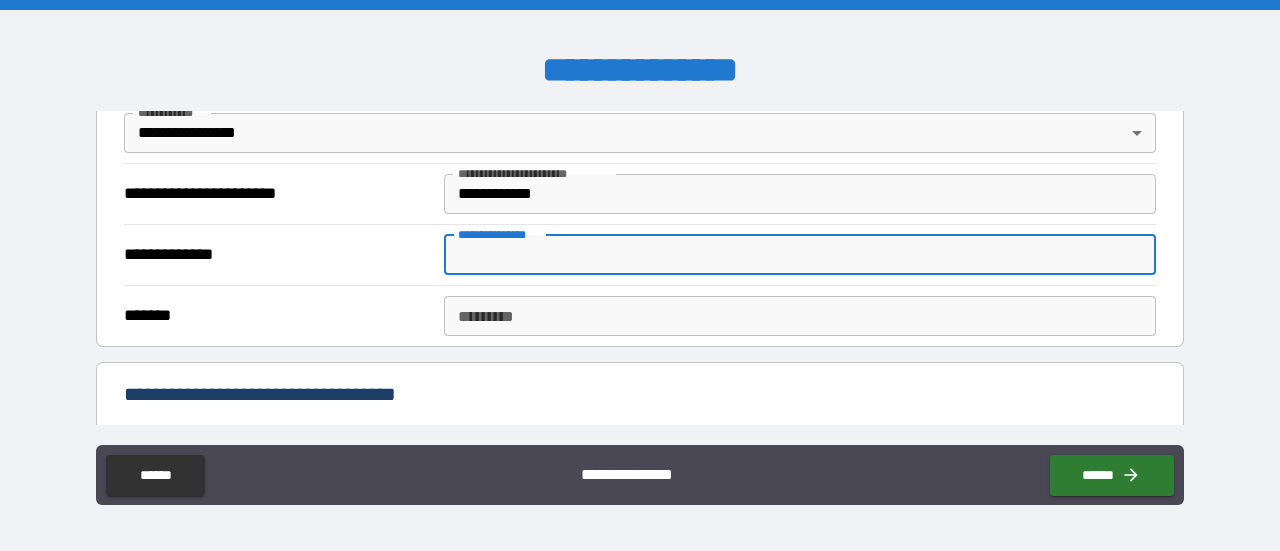 click on "**********" at bounding box center [800, 255] 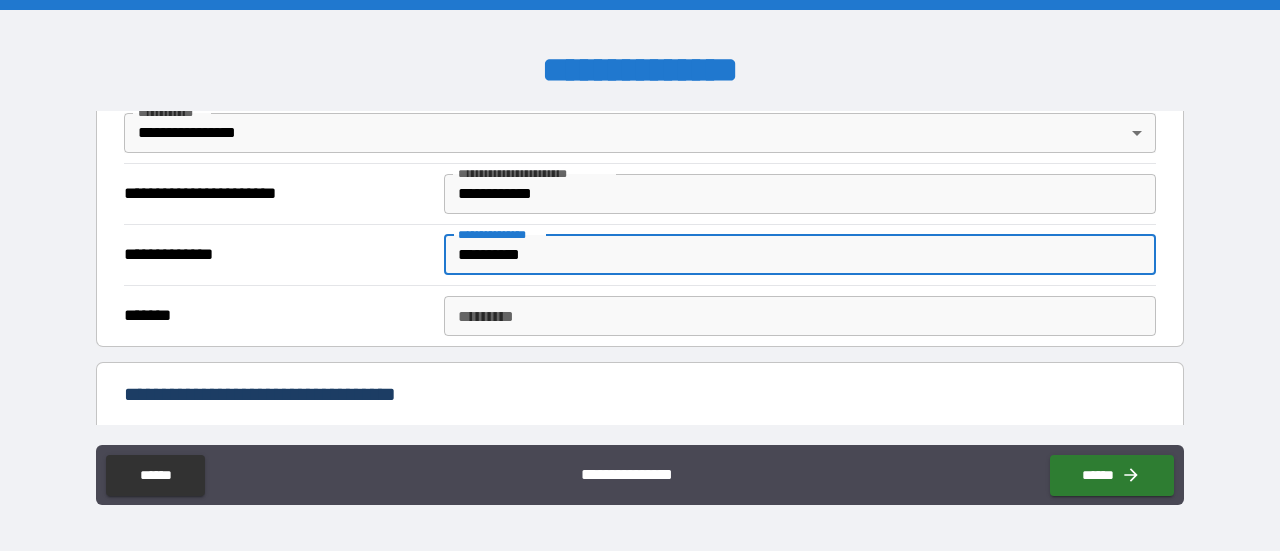 type on "**********" 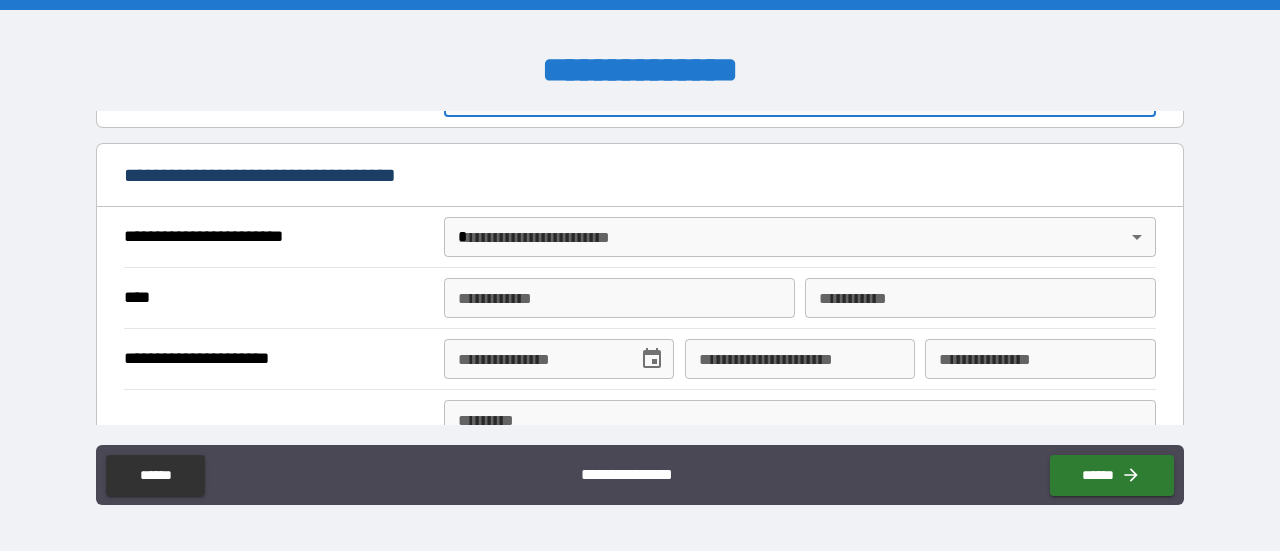 scroll, scrollTop: 684, scrollLeft: 0, axis: vertical 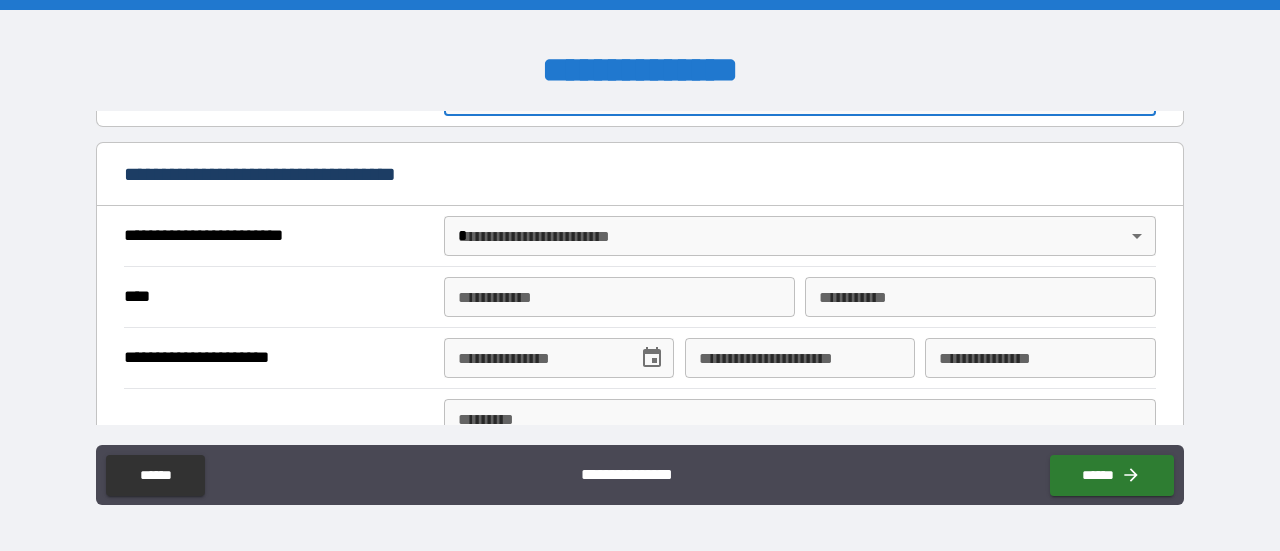 type on "*****" 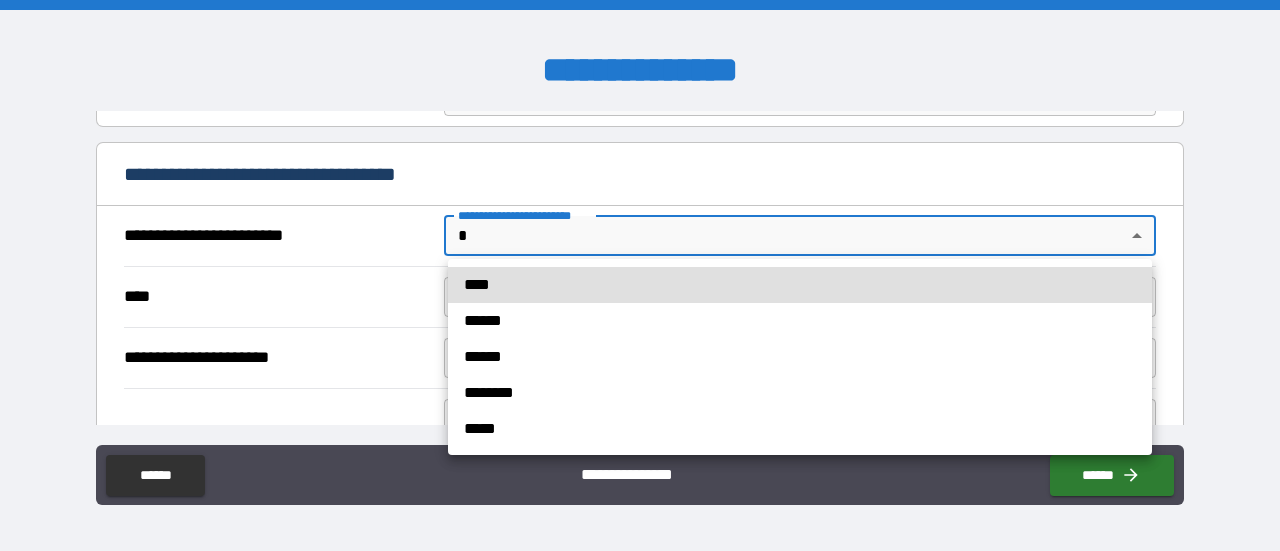 click on "**********" at bounding box center (640, 275) 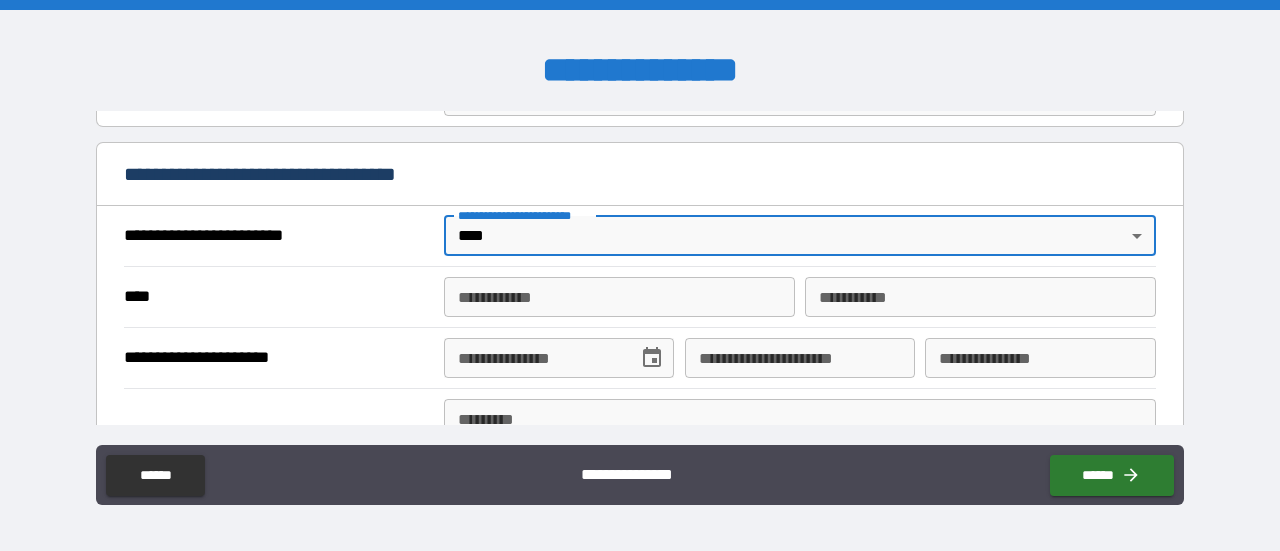type on "*" 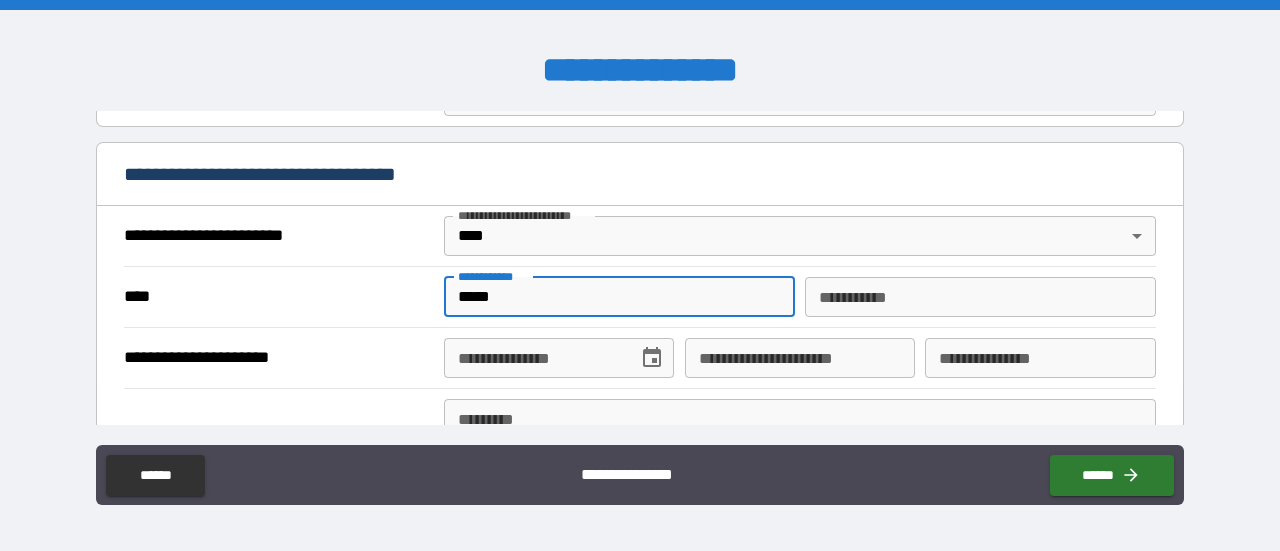 type on "*****" 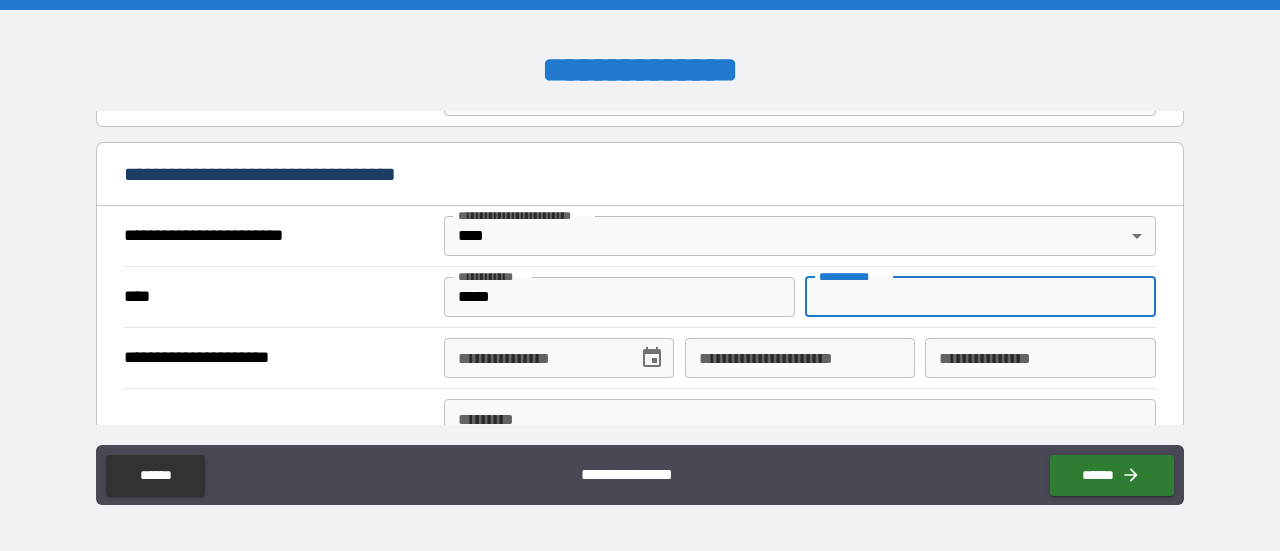 click on "*********   *" at bounding box center [980, 297] 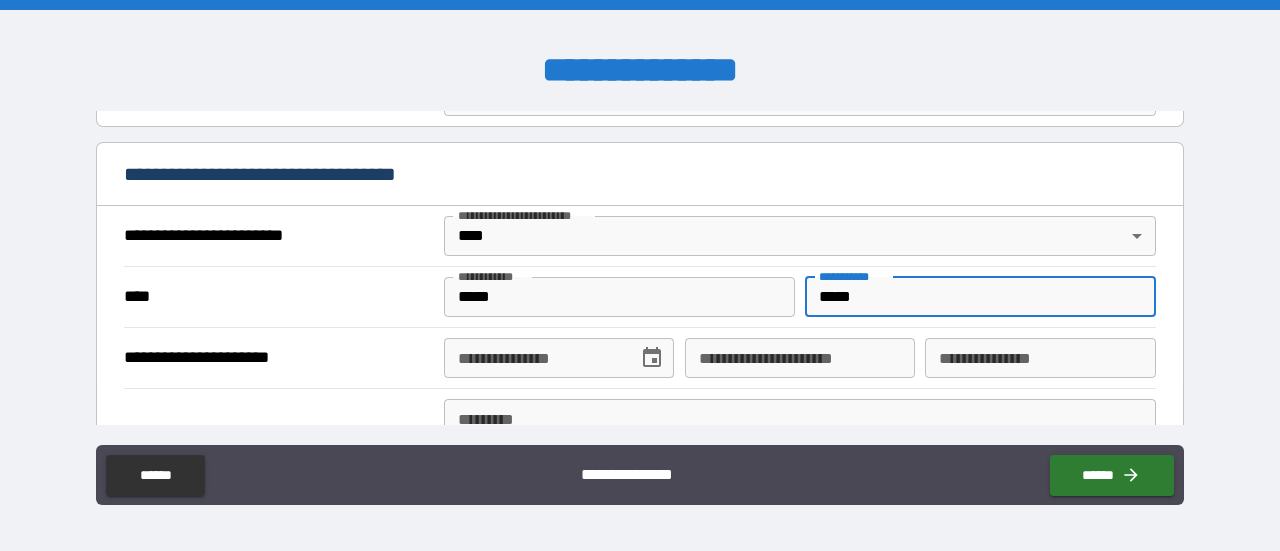 type on "*****" 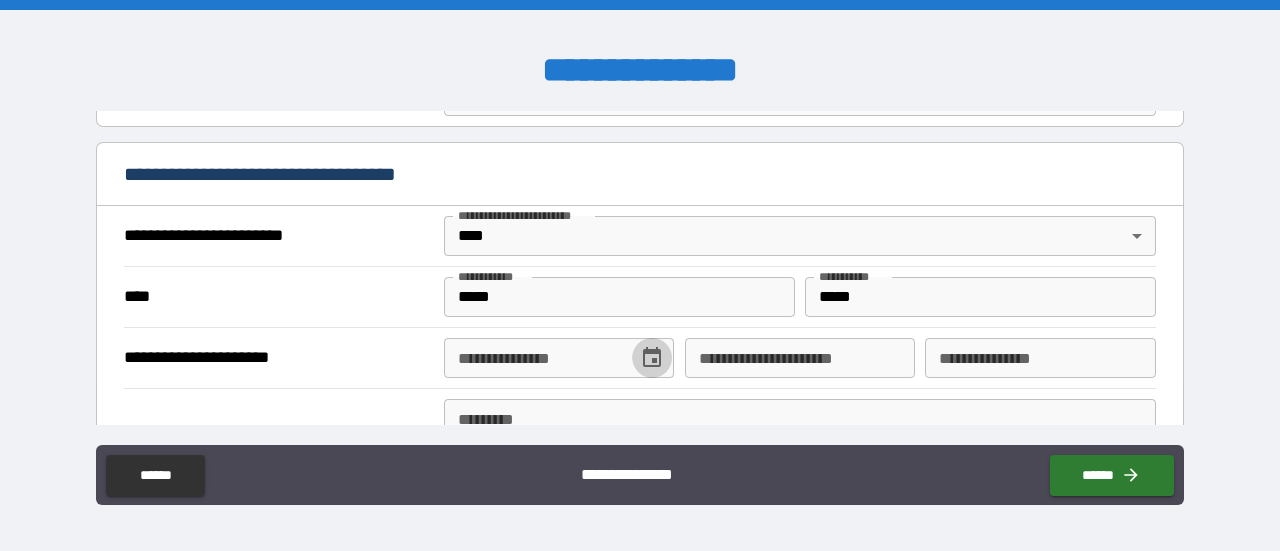 click 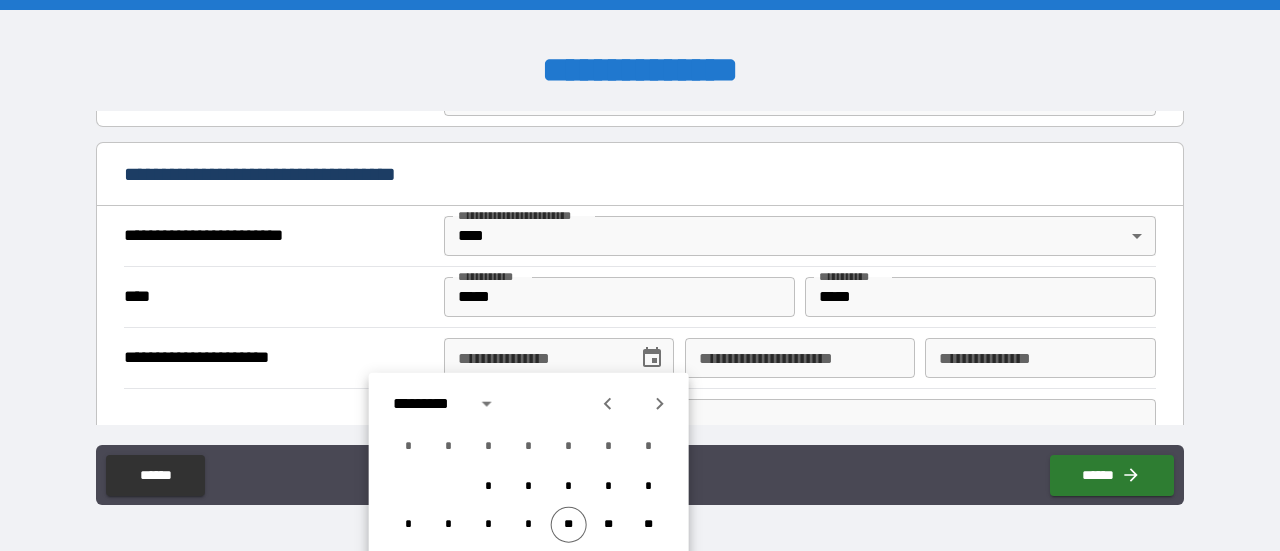 click on "*********" at bounding box center [431, 404] 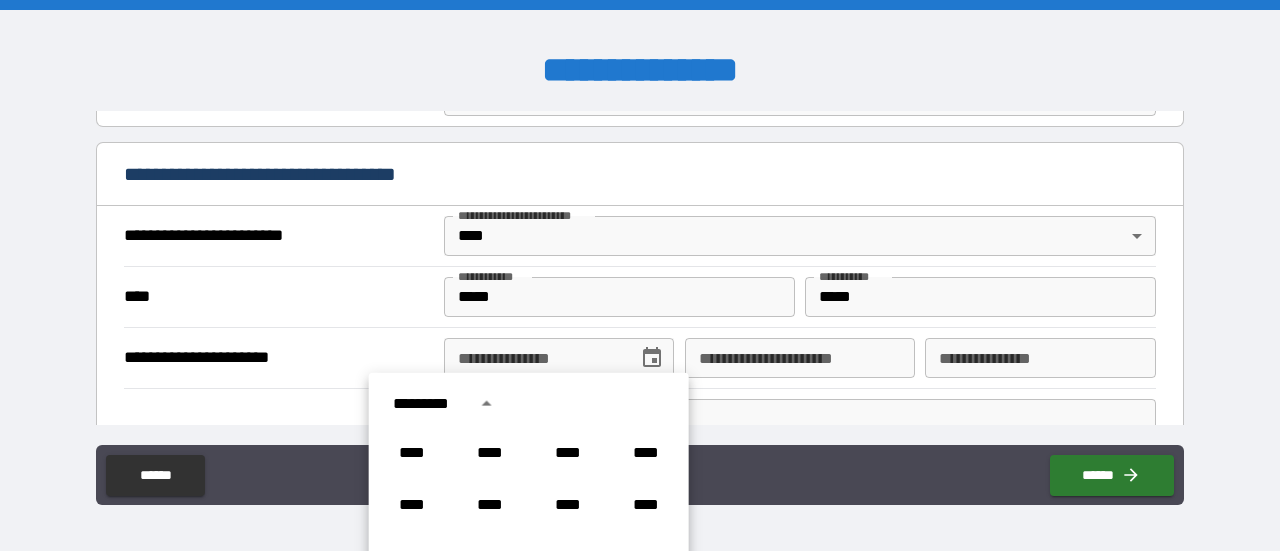 scroll, scrollTop: 179, scrollLeft: 0, axis: vertical 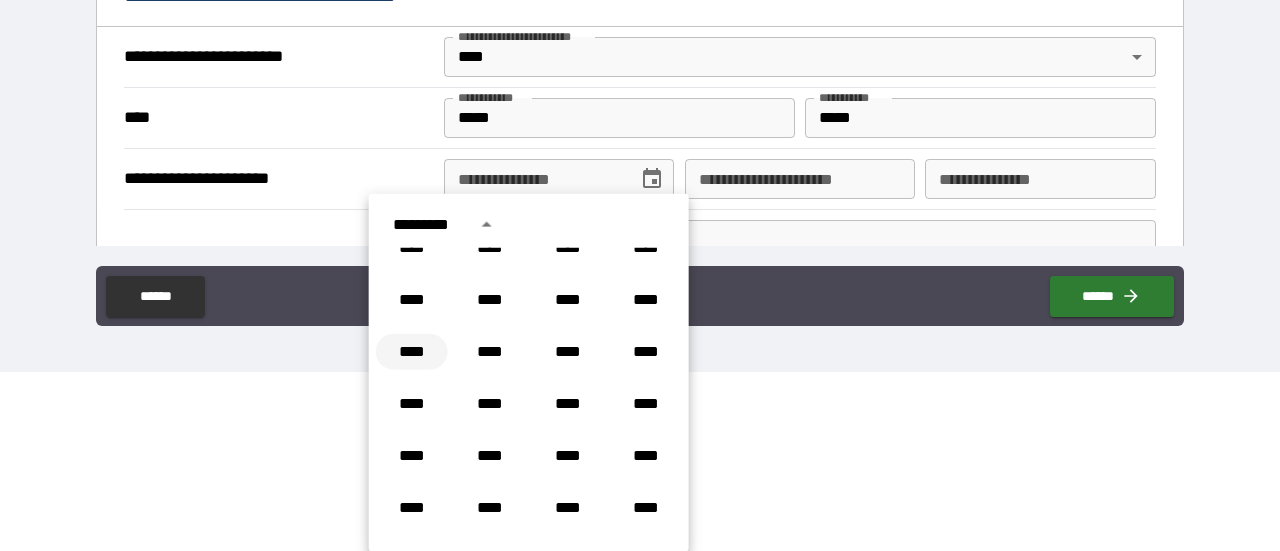 click on "****" at bounding box center [412, 352] 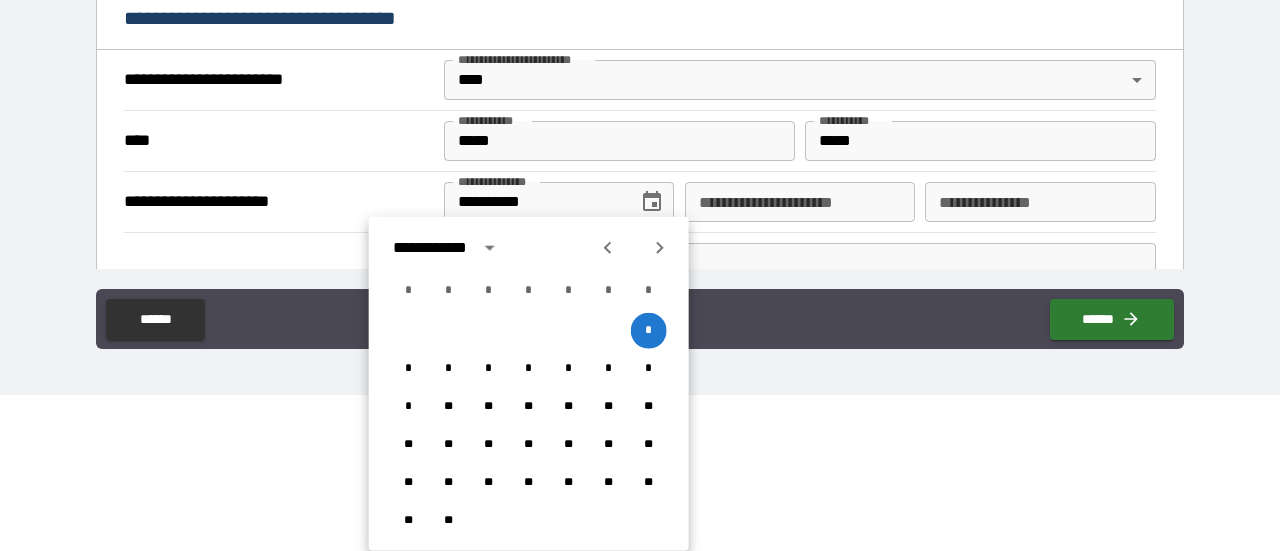 scroll, scrollTop: 155, scrollLeft: 0, axis: vertical 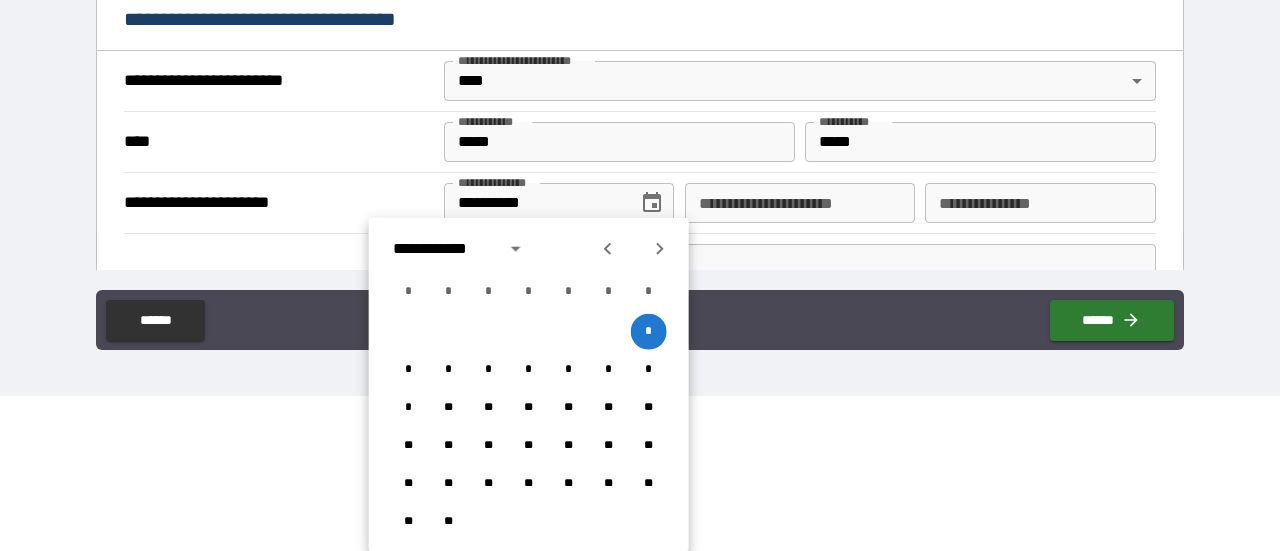click 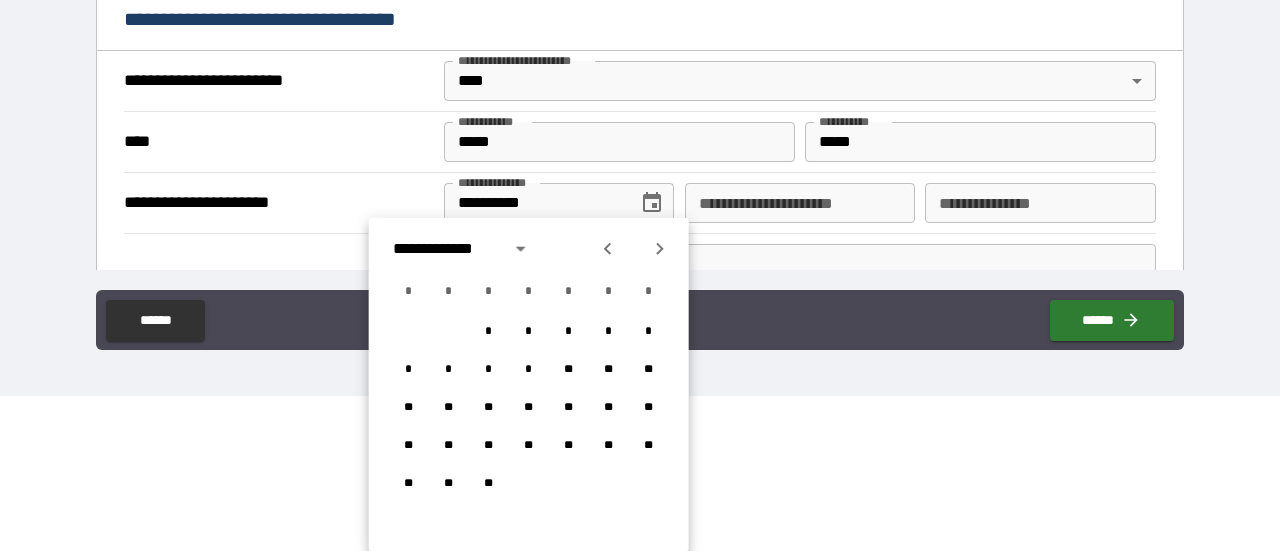 click 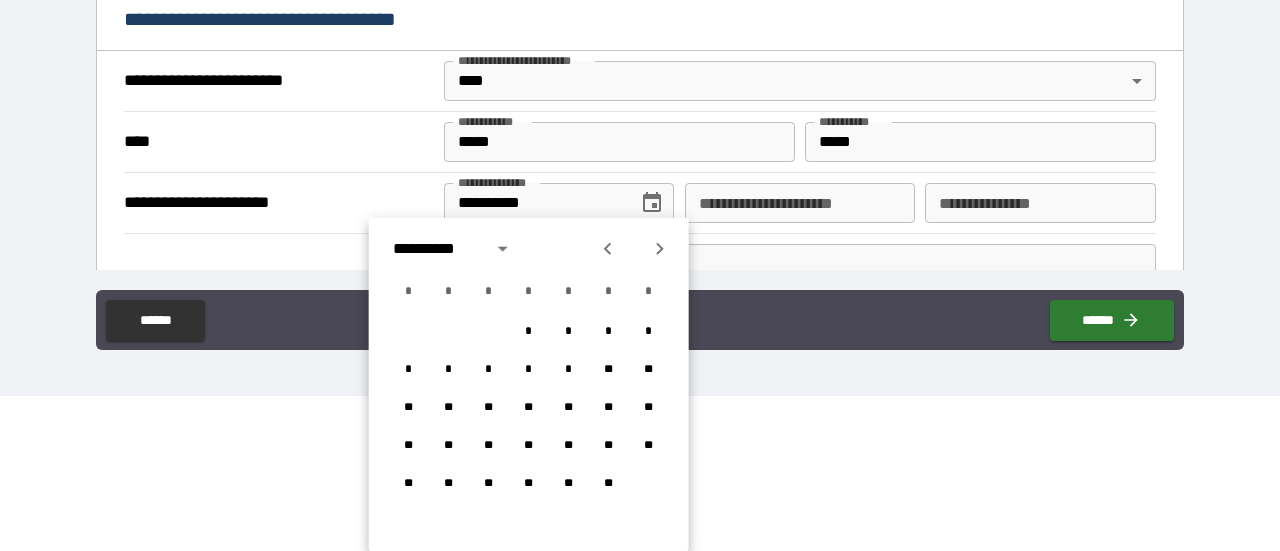 click 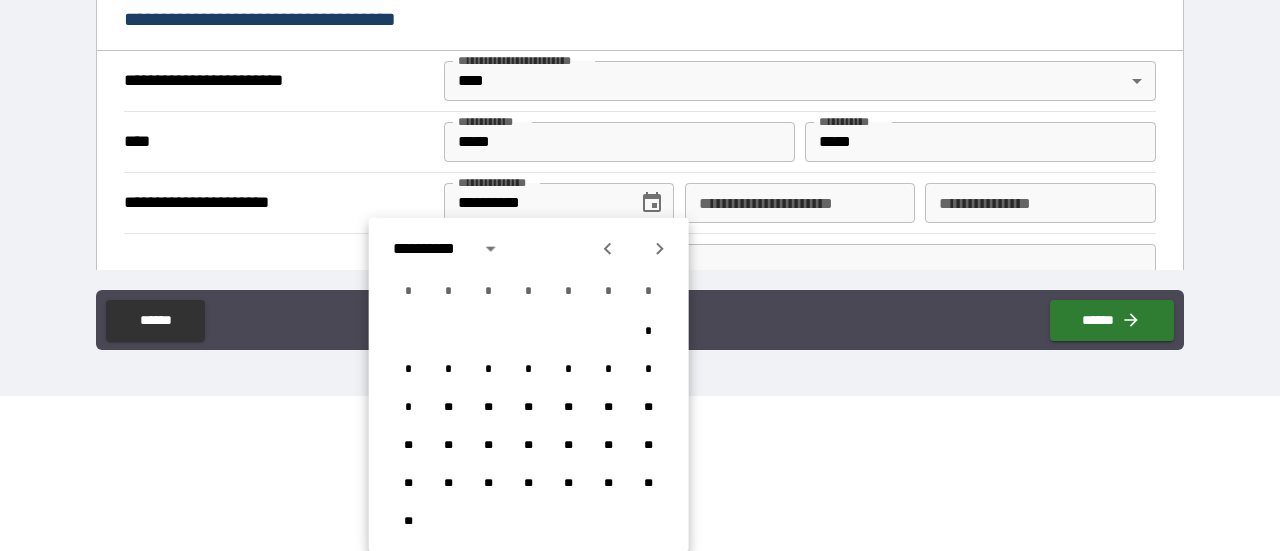 click 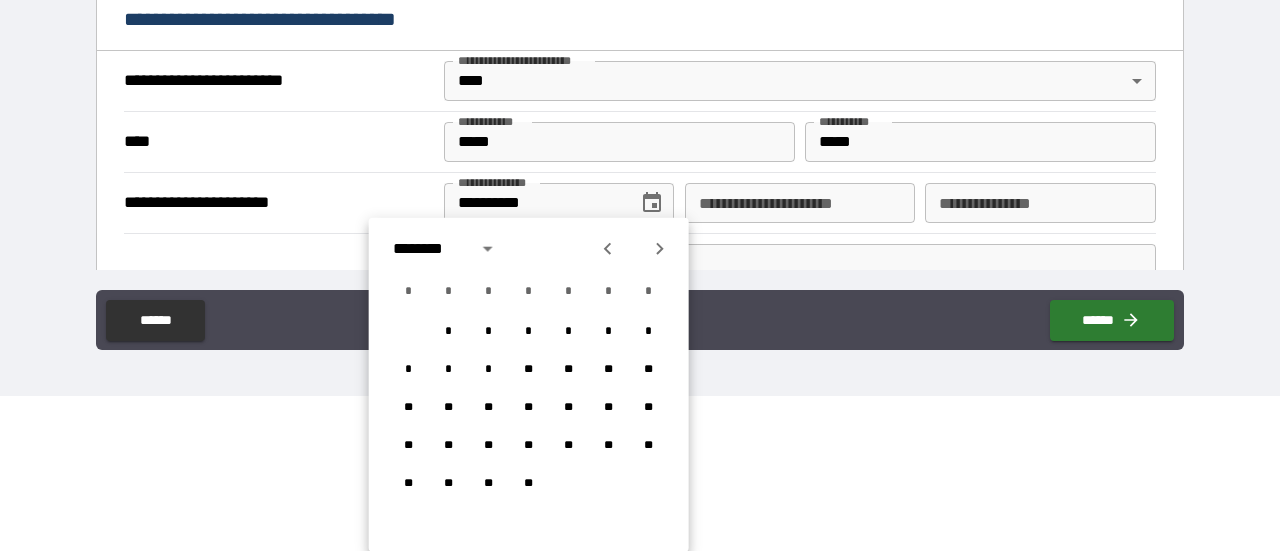 click 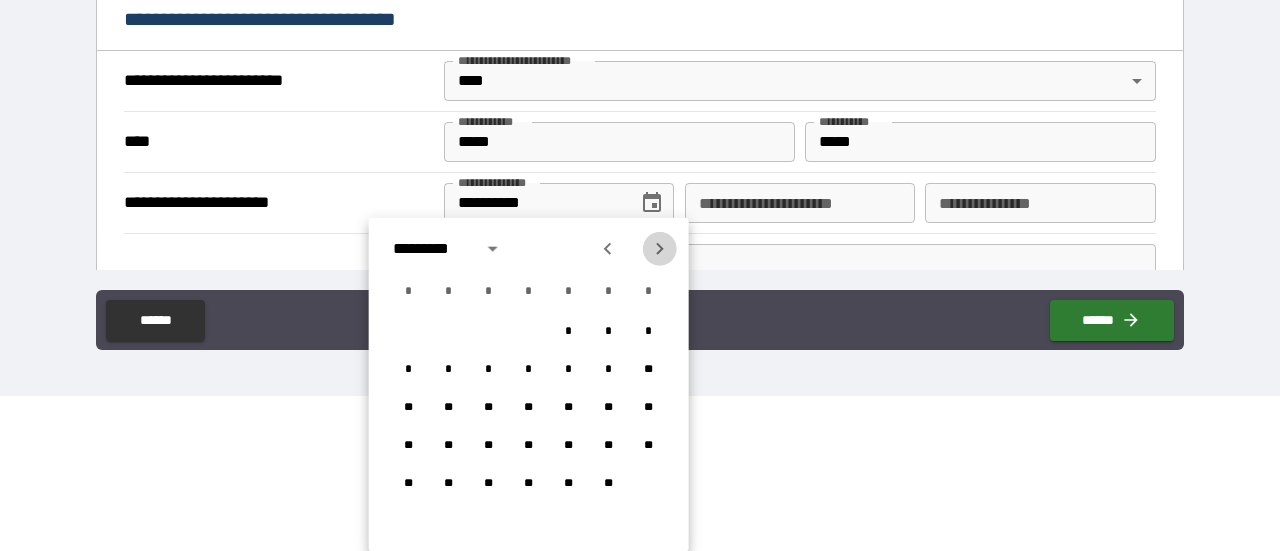 click 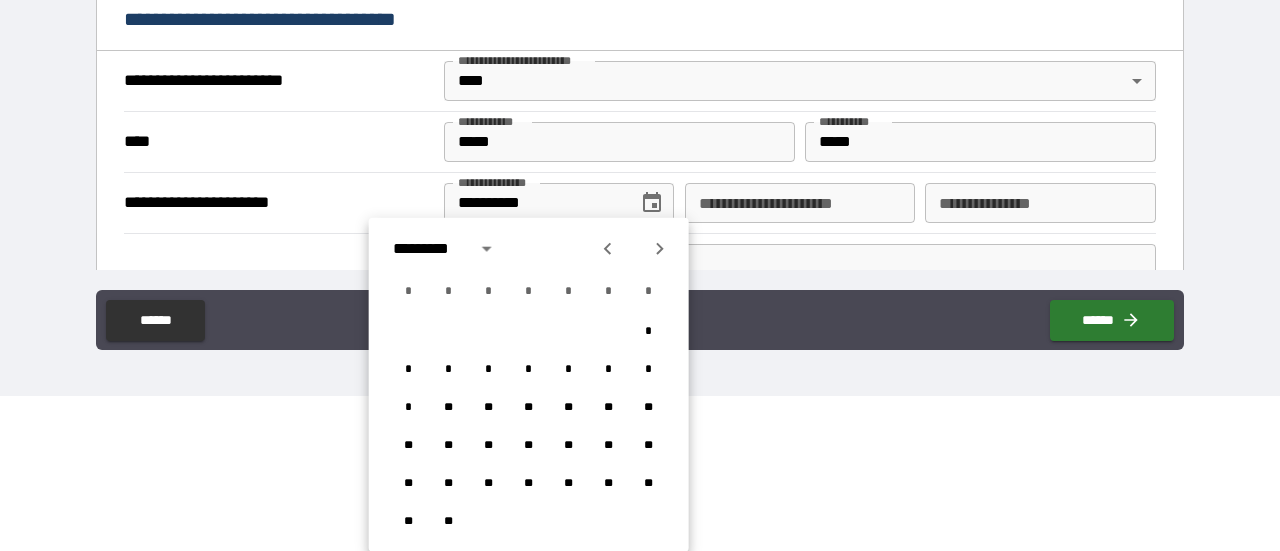 click 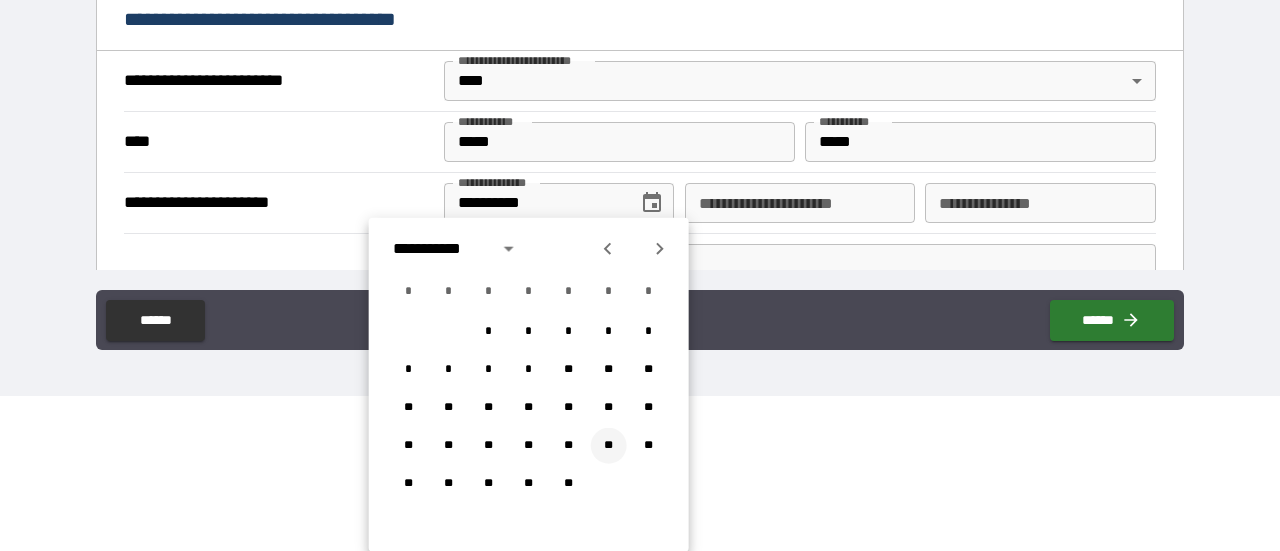 click on "**" at bounding box center (609, 446) 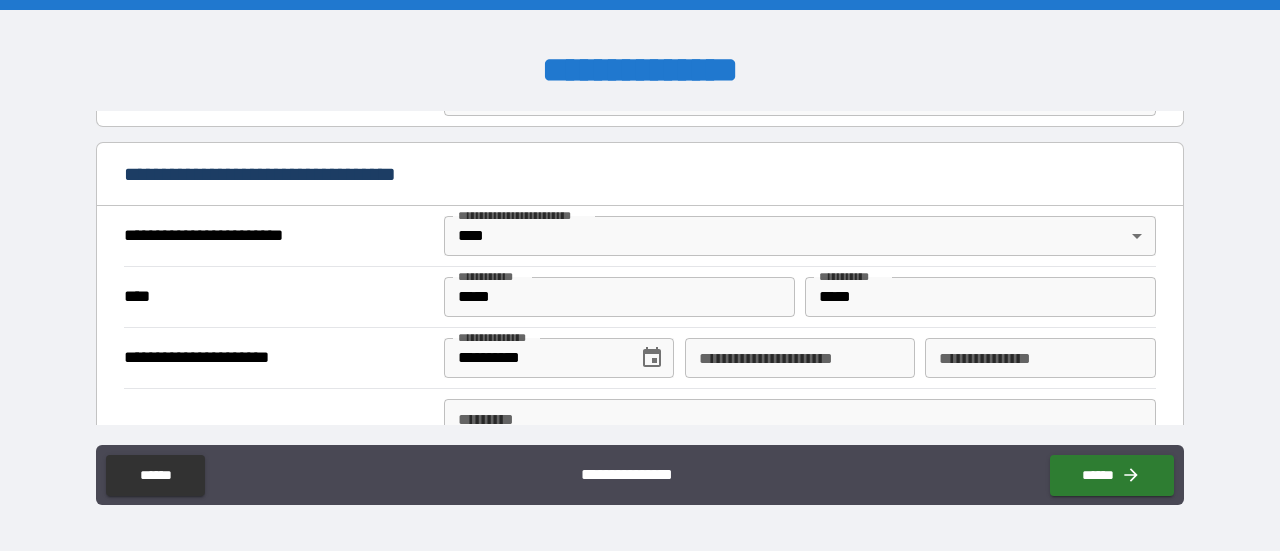 scroll, scrollTop: 0, scrollLeft: 0, axis: both 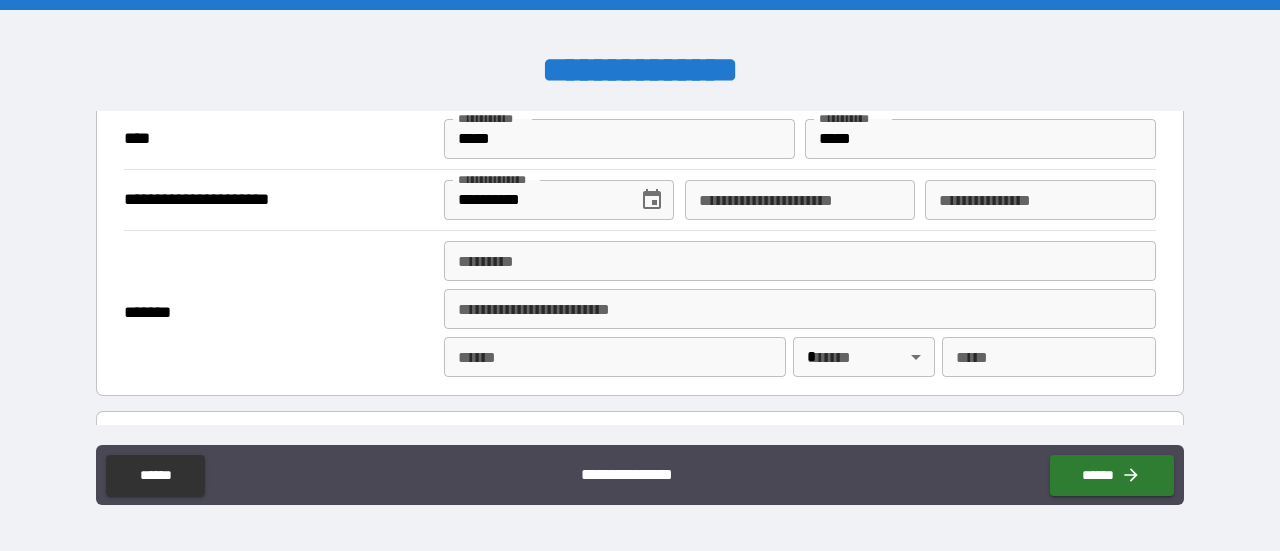 click on "*******   *" at bounding box center (800, 261) 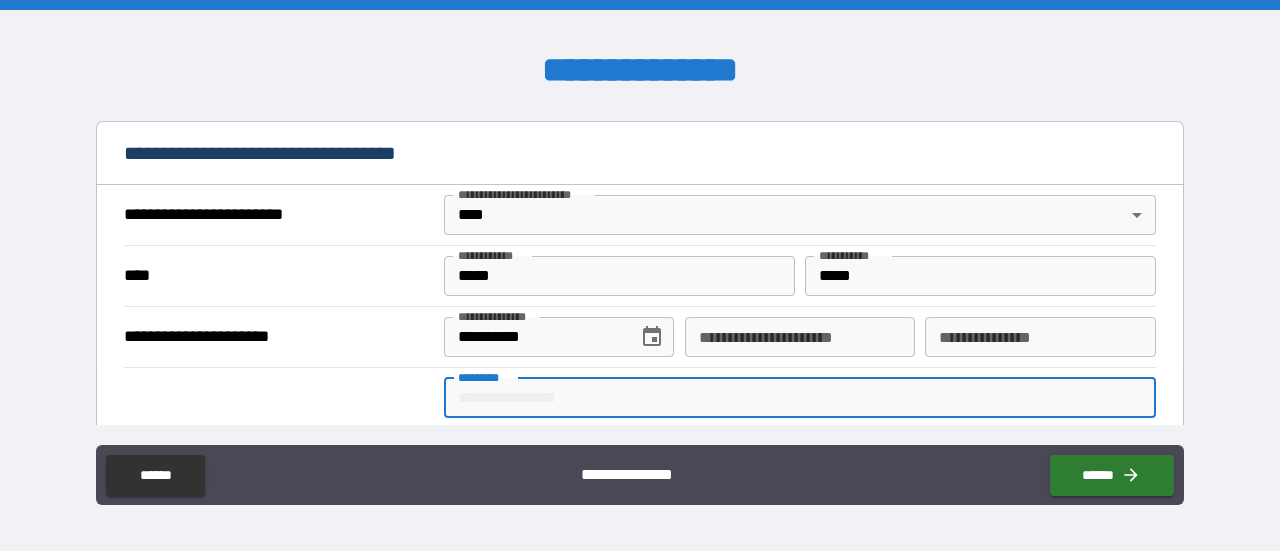 scroll, scrollTop: 704, scrollLeft: 0, axis: vertical 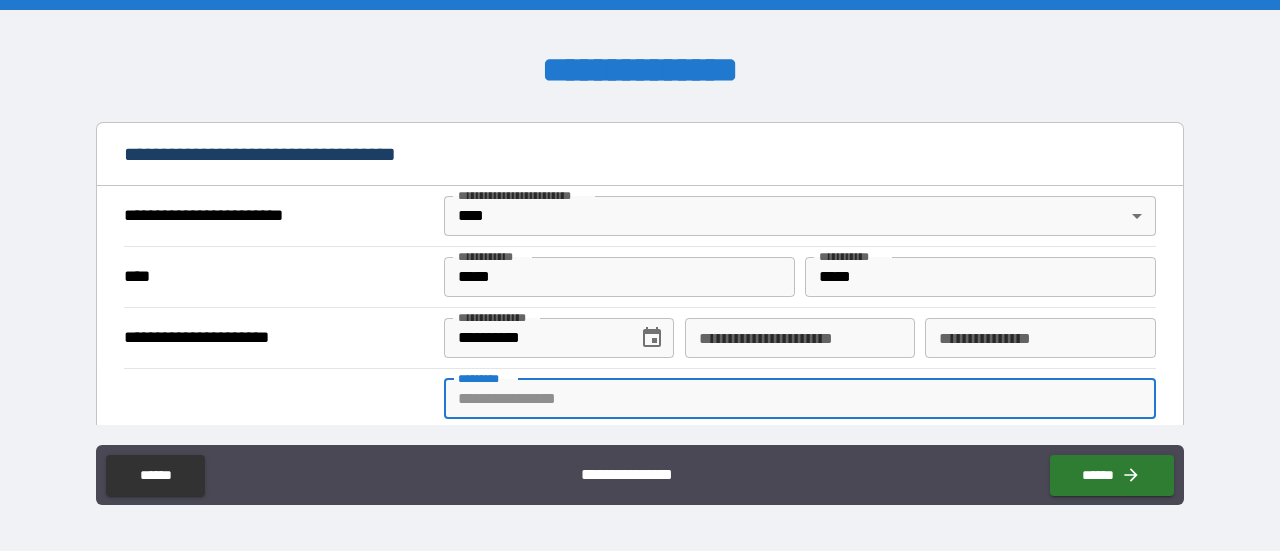 click on "**********" at bounding box center [640, 337] 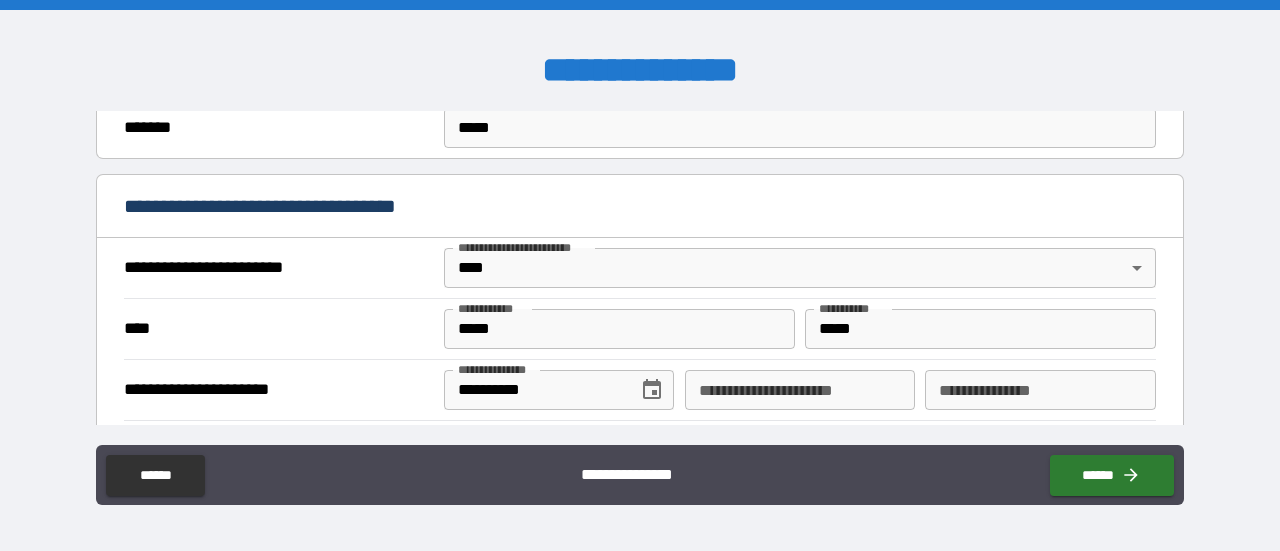 scroll, scrollTop: 653, scrollLeft: 0, axis: vertical 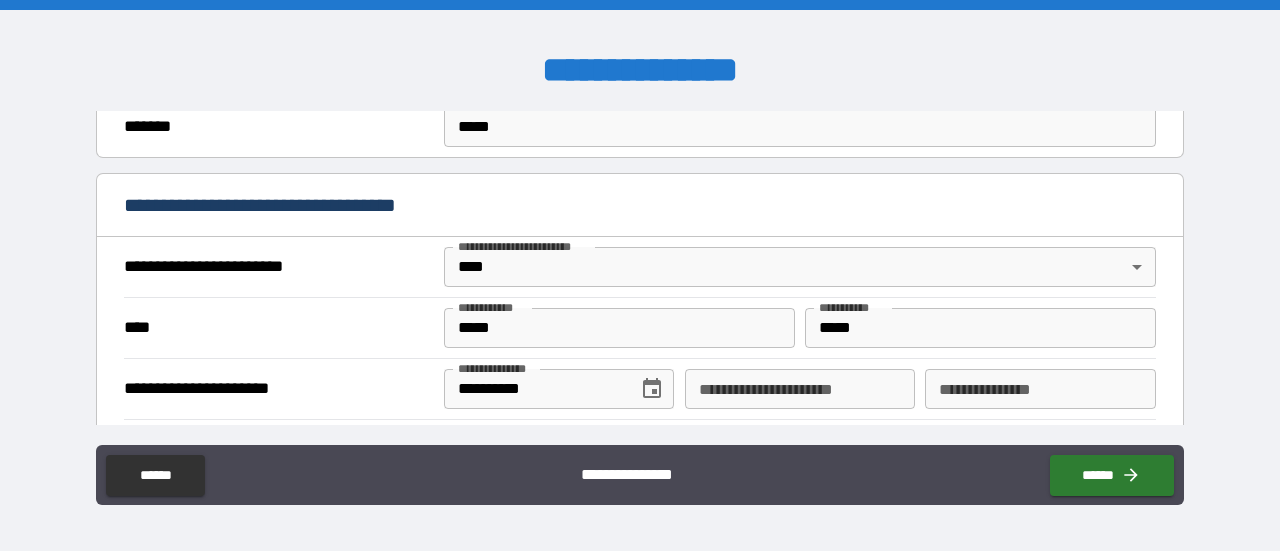click on "**********" at bounding box center [640, 275] 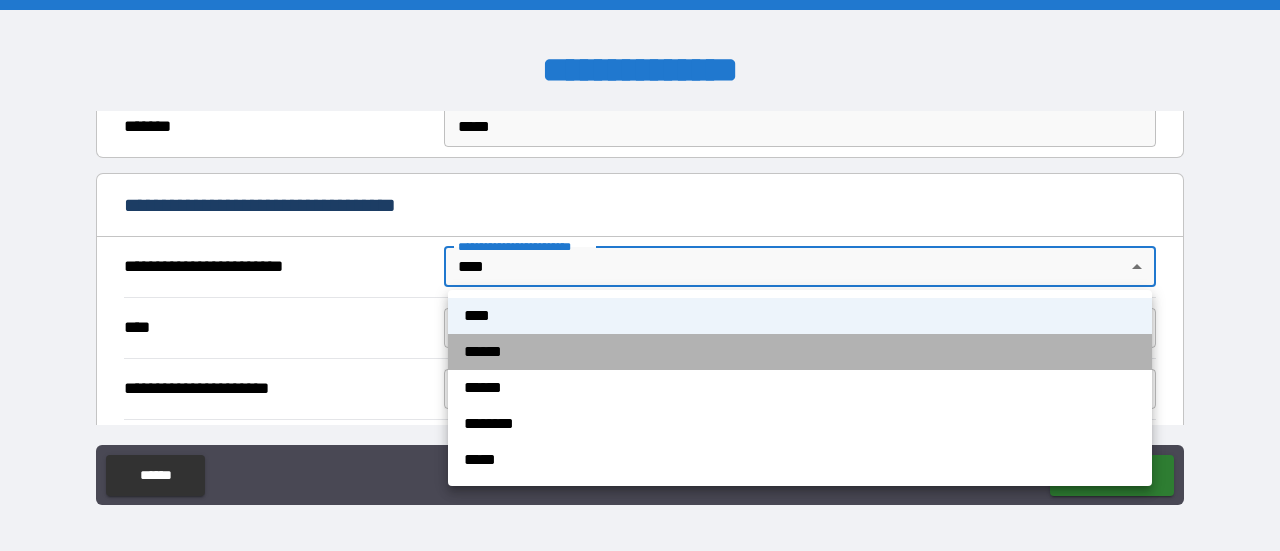 click on "******" at bounding box center [800, 352] 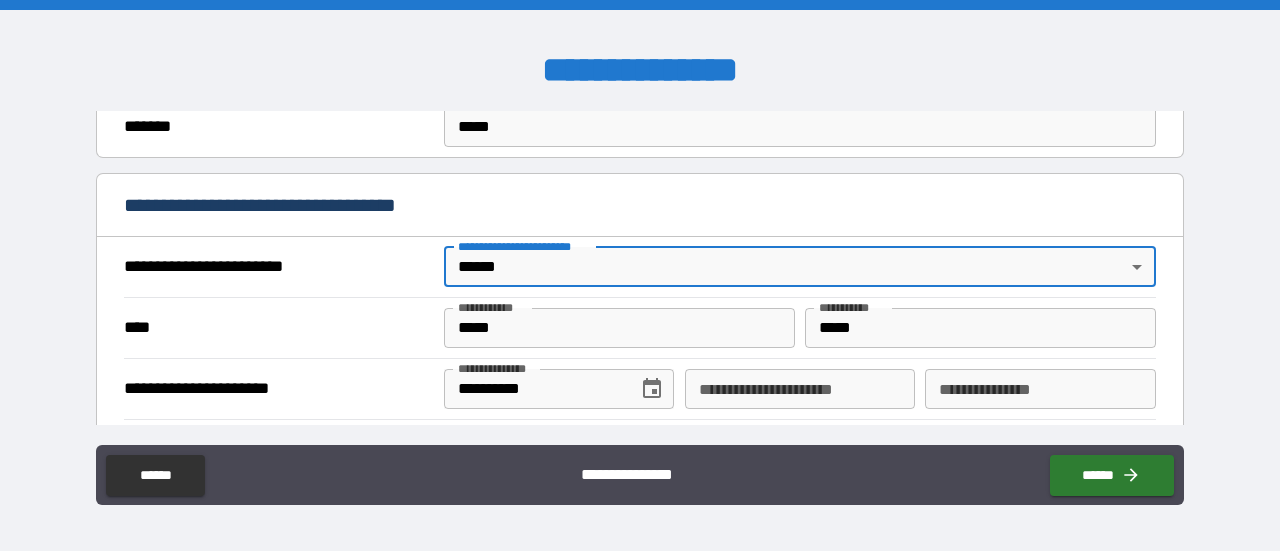 click on "**********" at bounding box center (640, 275) 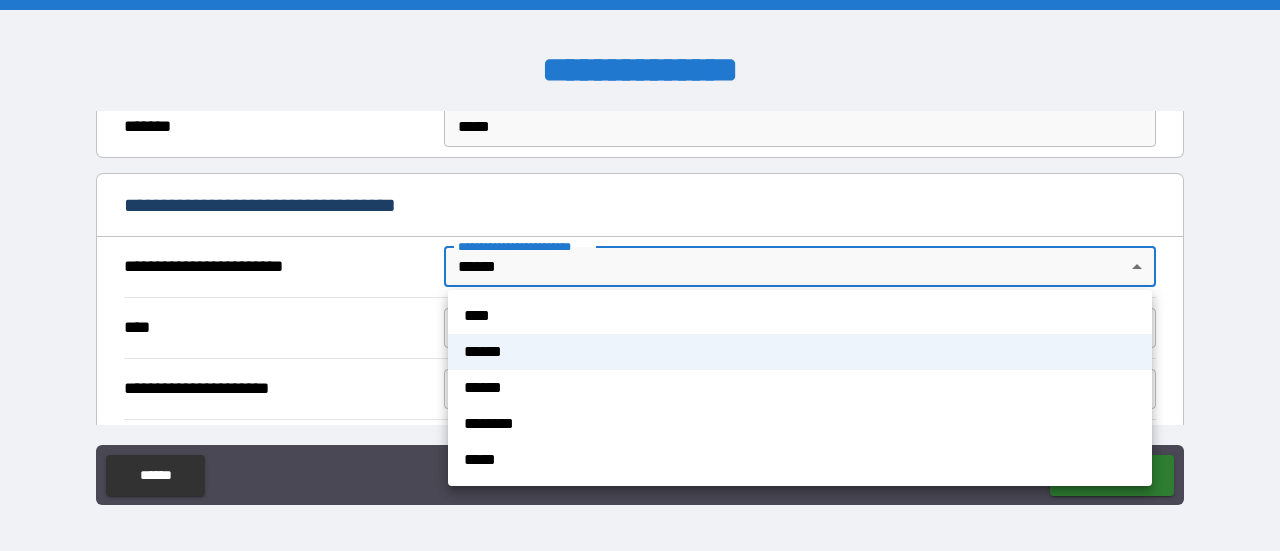 click on "*****" at bounding box center [800, 460] 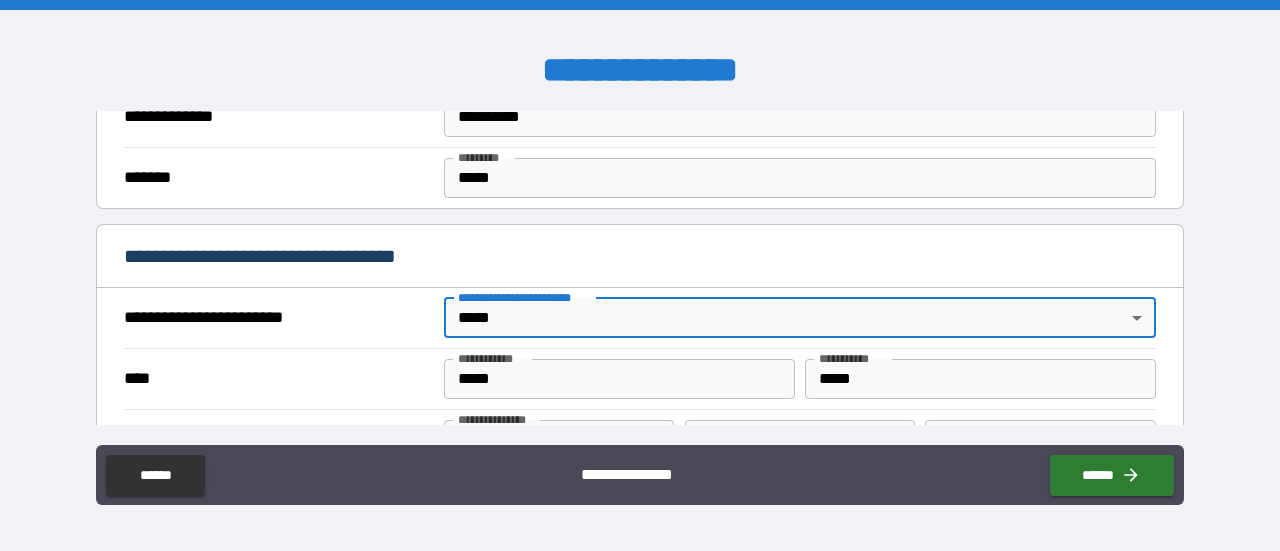 scroll, scrollTop: 628, scrollLeft: 0, axis: vertical 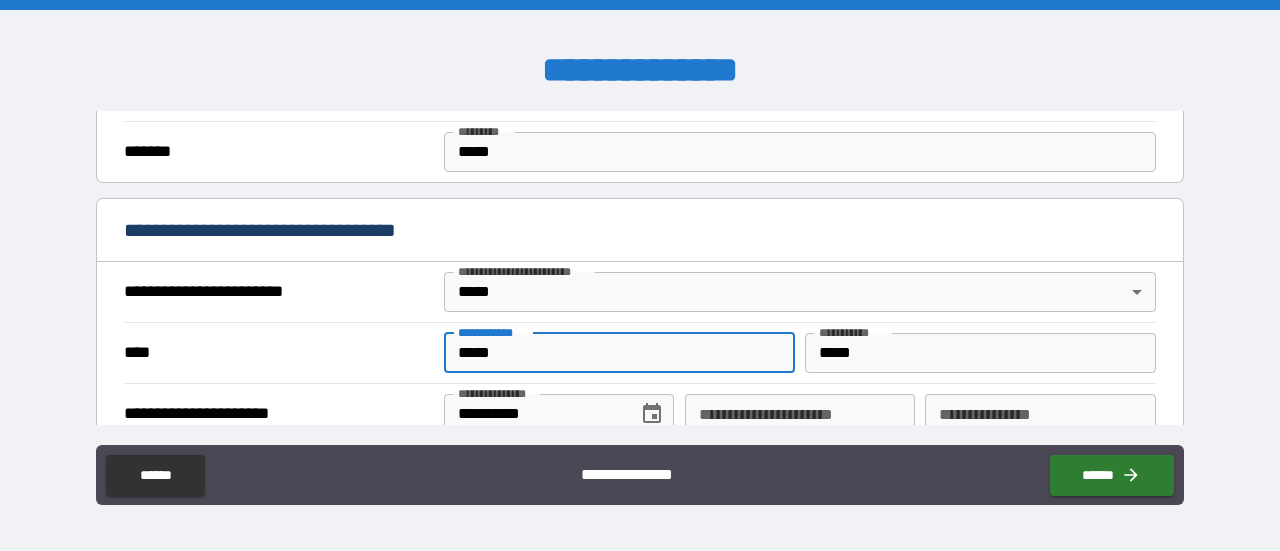 drag, startPoint x: 540, startPoint y: 345, endPoint x: 424, endPoint y: 348, distance: 116.03879 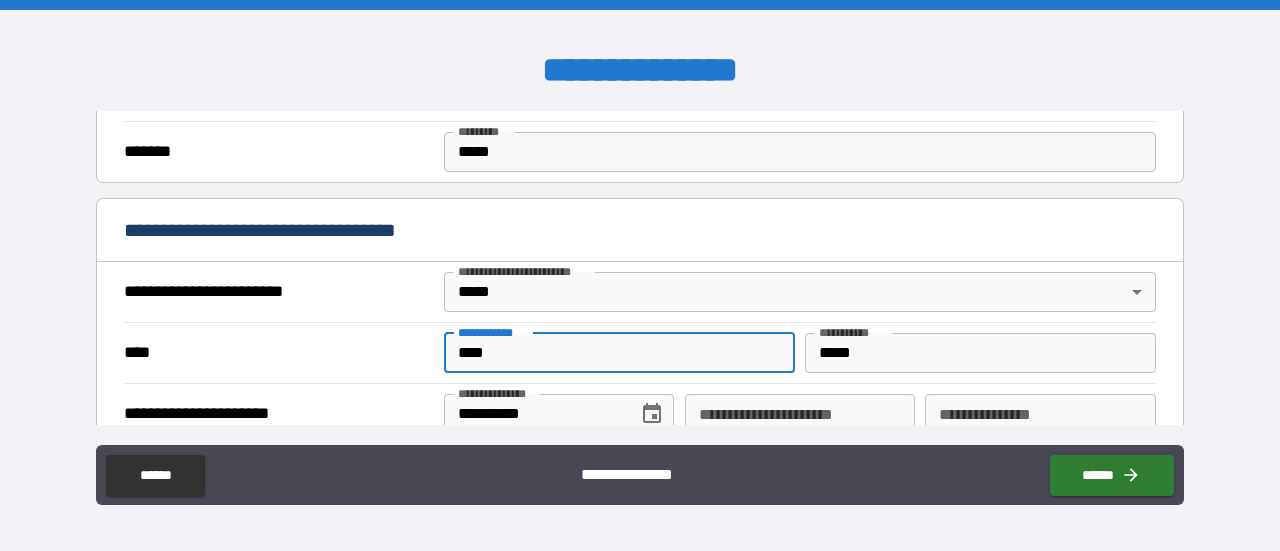type on "****" 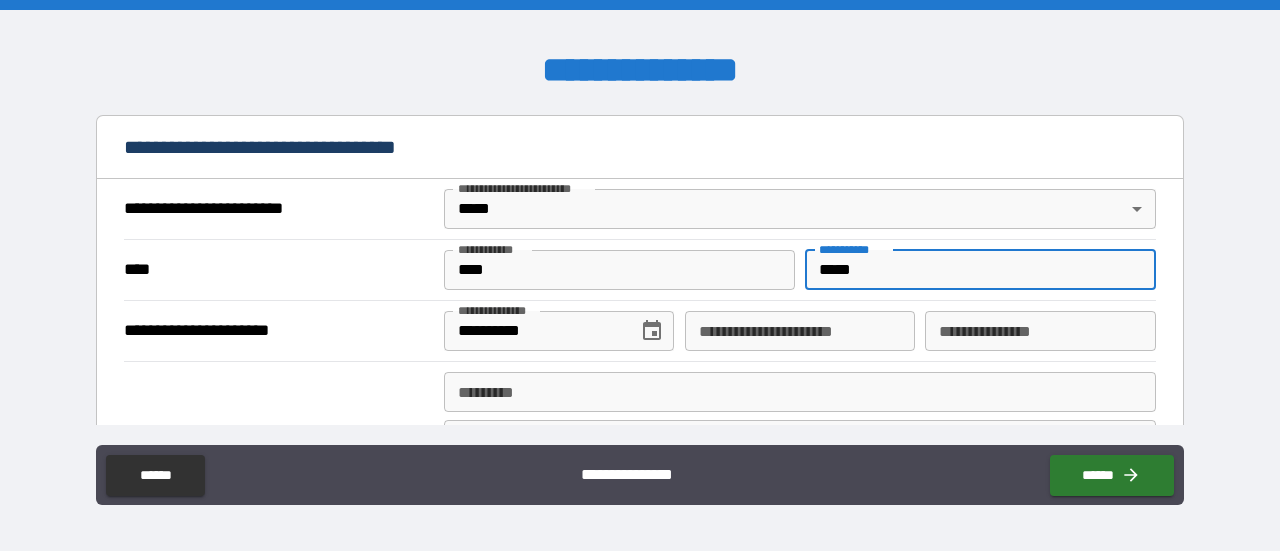 scroll, scrollTop: 716, scrollLeft: 0, axis: vertical 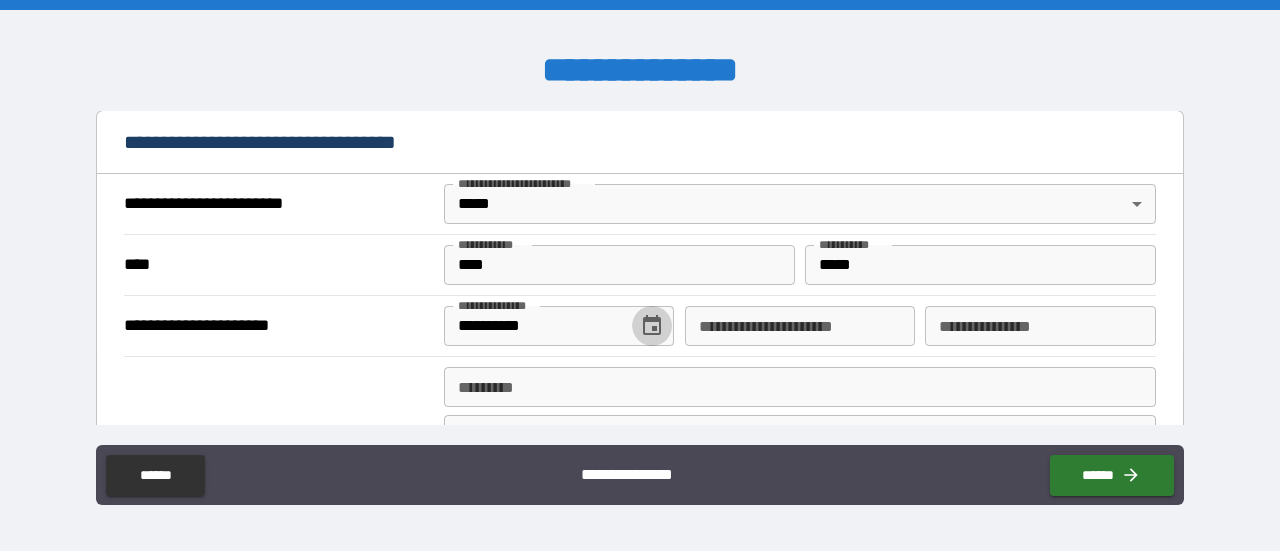 click 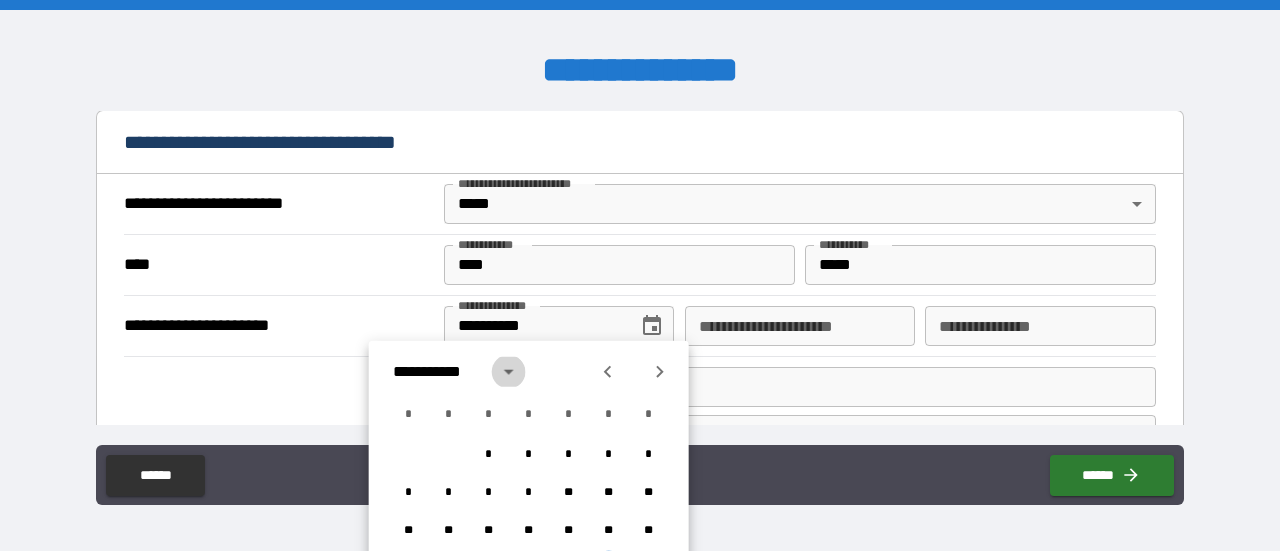 click at bounding box center (509, 372) 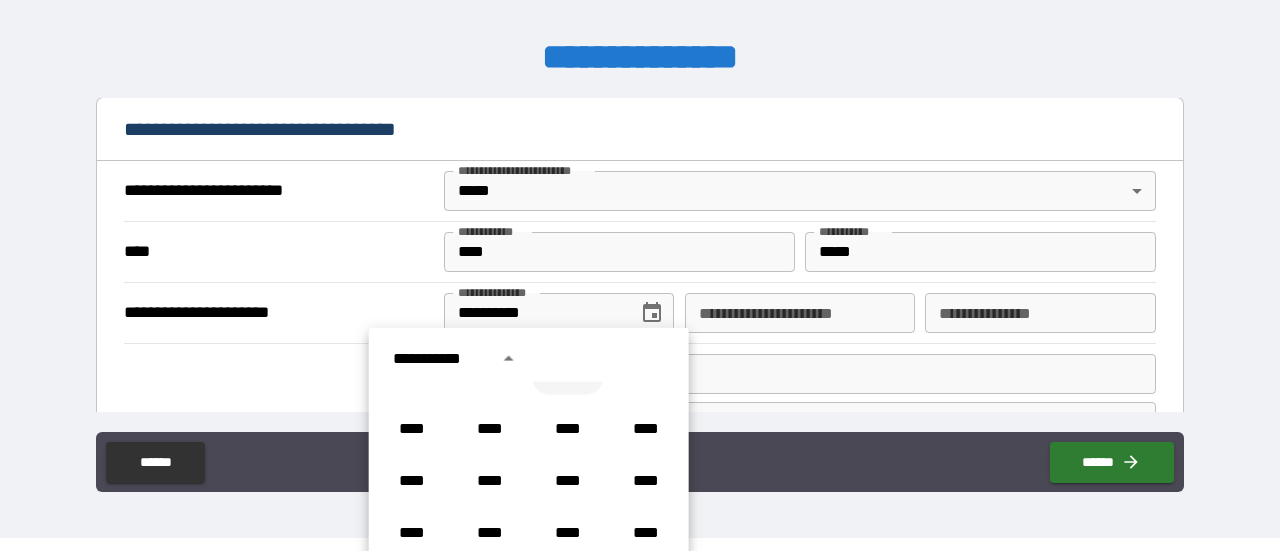 scroll, scrollTop: 747, scrollLeft: 0, axis: vertical 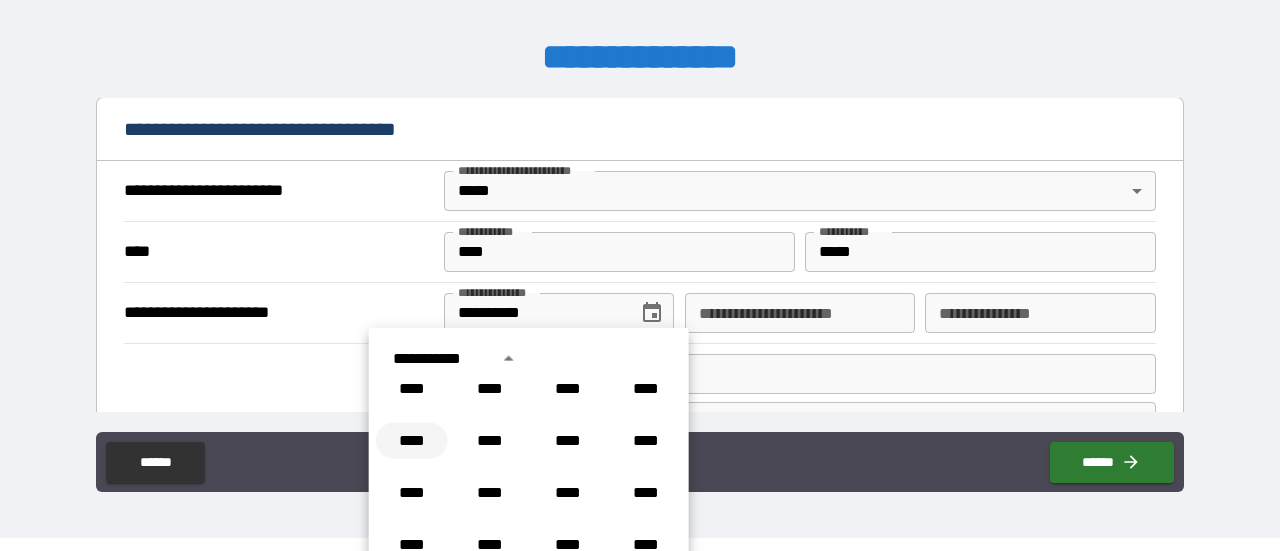 click on "****" at bounding box center [412, 441] 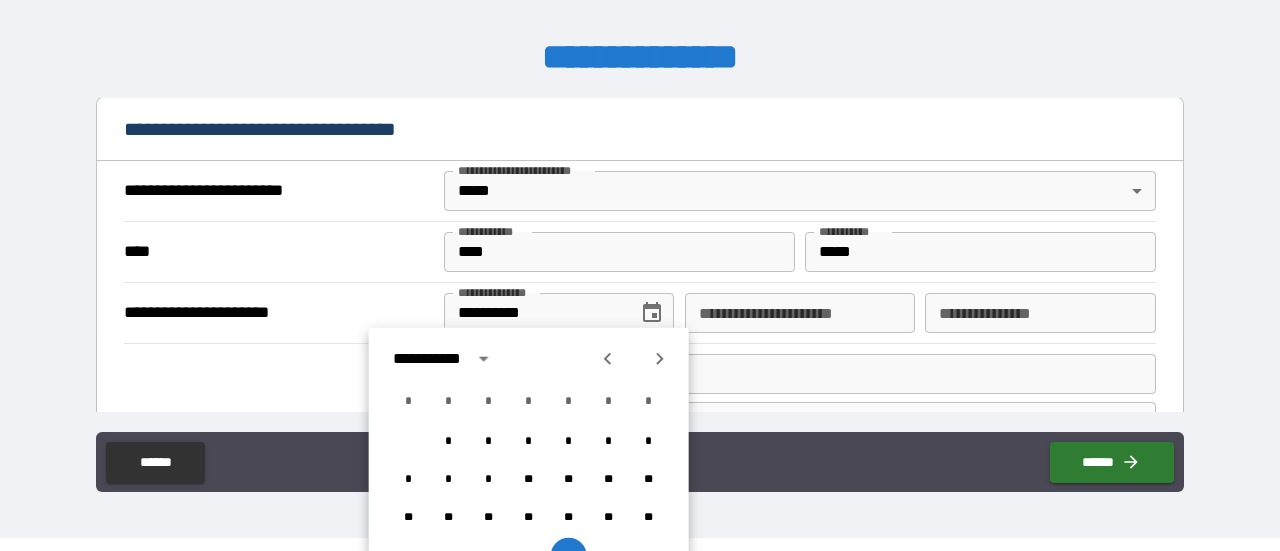 scroll, scrollTop: 35, scrollLeft: 0, axis: vertical 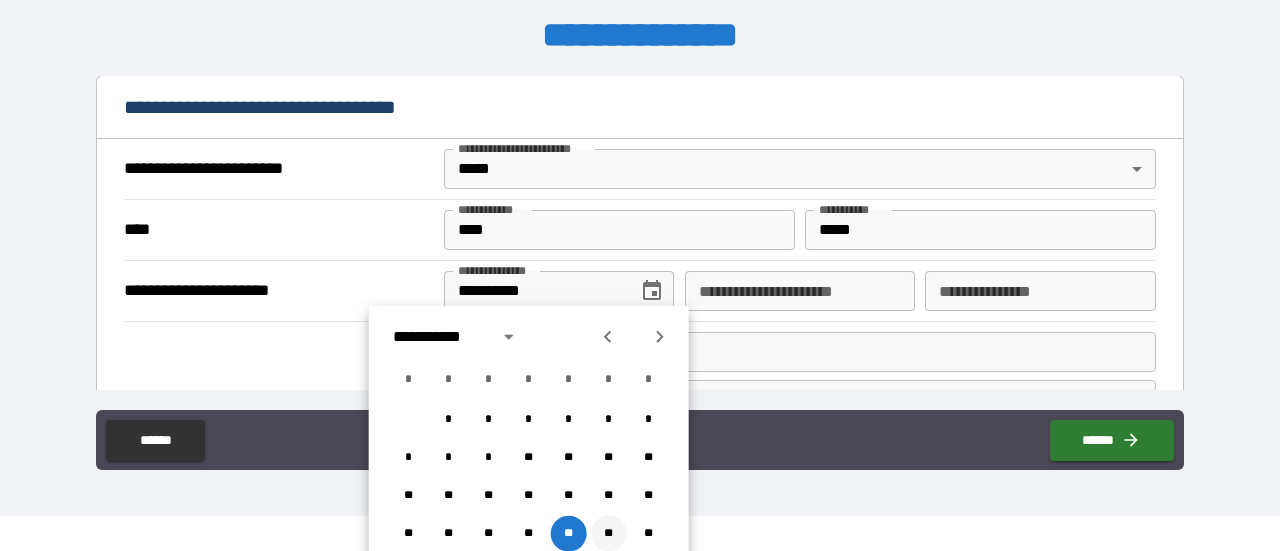 click on "**" at bounding box center [609, 534] 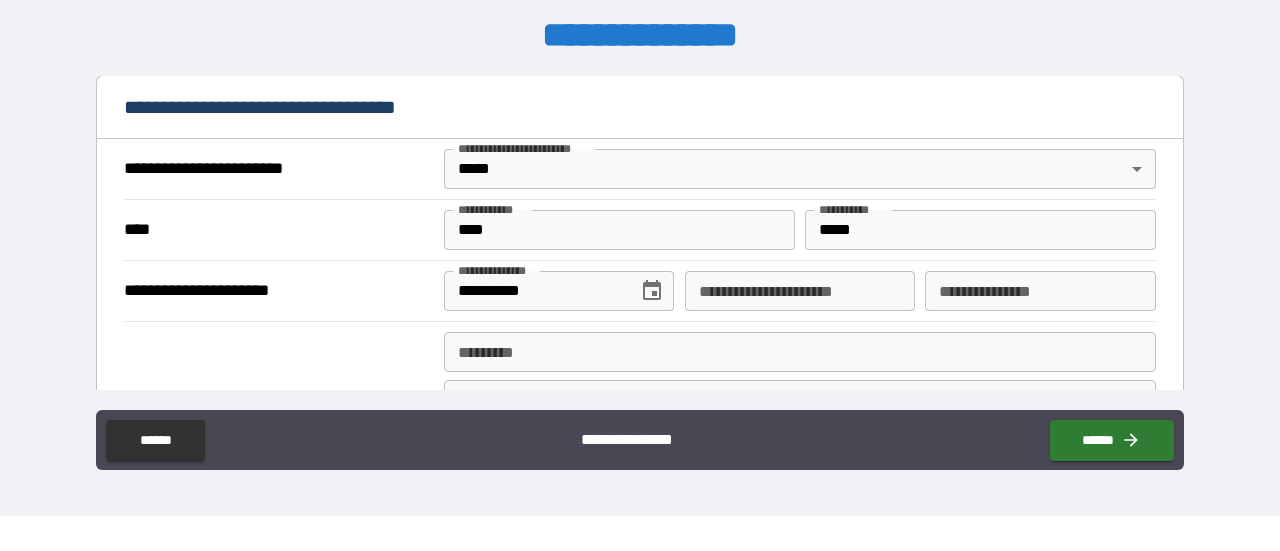 type on "**********" 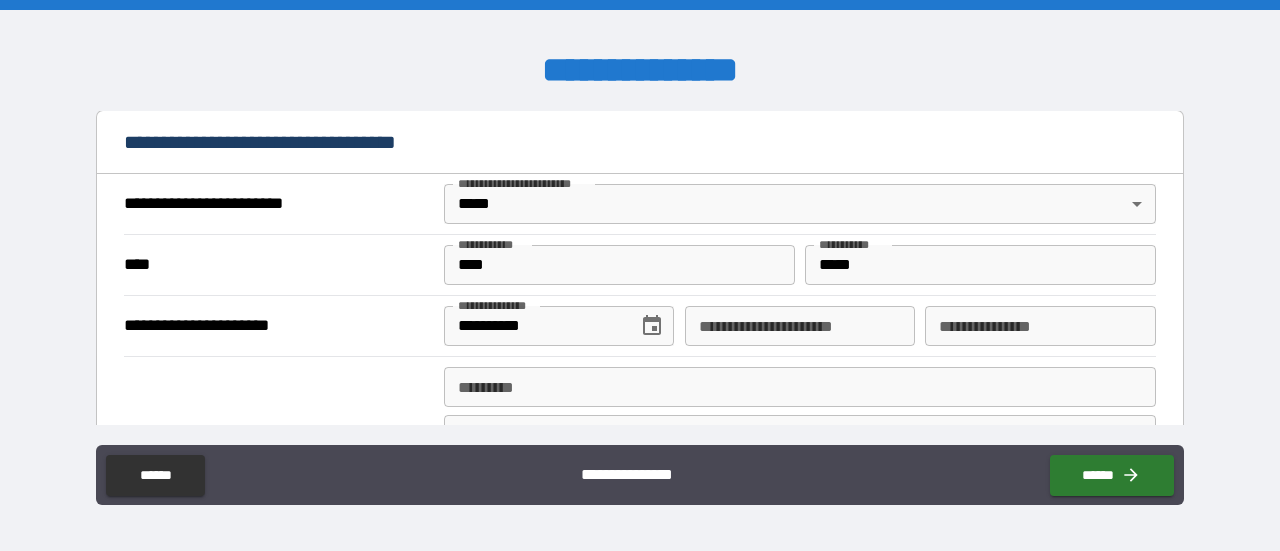 scroll, scrollTop: 0, scrollLeft: 0, axis: both 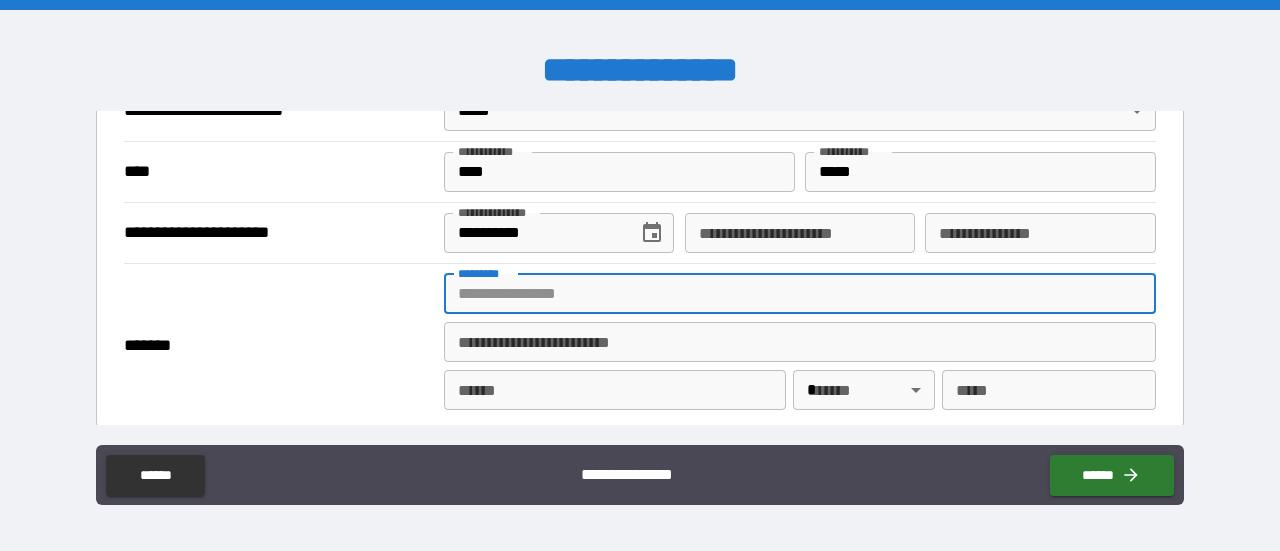 click on "*******   *" at bounding box center [800, 294] 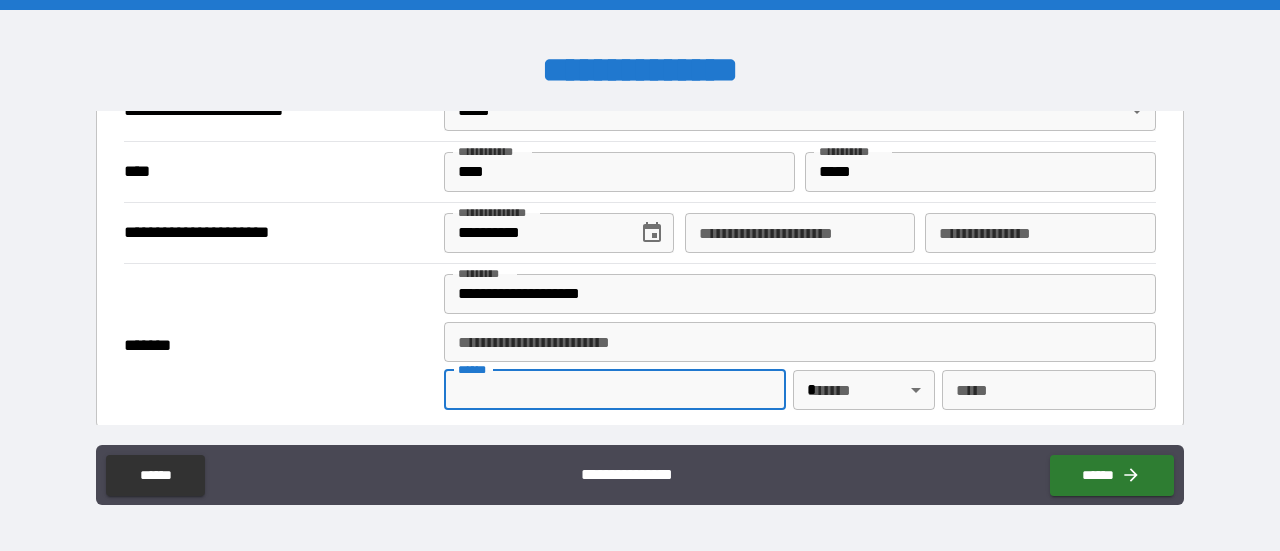 type on "**********" 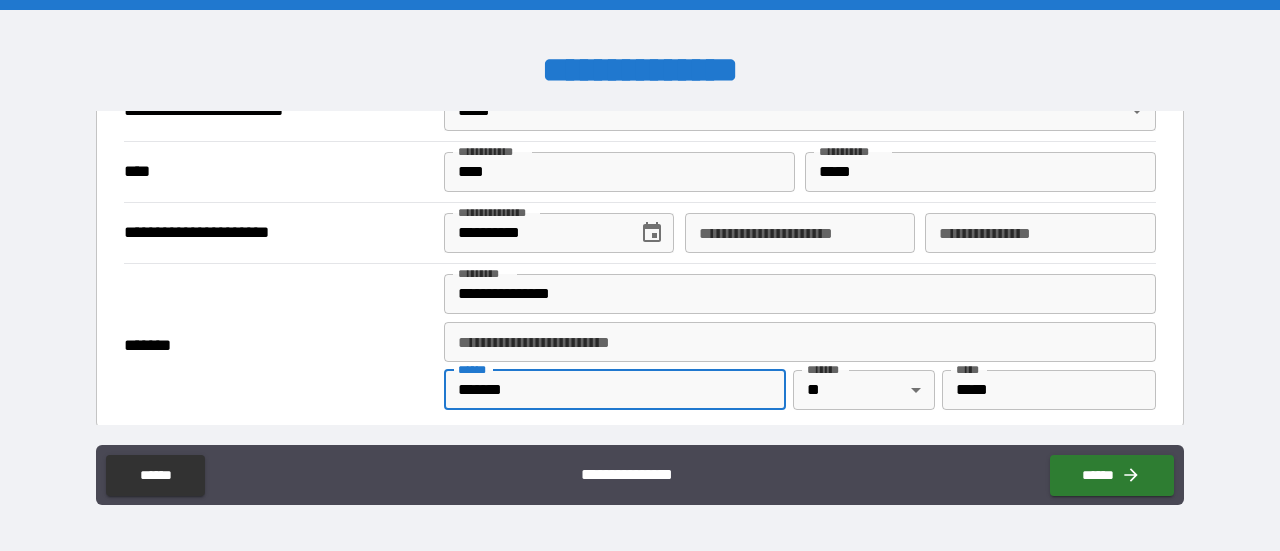 click on "**********" at bounding box center (640, 278) 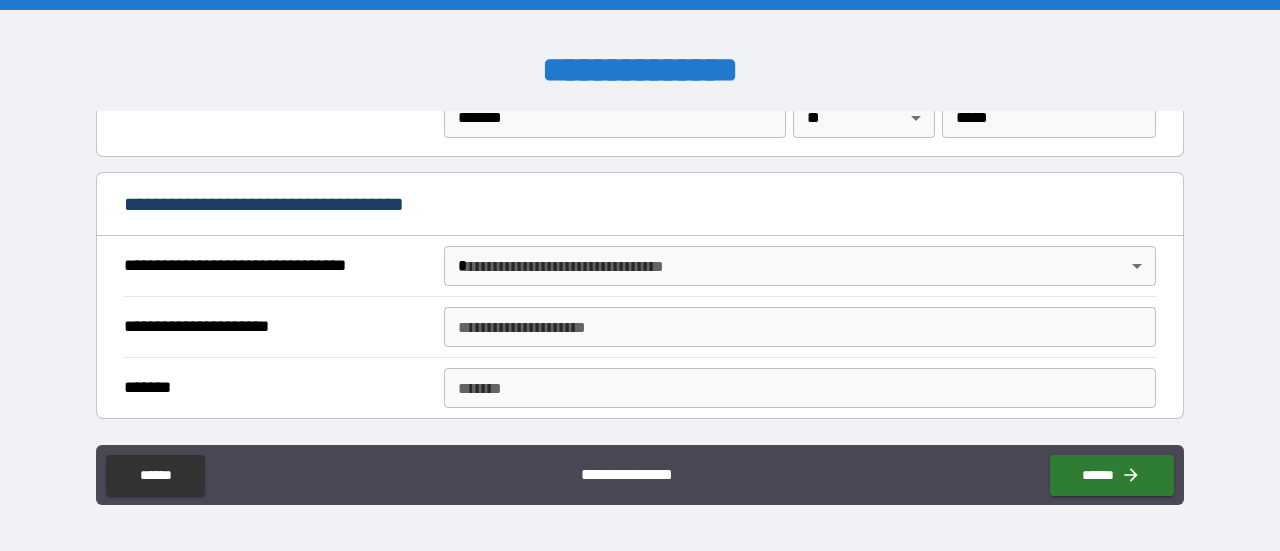 scroll, scrollTop: 1100, scrollLeft: 0, axis: vertical 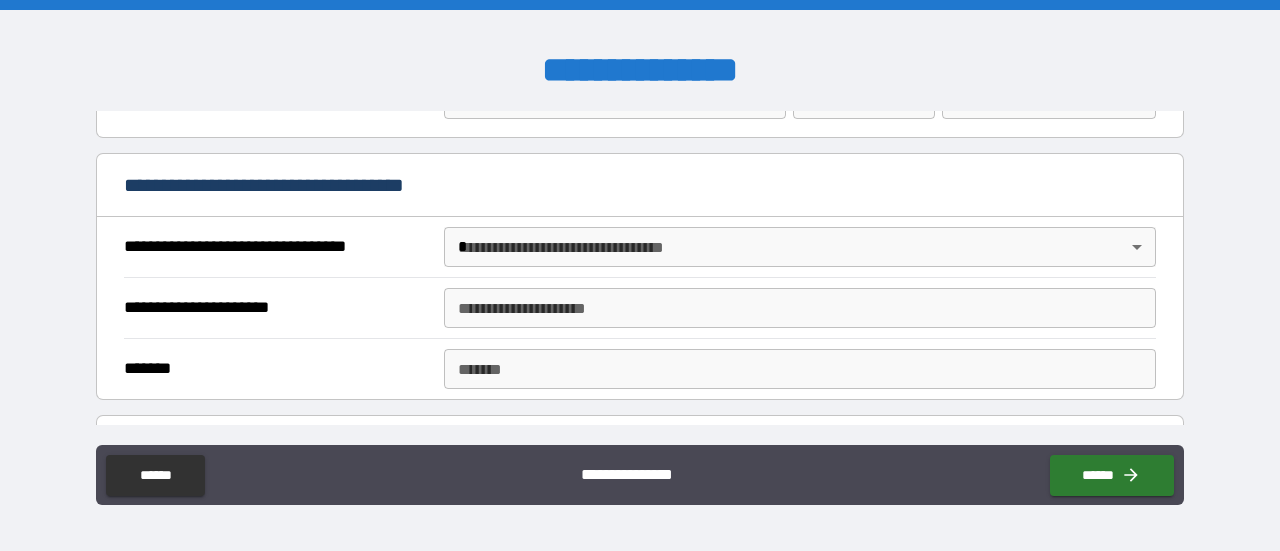 click on "**********" at bounding box center (640, 275) 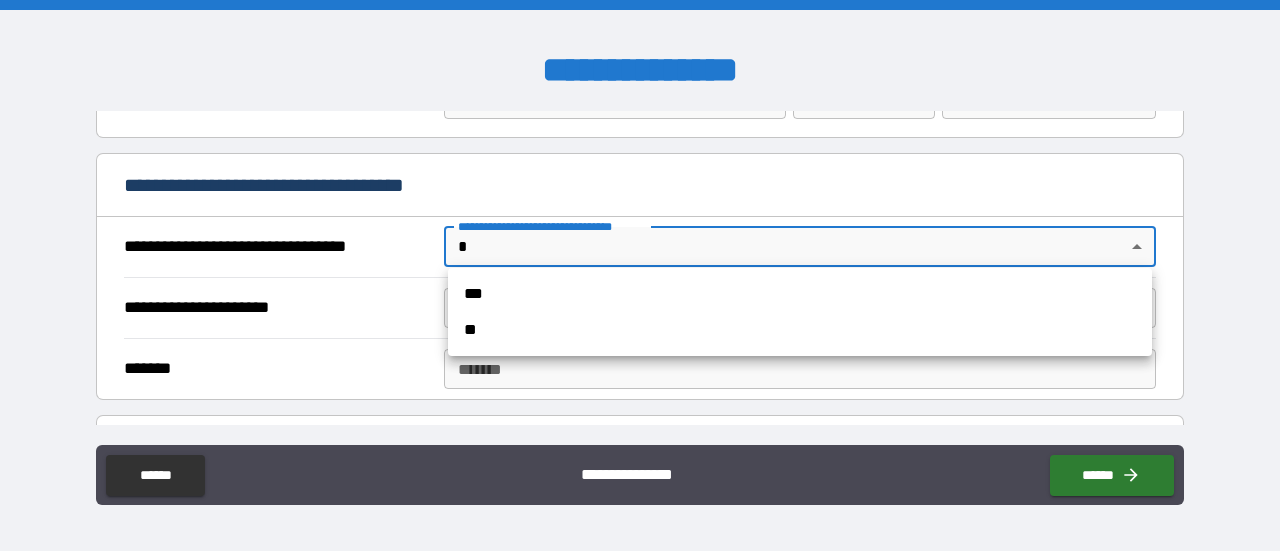 click on "***" at bounding box center (800, 294) 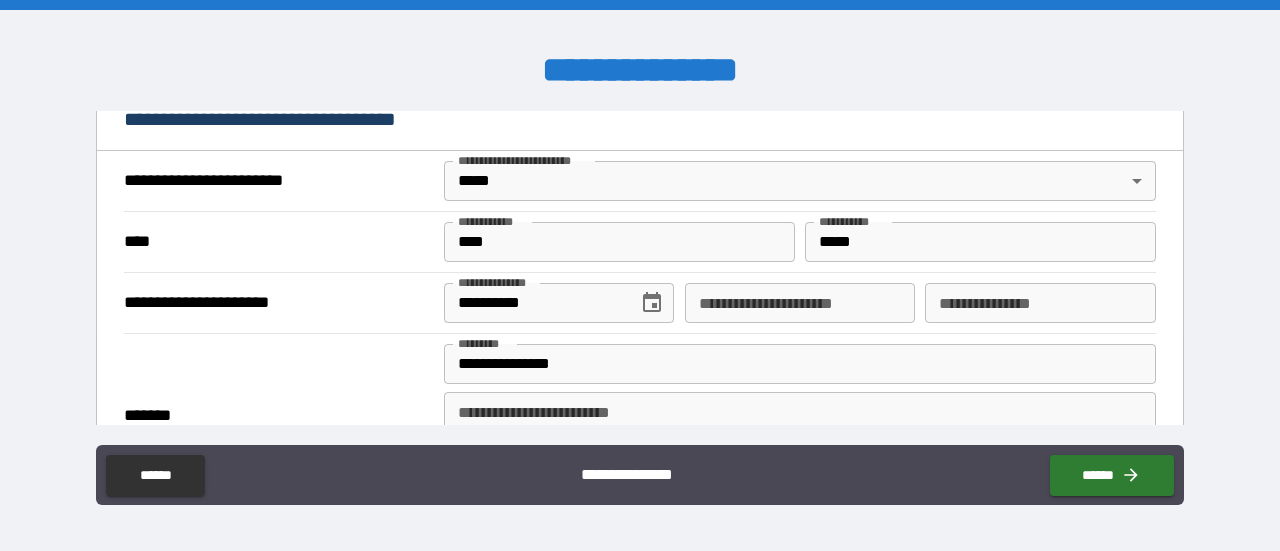 scroll, scrollTop: 738, scrollLeft: 0, axis: vertical 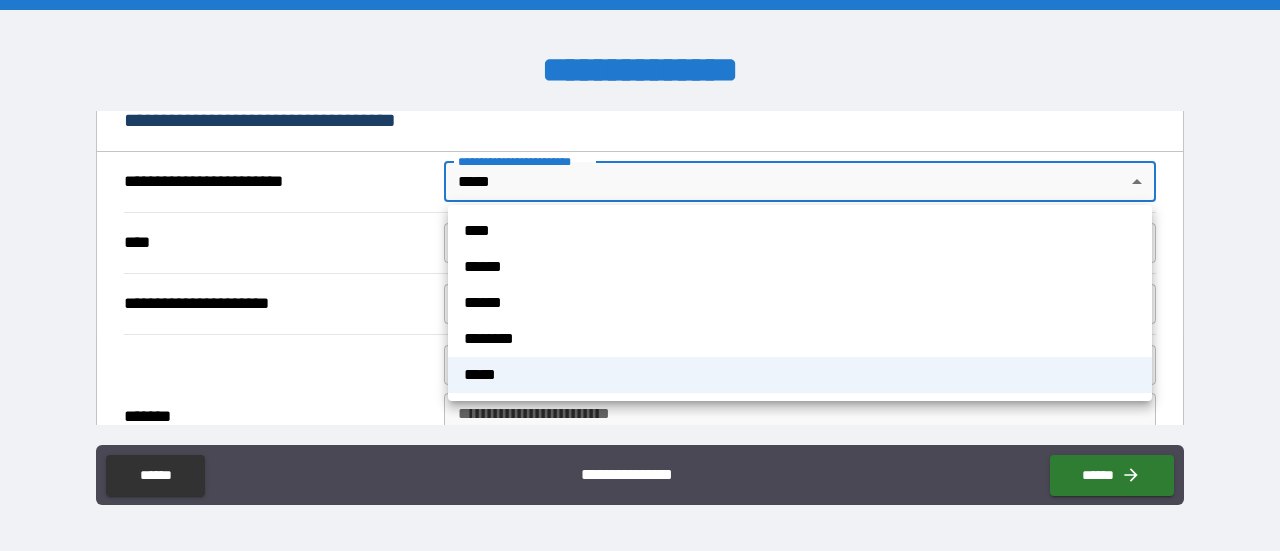 click on "**********" at bounding box center [640, 275] 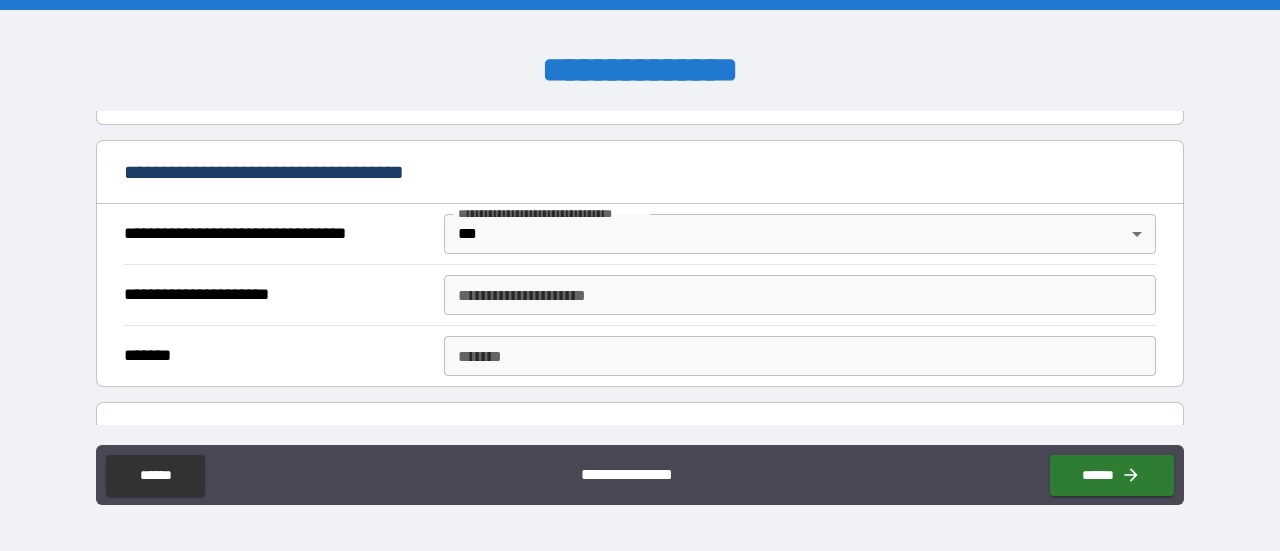scroll, scrollTop: 1114, scrollLeft: 0, axis: vertical 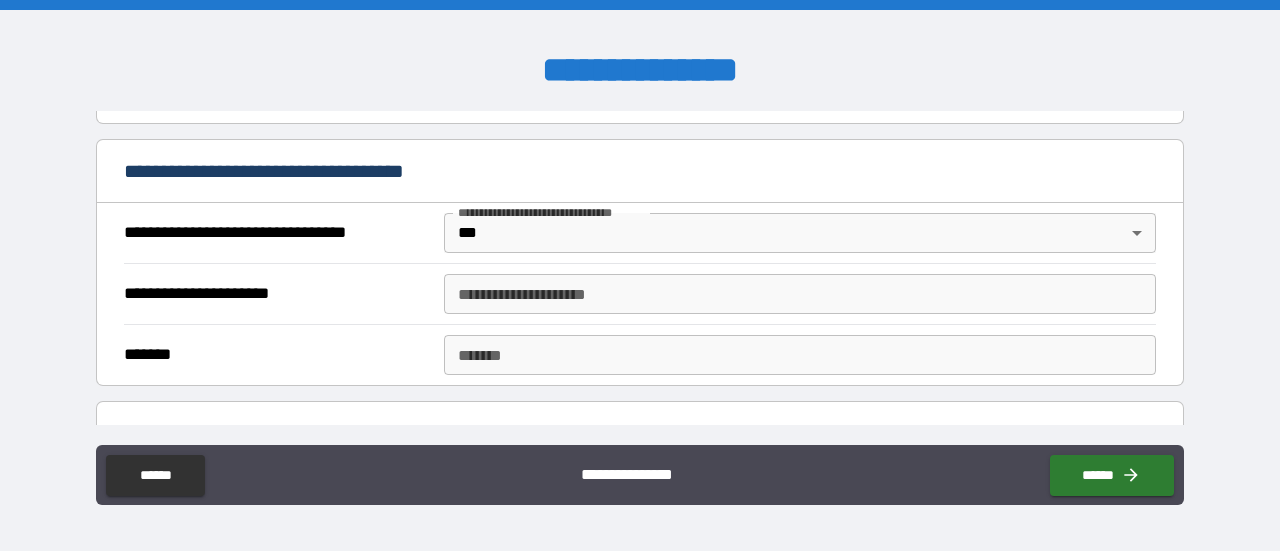 click on "**********" at bounding box center [800, 294] 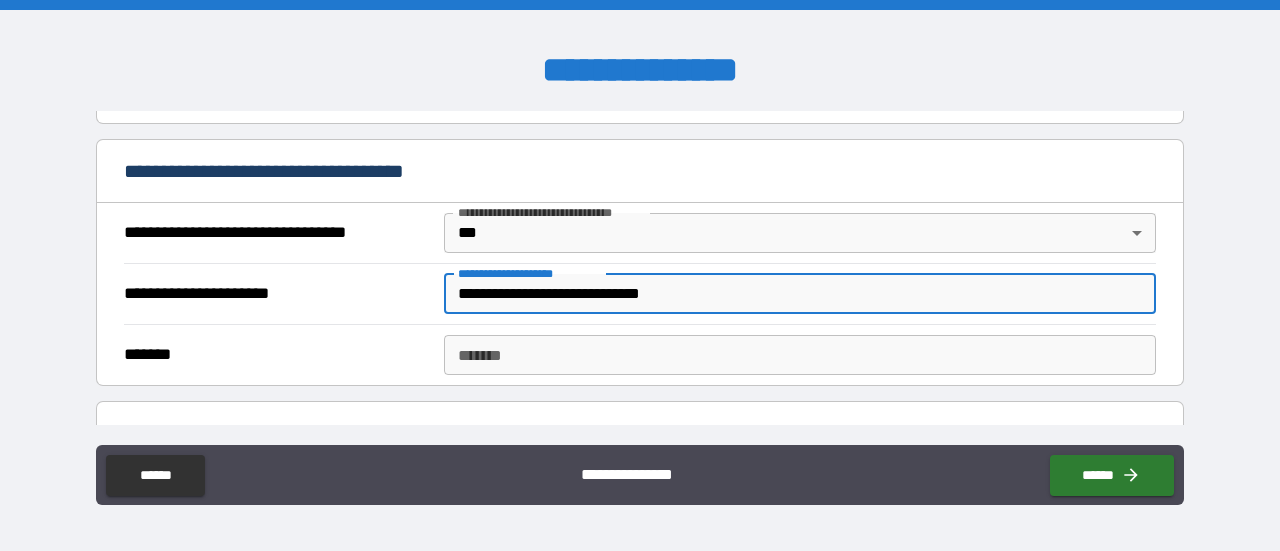 type on "**********" 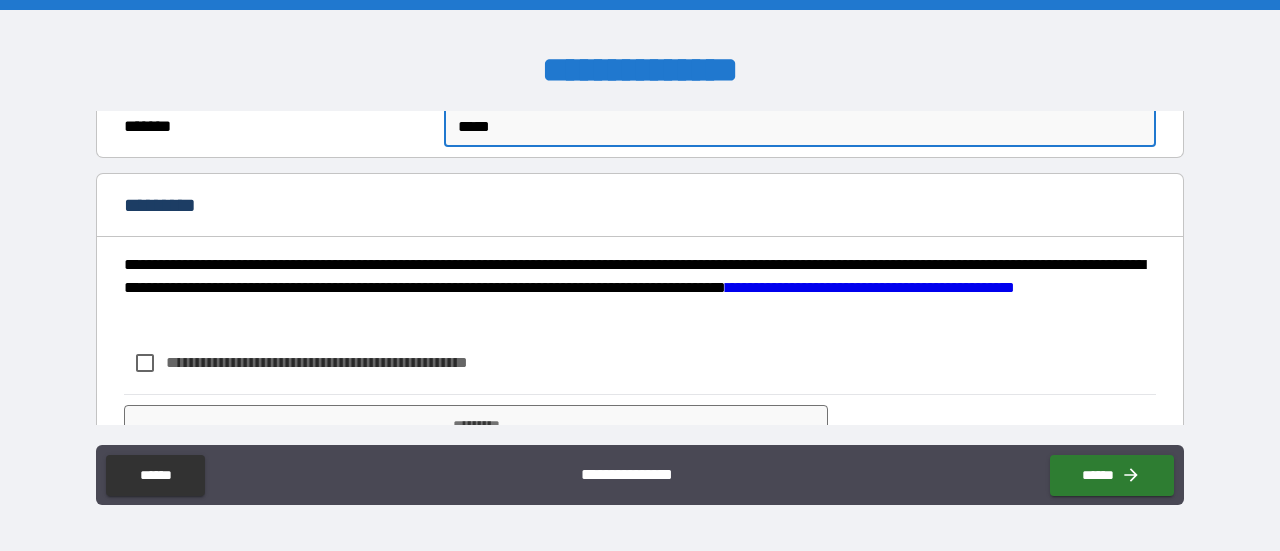 scroll, scrollTop: 1388, scrollLeft: 0, axis: vertical 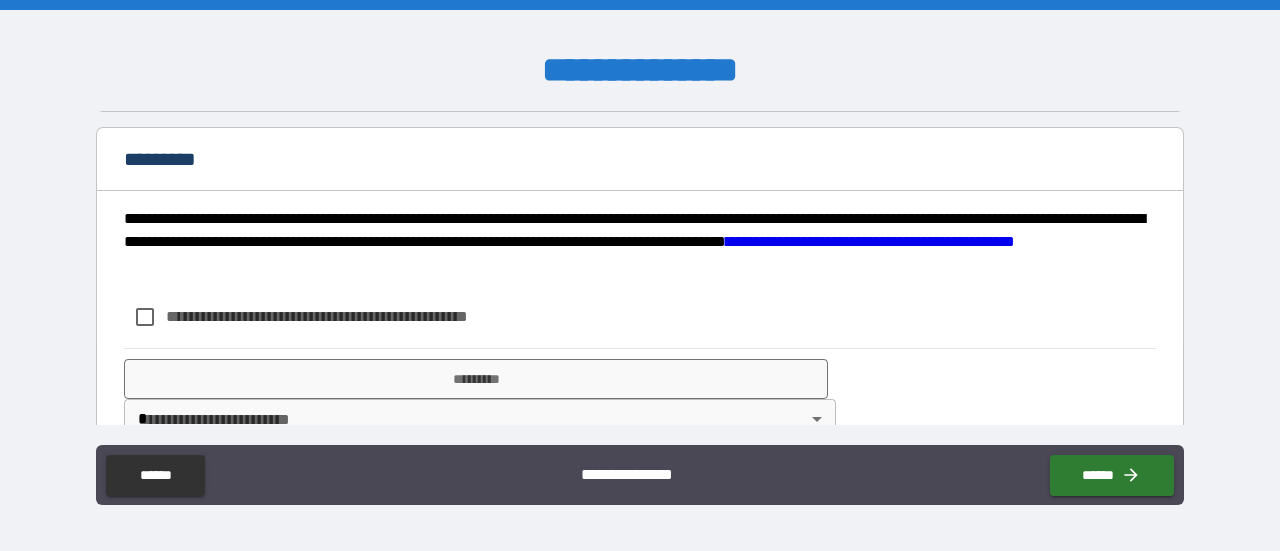 type on "*****" 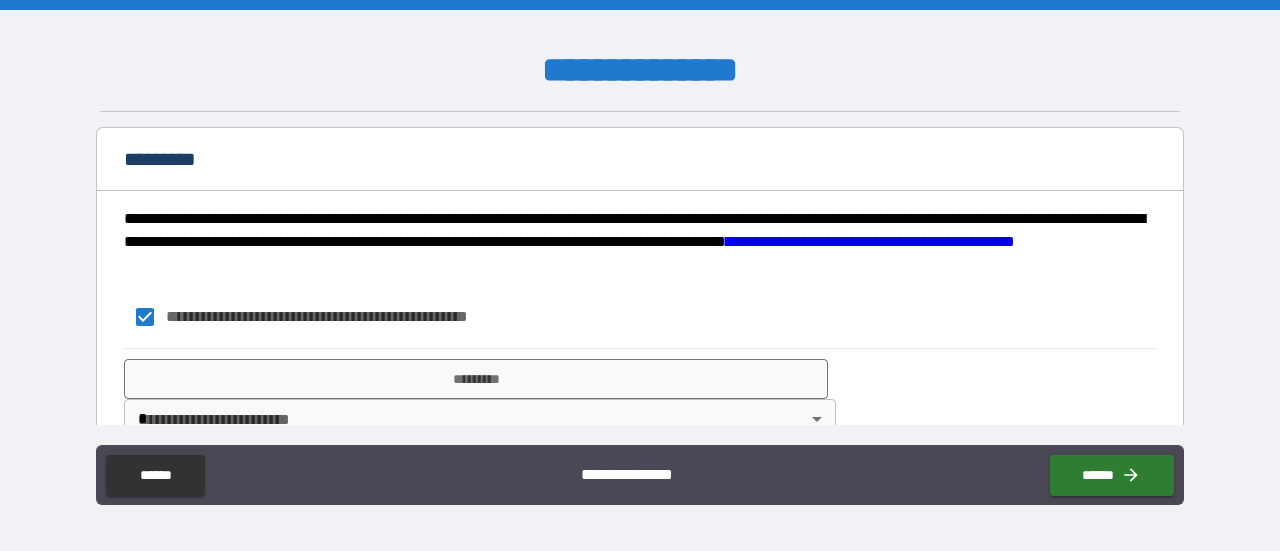 scroll, scrollTop: 1423, scrollLeft: 0, axis: vertical 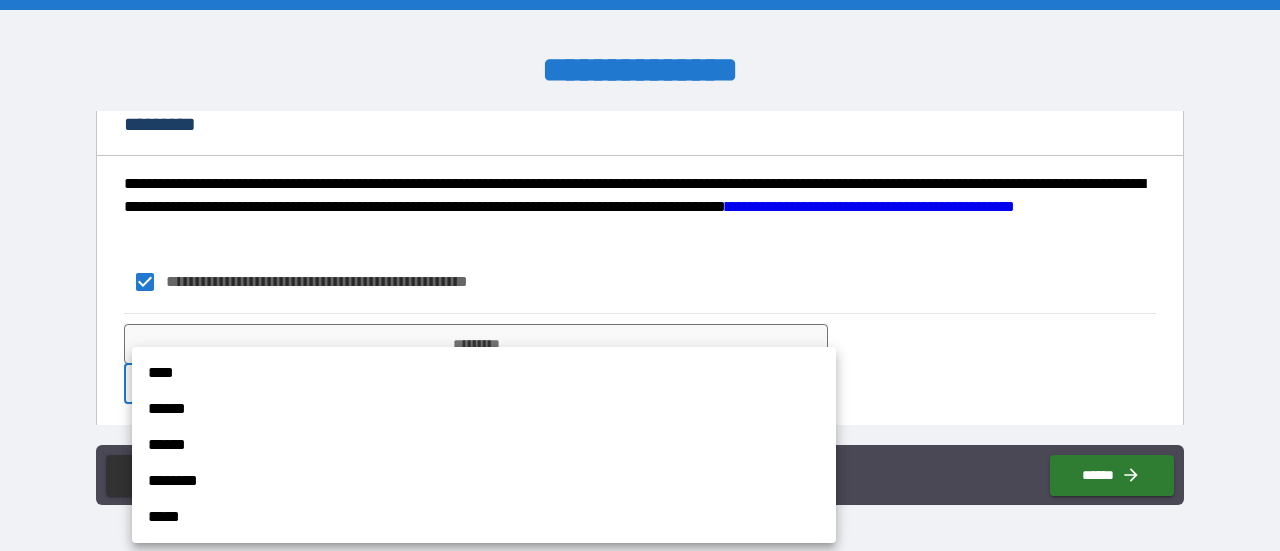 click on "**********" at bounding box center (640, 275) 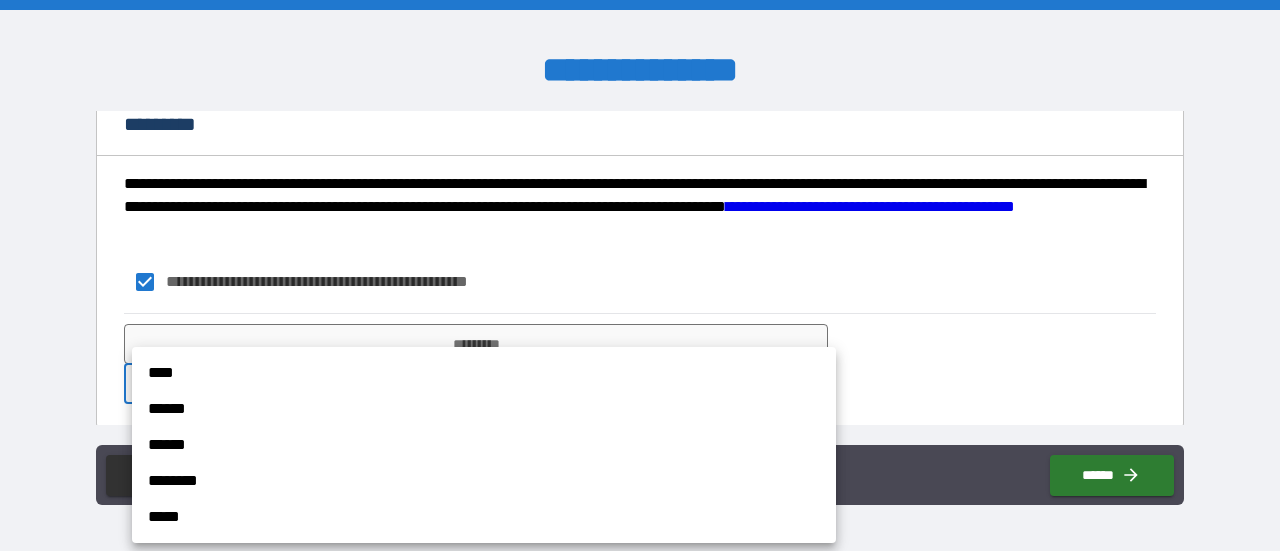 click on "****" at bounding box center (484, 373) 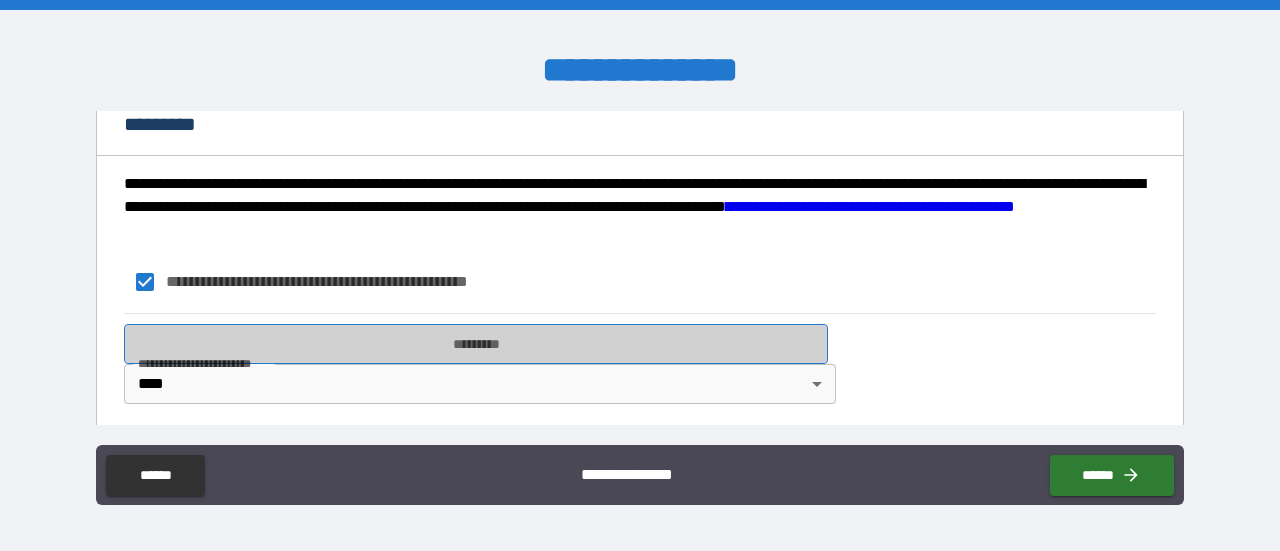 click on "*********" at bounding box center [476, 344] 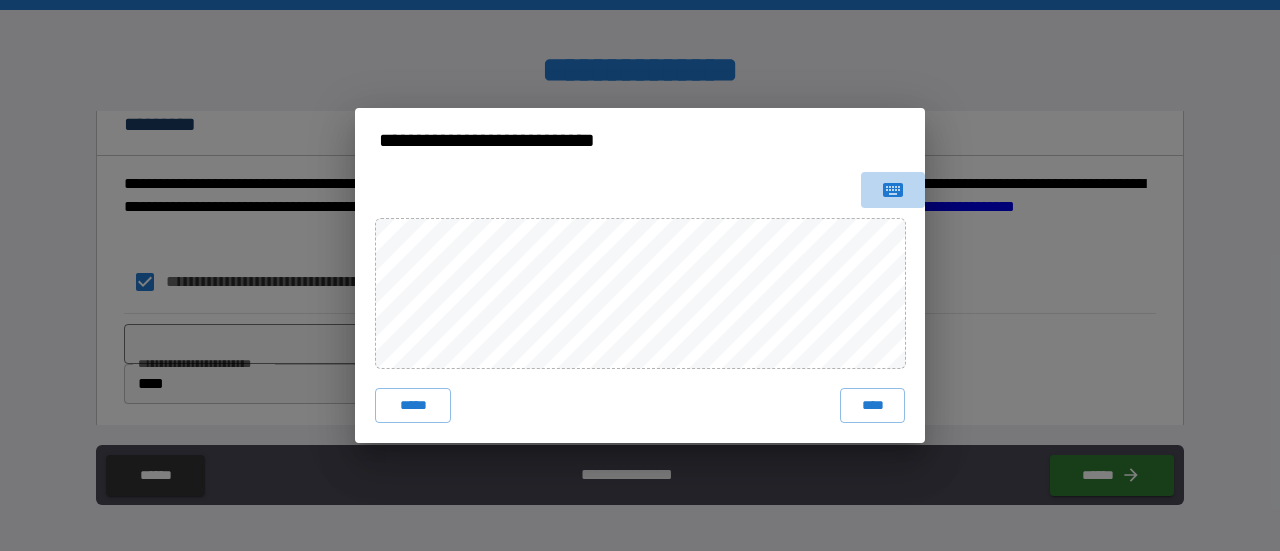 click 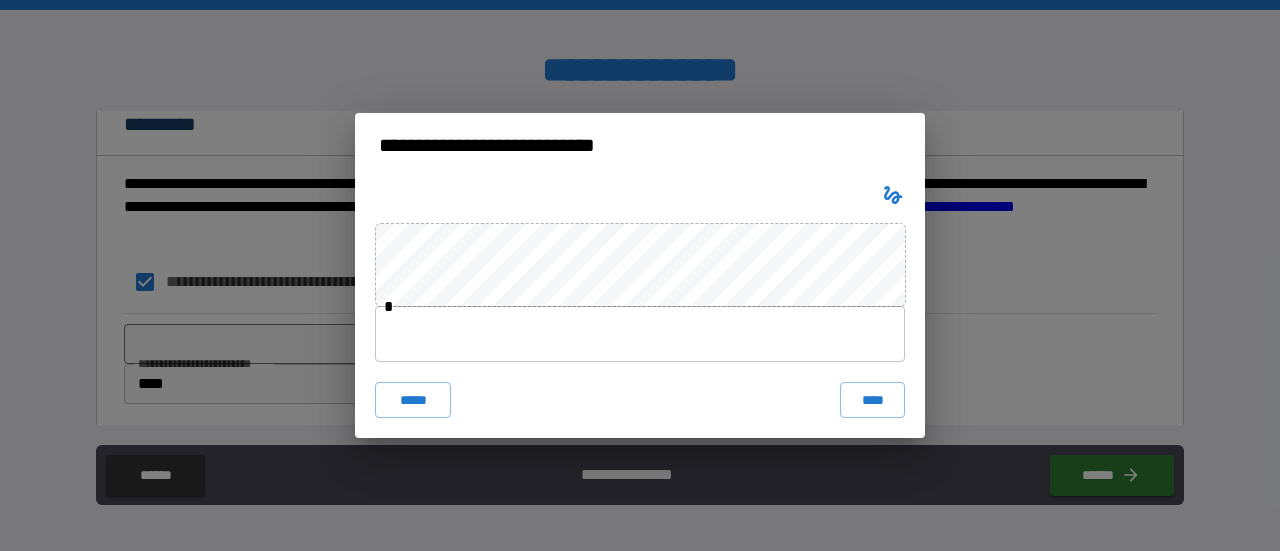 click at bounding box center (640, 334) 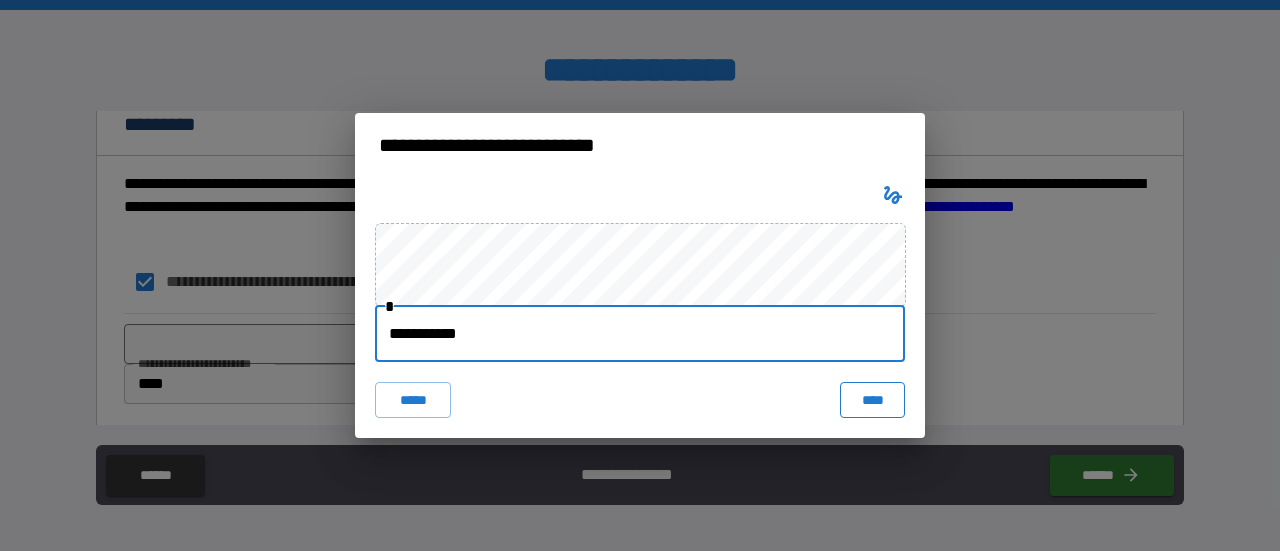 type on "**********" 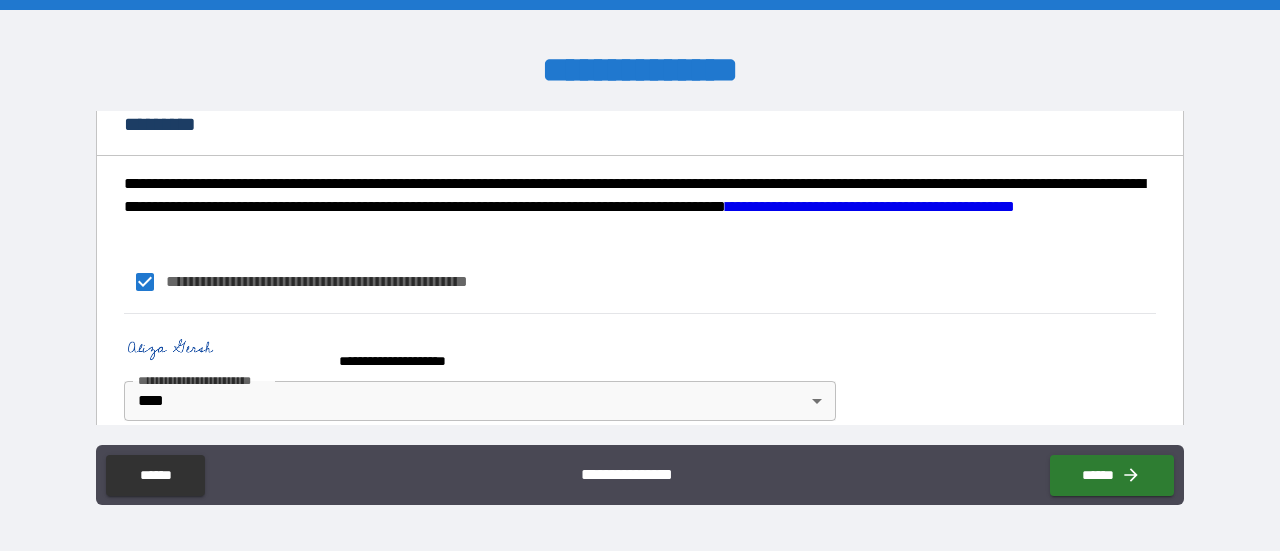 scroll, scrollTop: 1440, scrollLeft: 0, axis: vertical 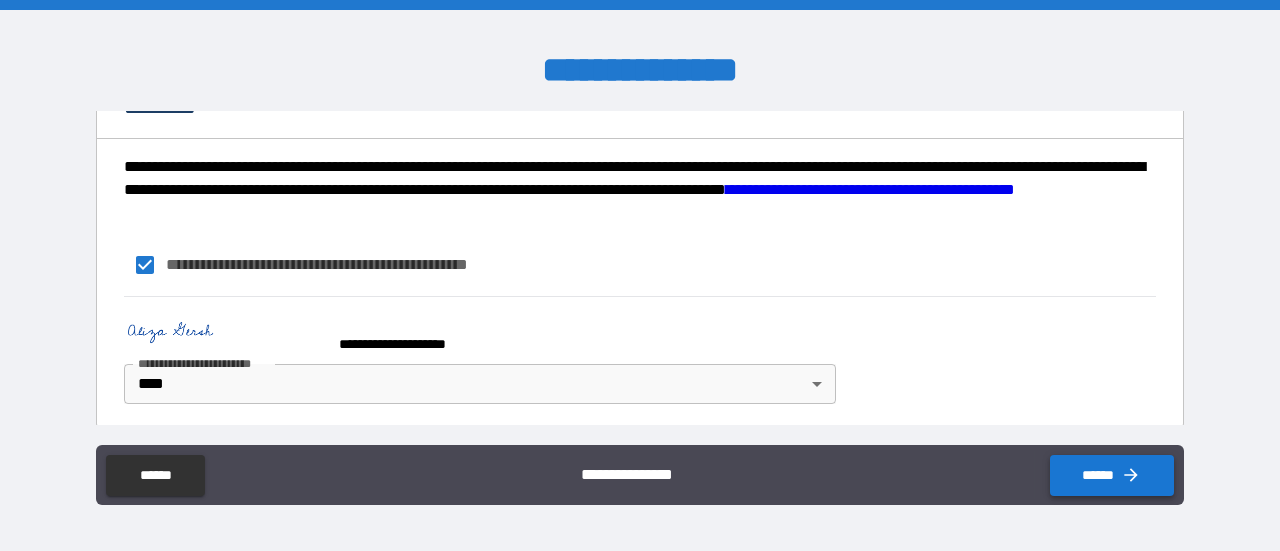 click on "******" at bounding box center [1112, 475] 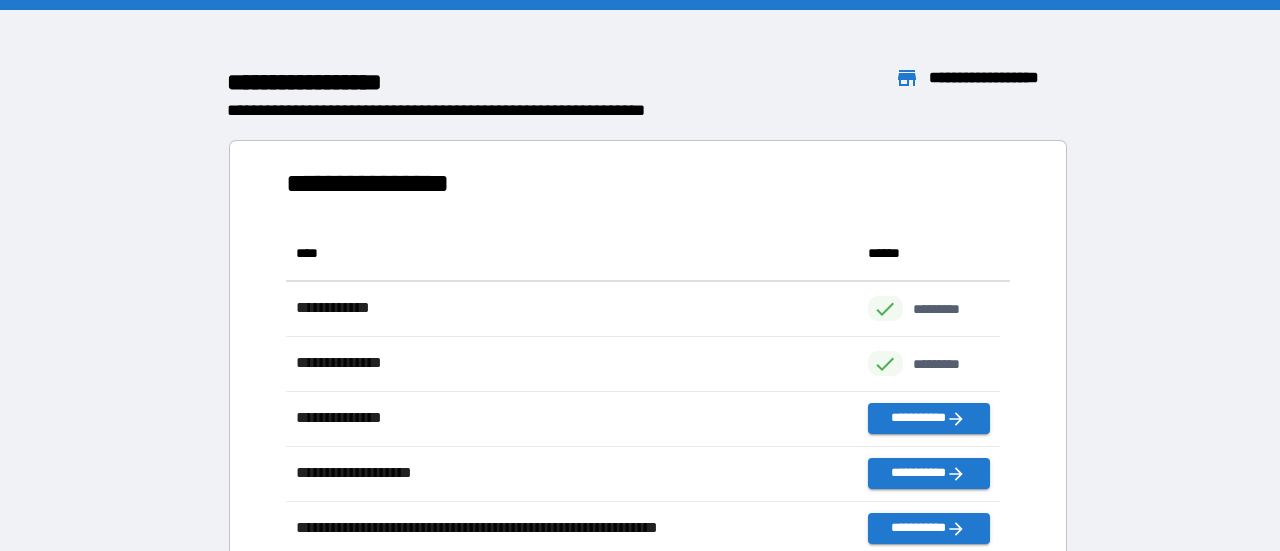 scroll, scrollTop: 16, scrollLeft: 16, axis: both 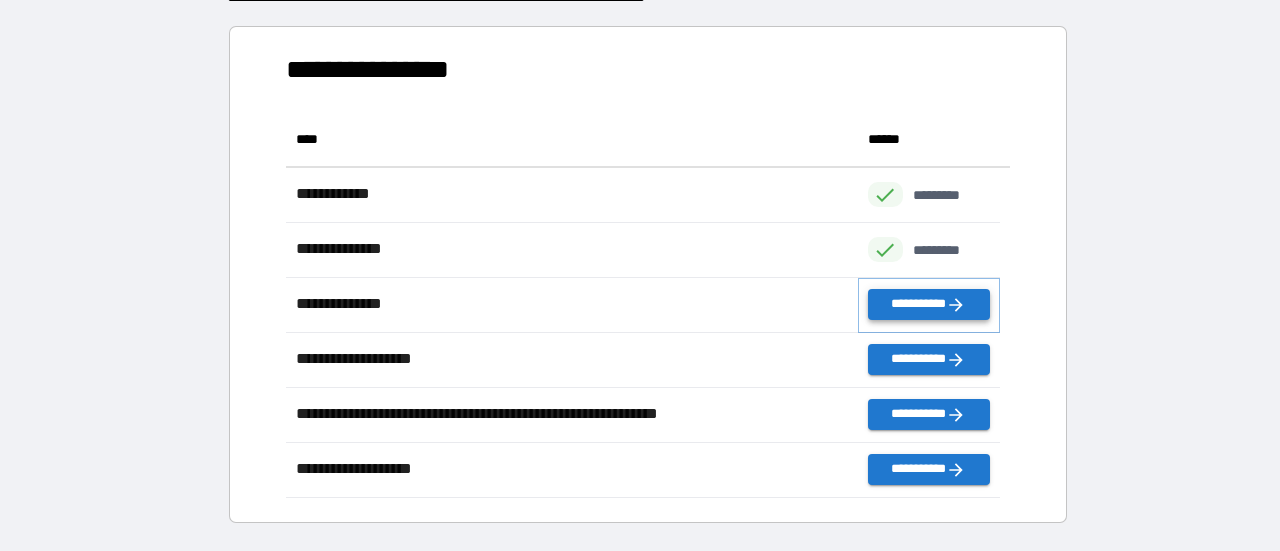 click on "**********" at bounding box center [929, 304] 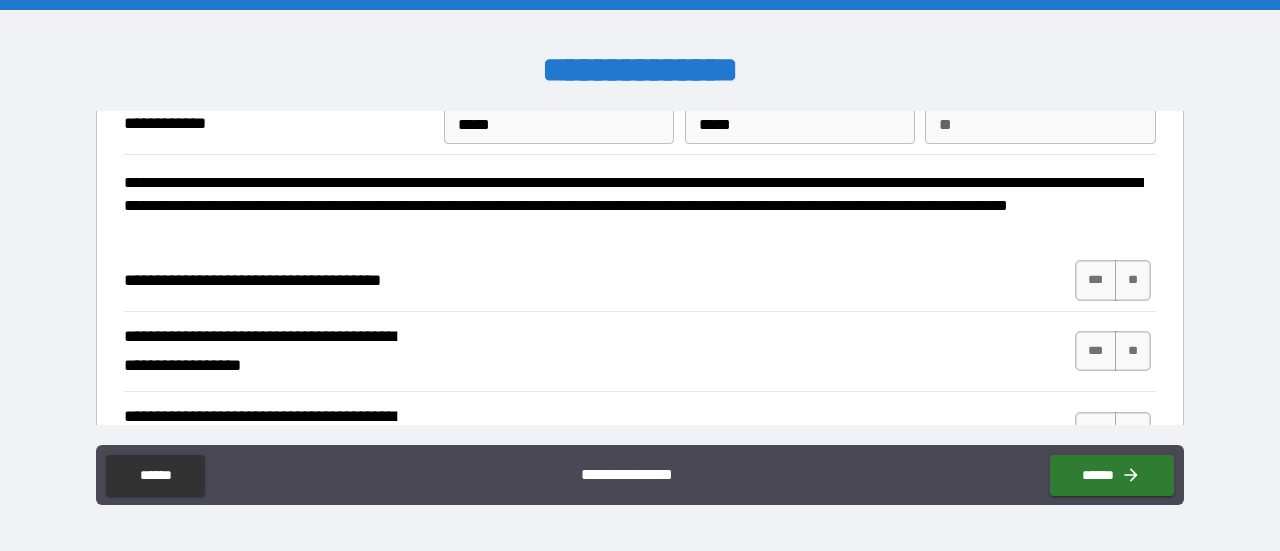 scroll, scrollTop: 85, scrollLeft: 0, axis: vertical 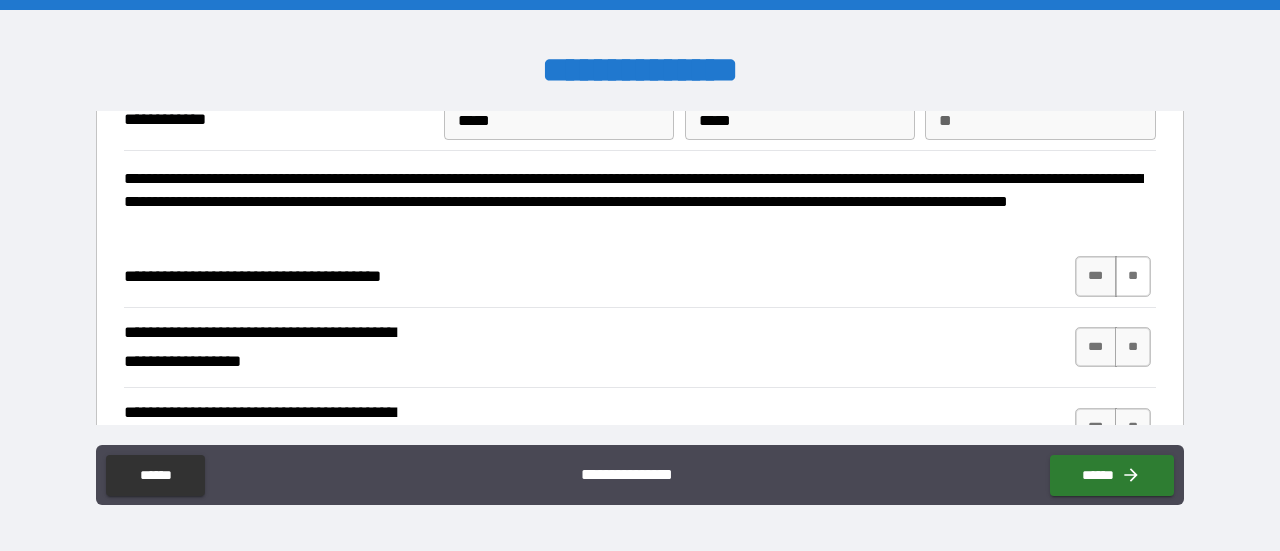 click on "**" at bounding box center [1133, 276] 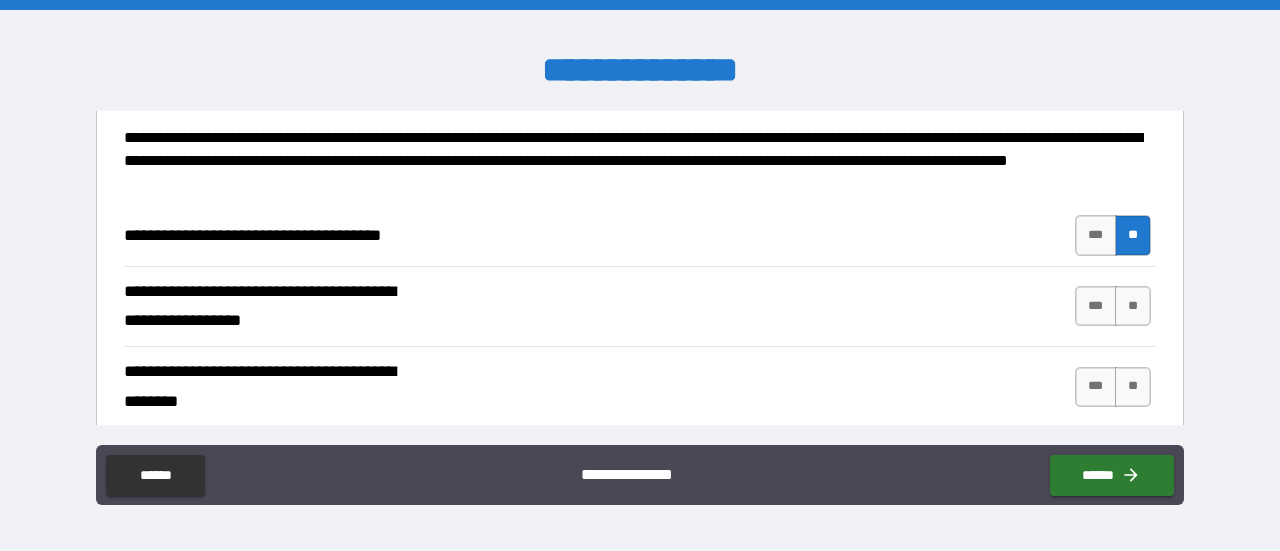 scroll, scrollTop: 127, scrollLeft: 0, axis: vertical 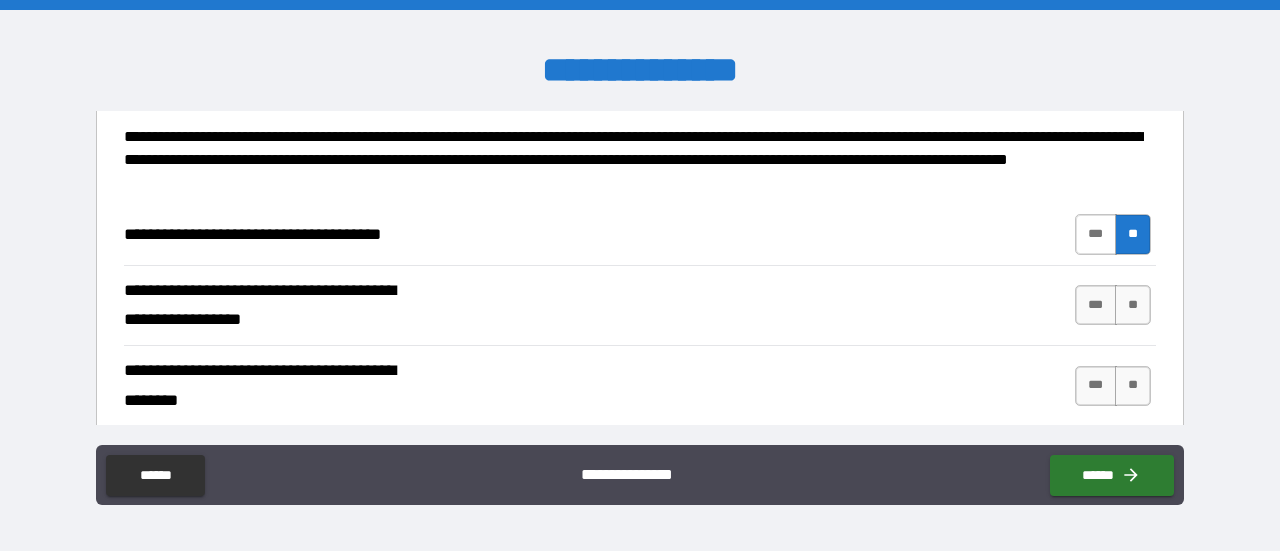 click on "***" at bounding box center (1096, 234) 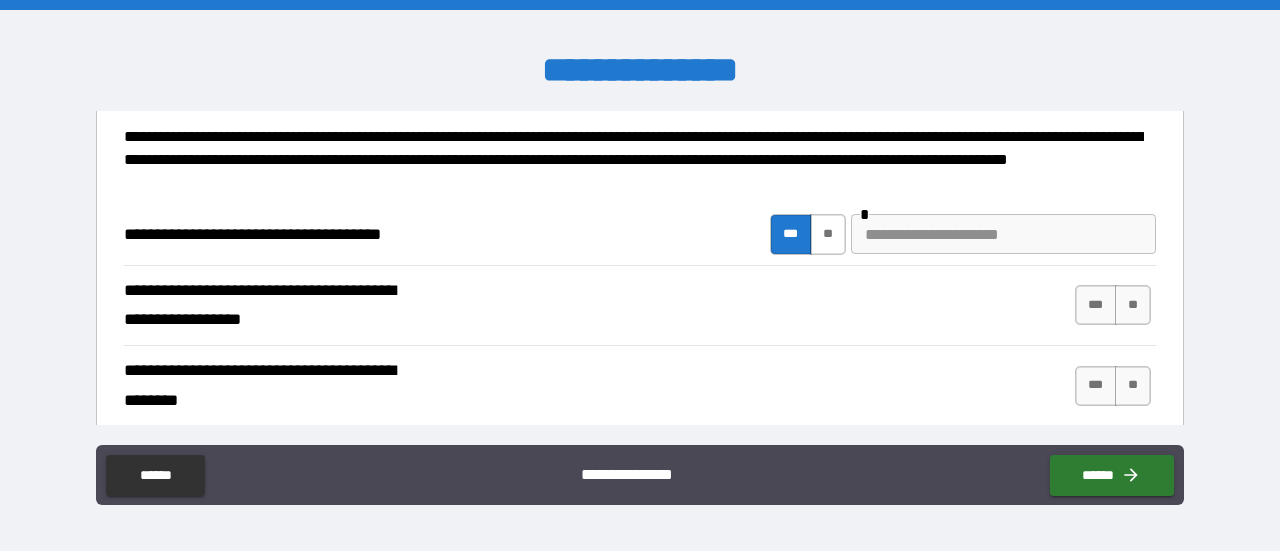 click on "**" at bounding box center [828, 234] 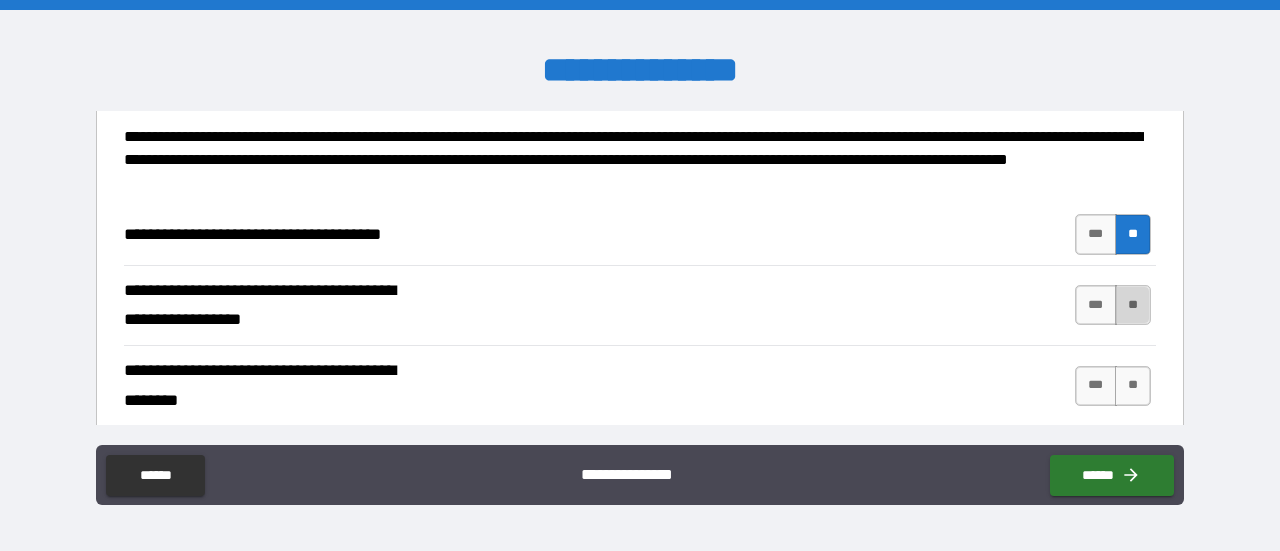 click on "**" at bounding box center (1133, 305) 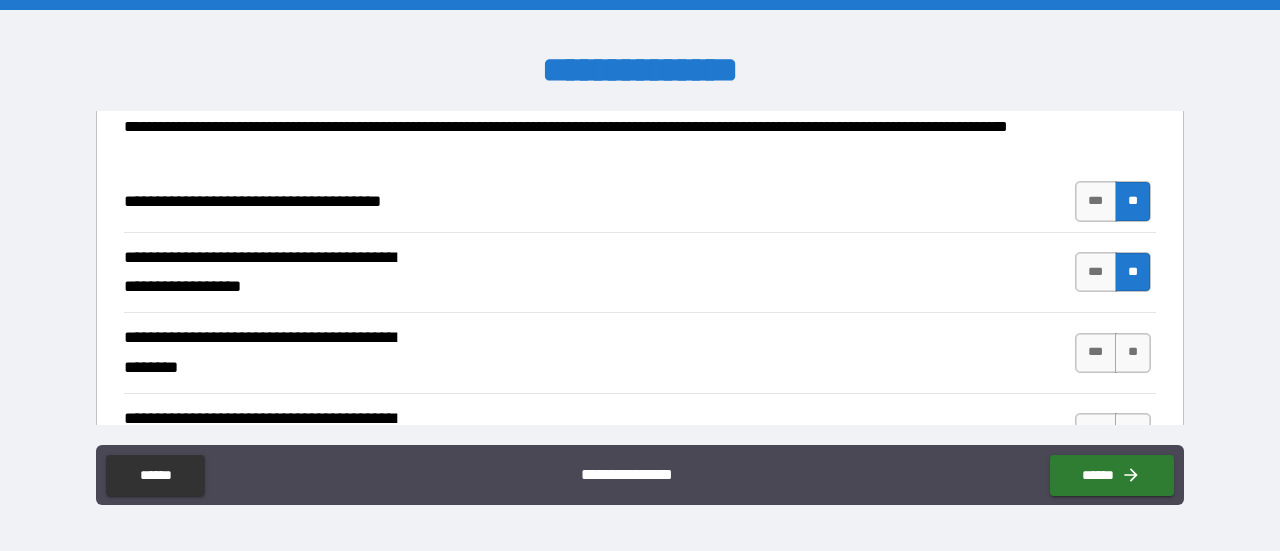 scroll, scrollTop: 199, scrollLeft: 0, axis: vertical 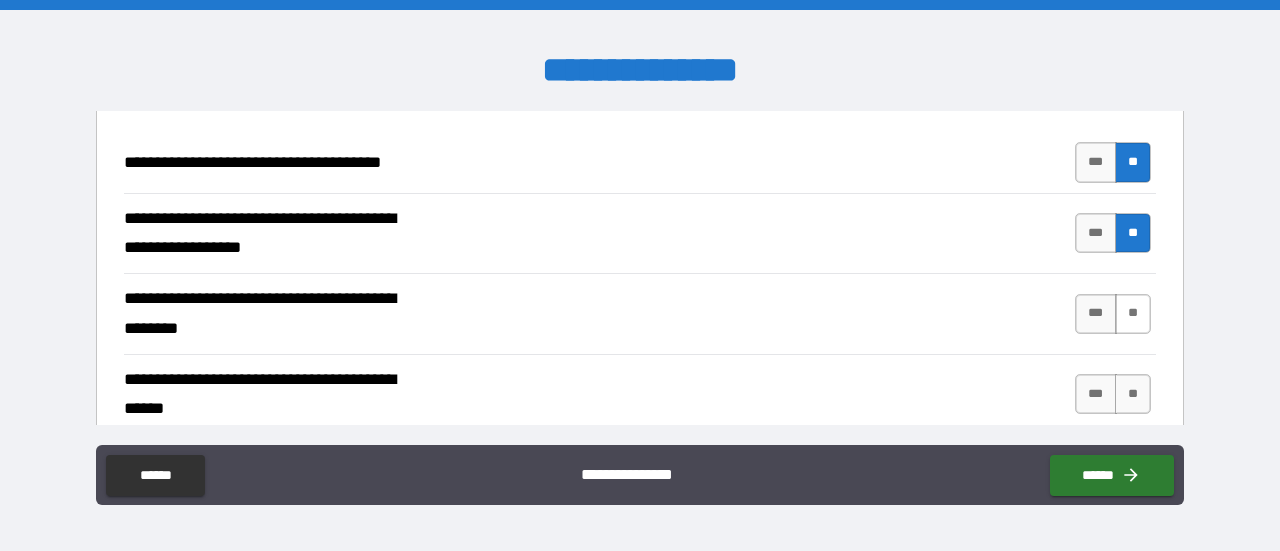 click on "**" at bounding box center (1133, 314) 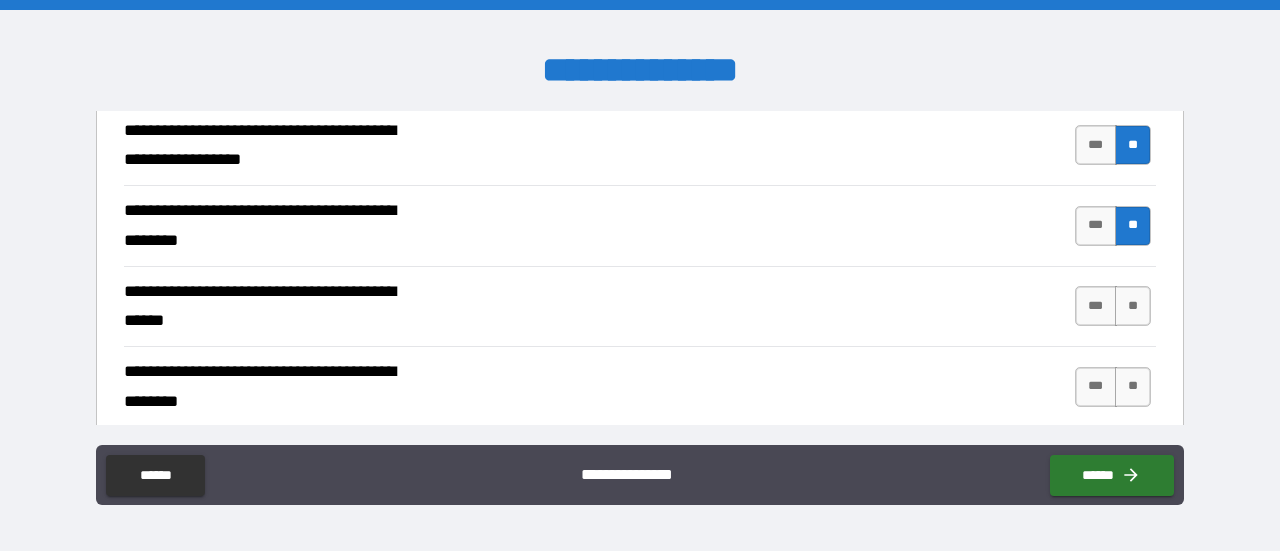 scroll, scrollTop: 288, scrollLeft: 0, axis: vertical 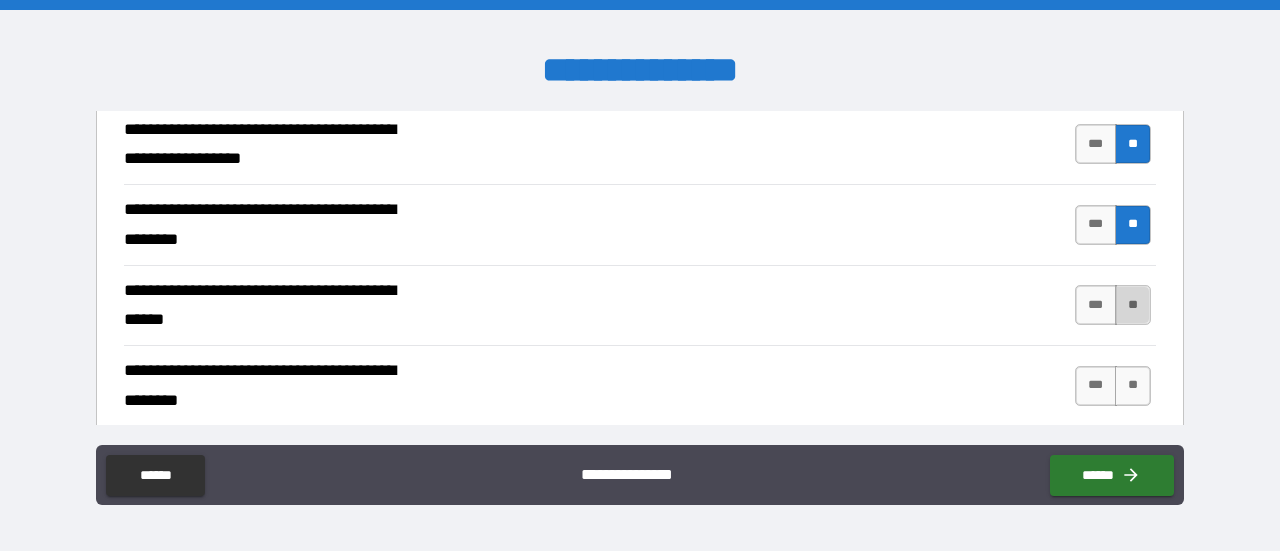 click on "**" at bounding box center [1133, 305] 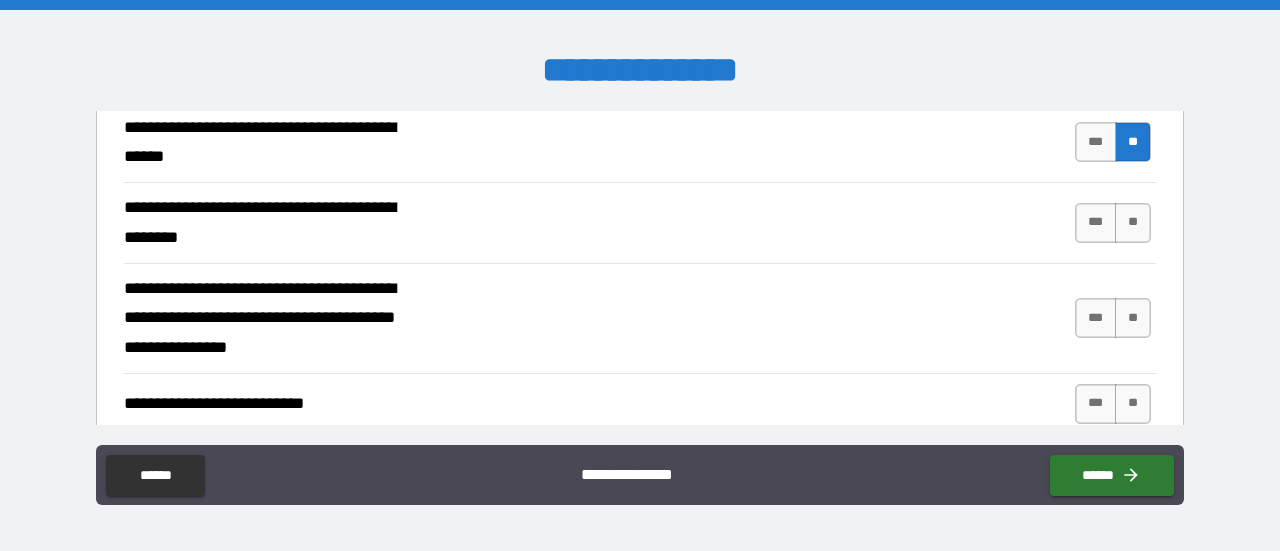 scroll, scrollTop: 462, scrollLeft: 0, axis: vertical 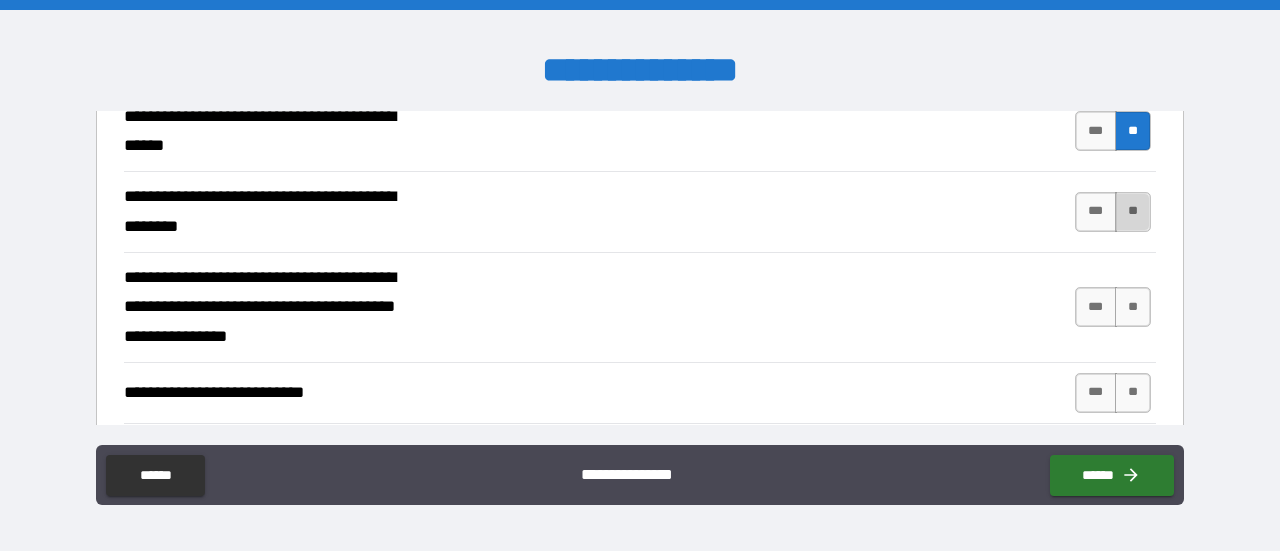 click on "**" at bounding box center [1133, 212] 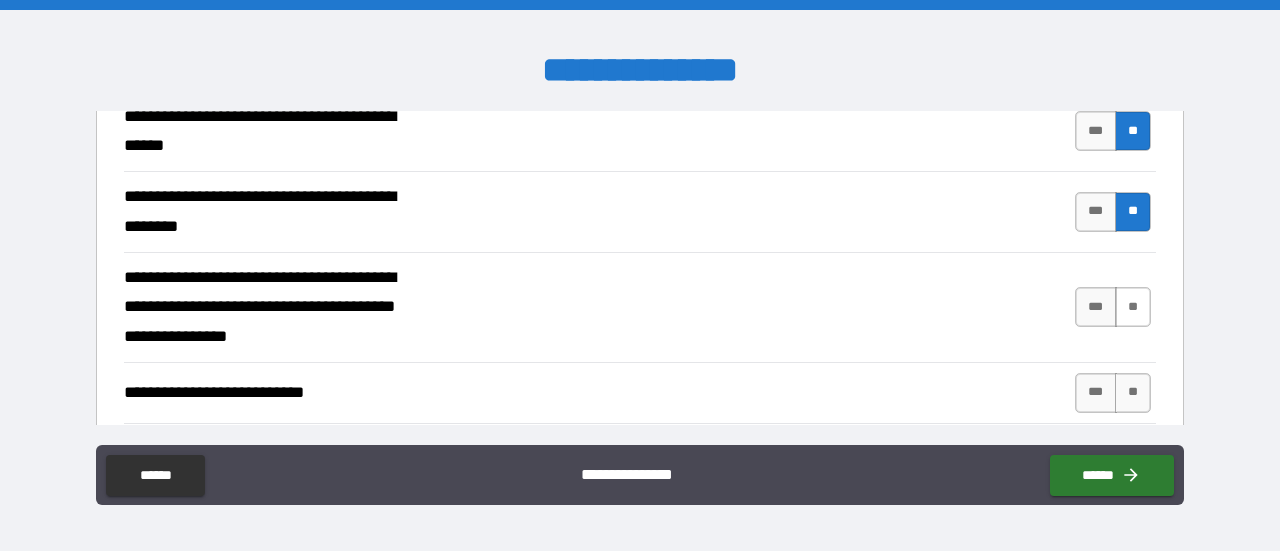 click on "**" at bounding box center [1133, 307] 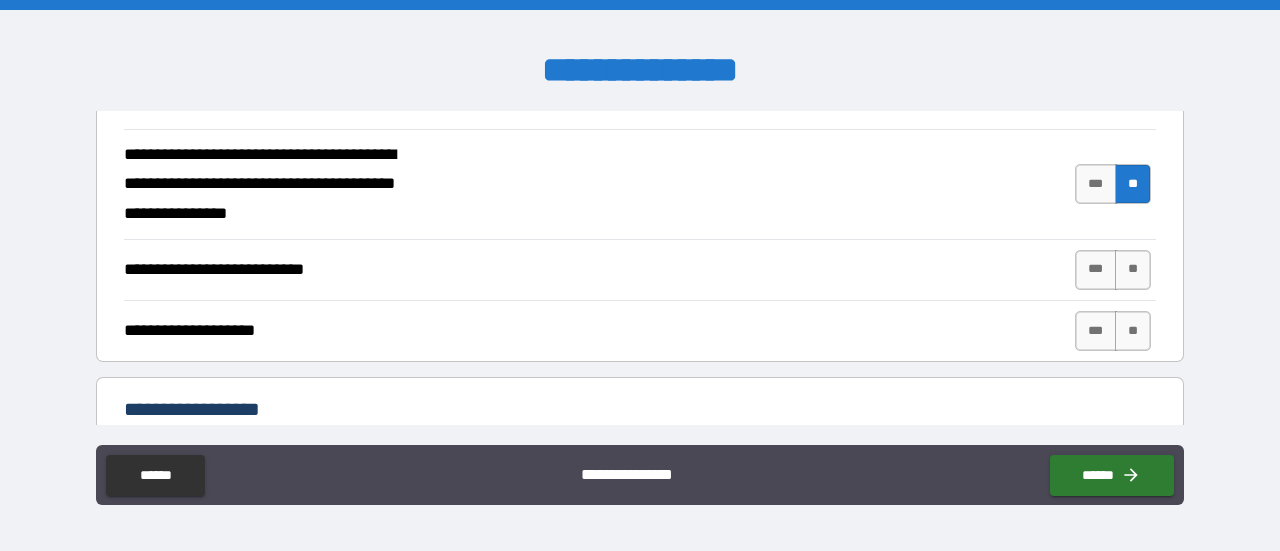 scroll, scrollTop: 596, scrollLeft: 0, axis: vertical 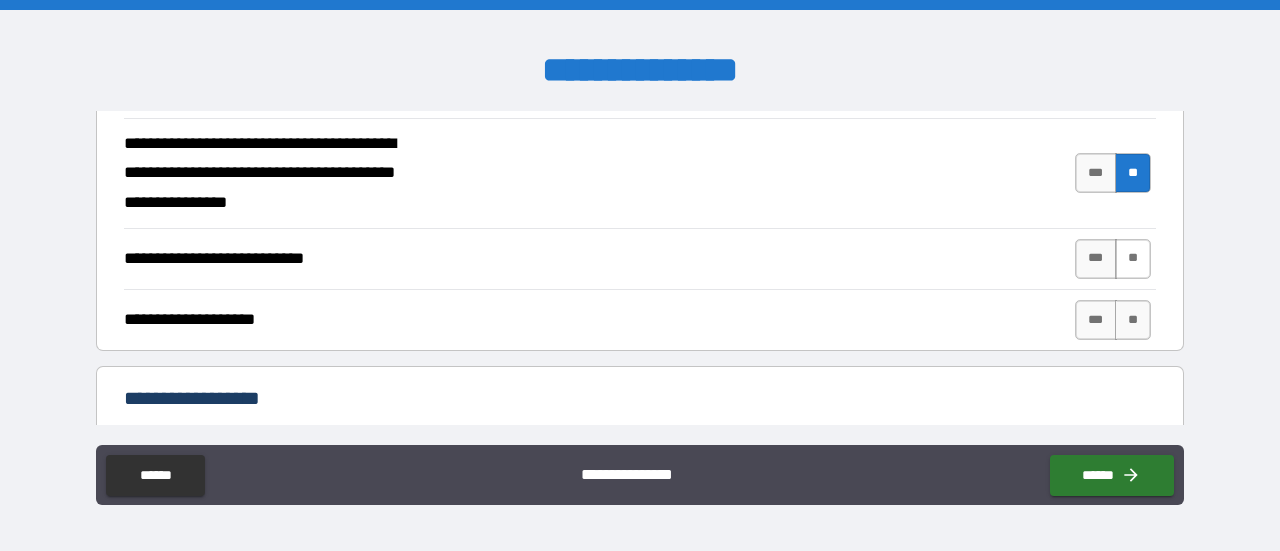 click on "**" at bounding box center [1133, 259] 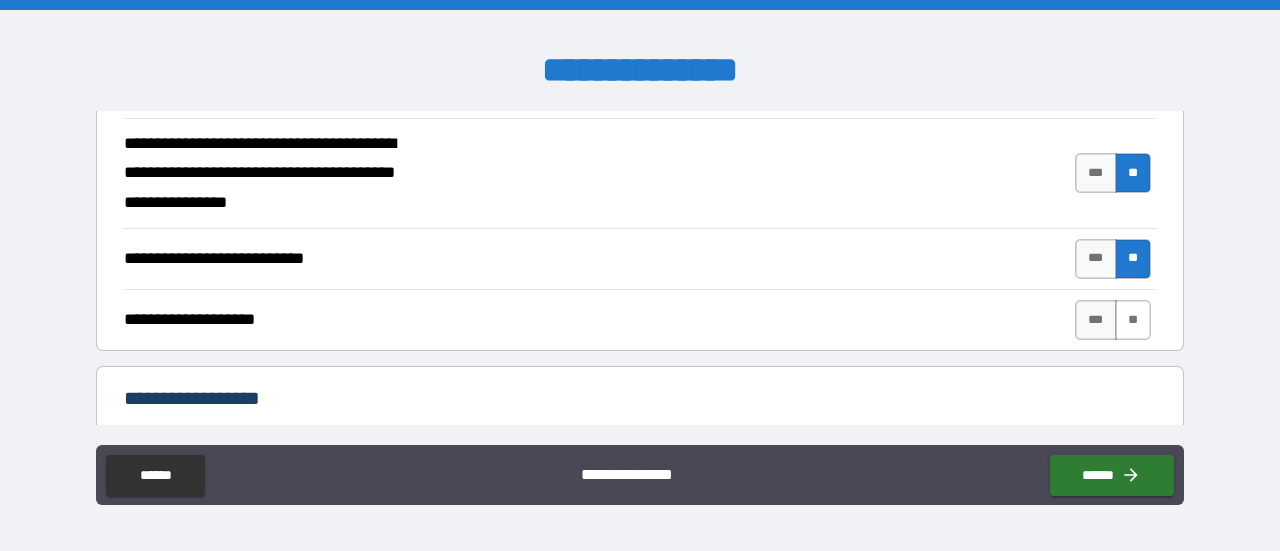 click on "**" at bounding box center [1133, 320] 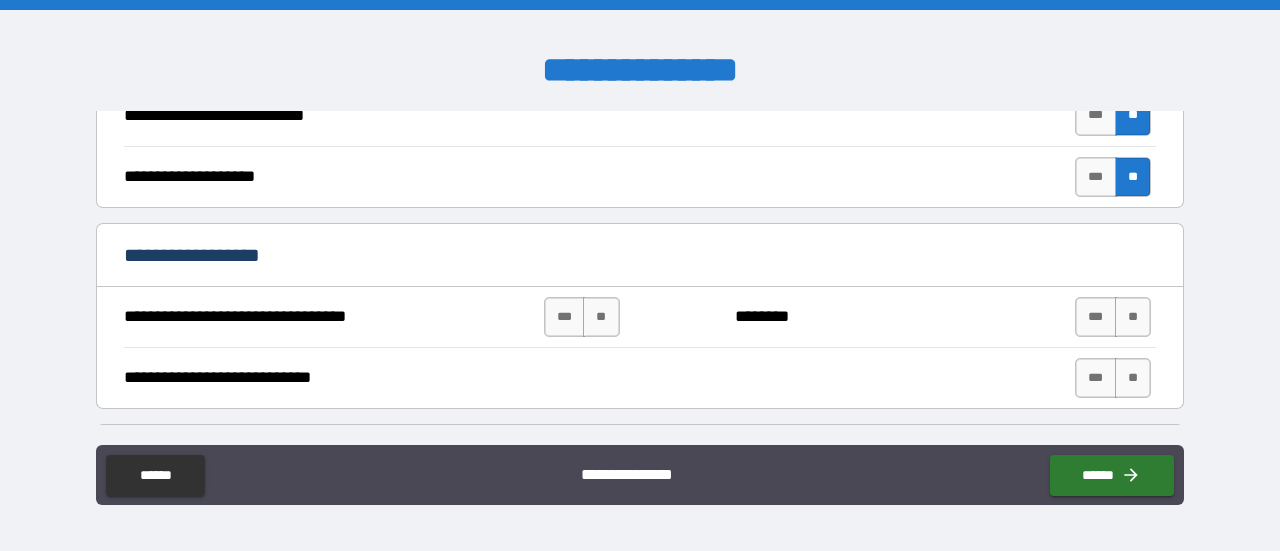 scroll, scrollTop: 748, scrollLeft: 0, axis: vertical 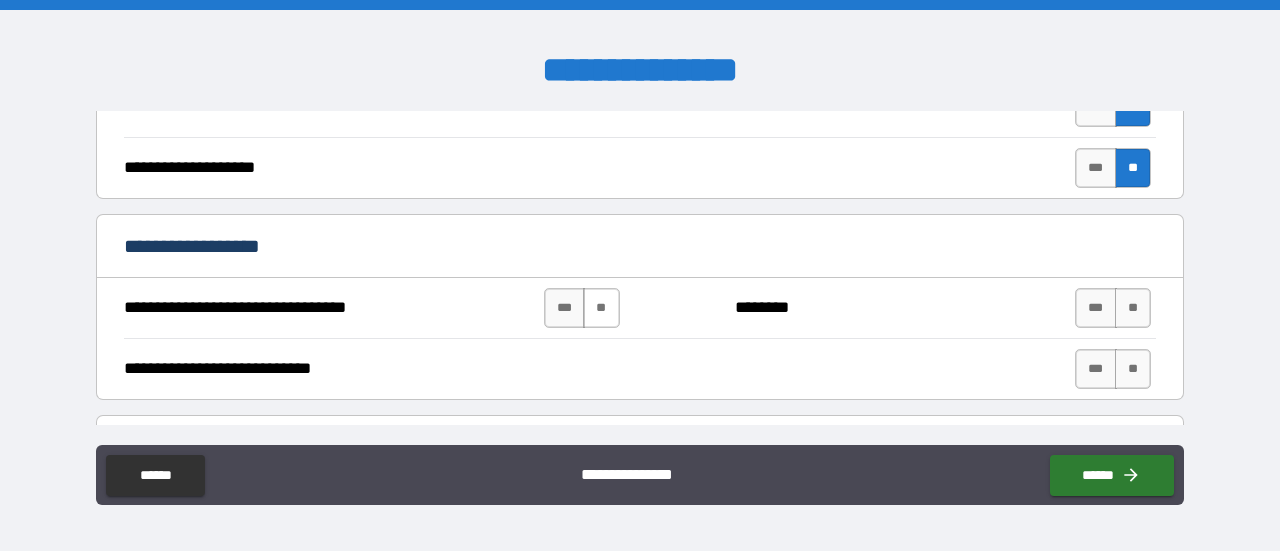 click on "**" at bounding box center (601, 308) 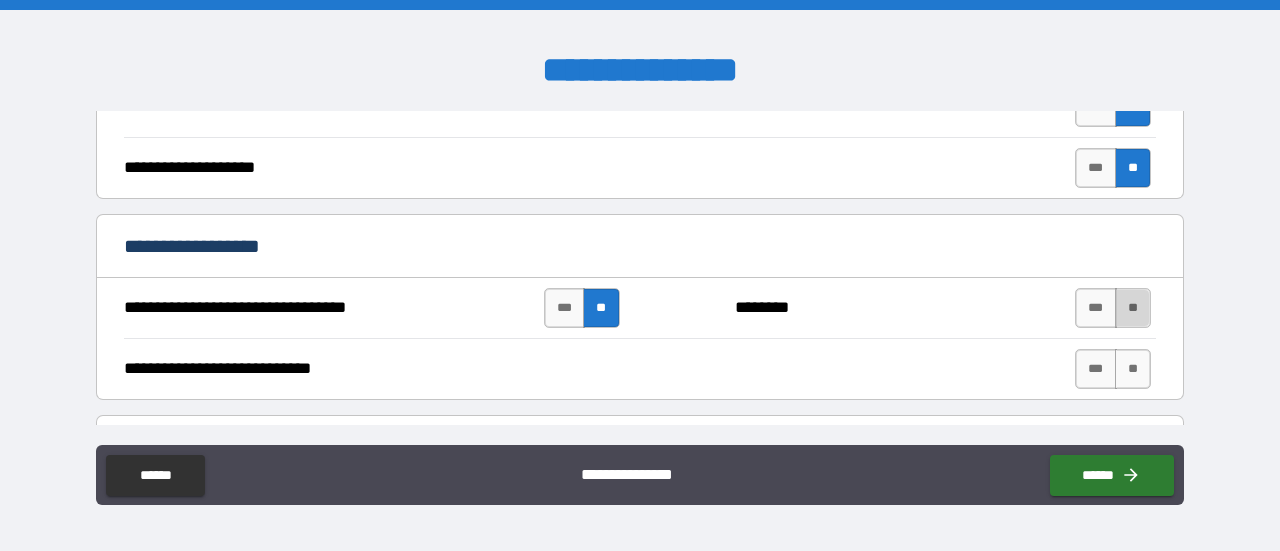 click on "**" at bounding box center [1133, 308] 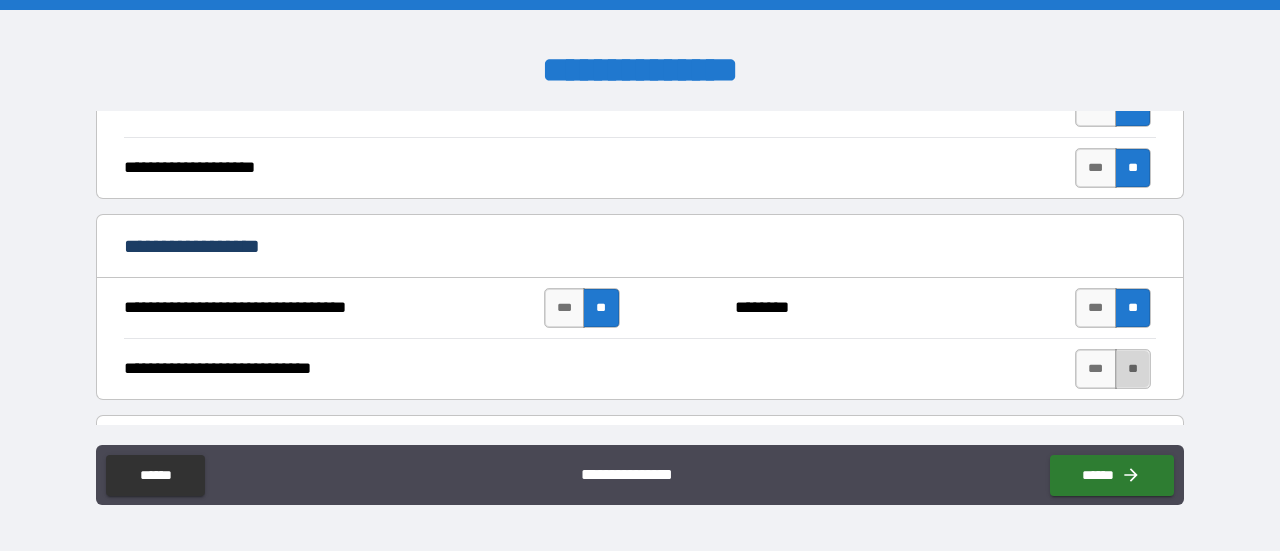 click on "**" at bounding box center (1133, 369) 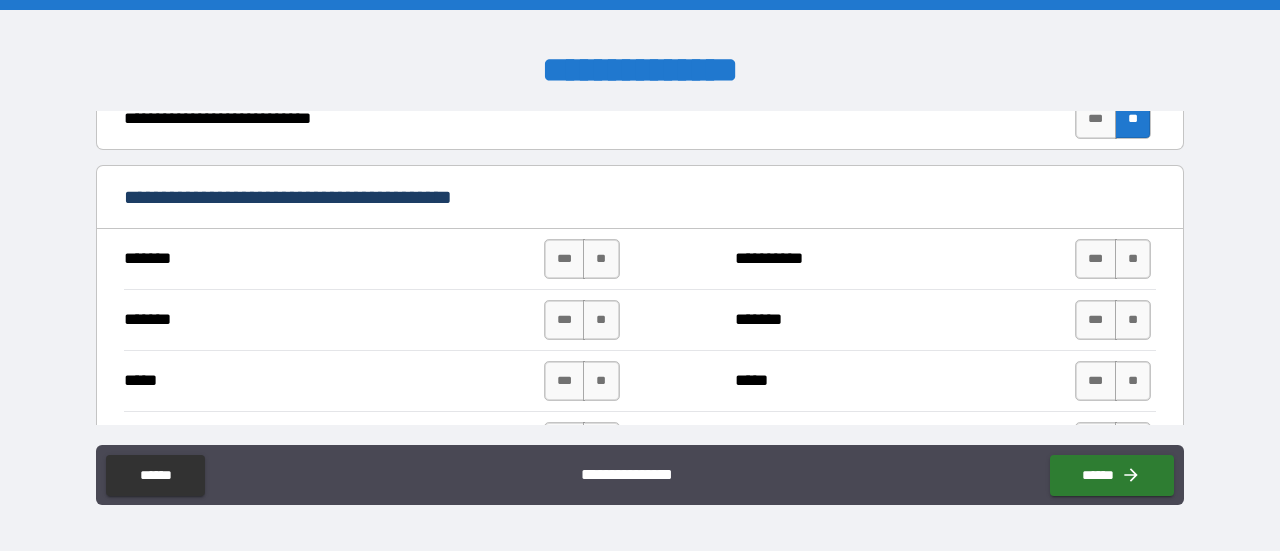 scroll, scrollTop: 1001, scrollLeft: 0, axis: vertical 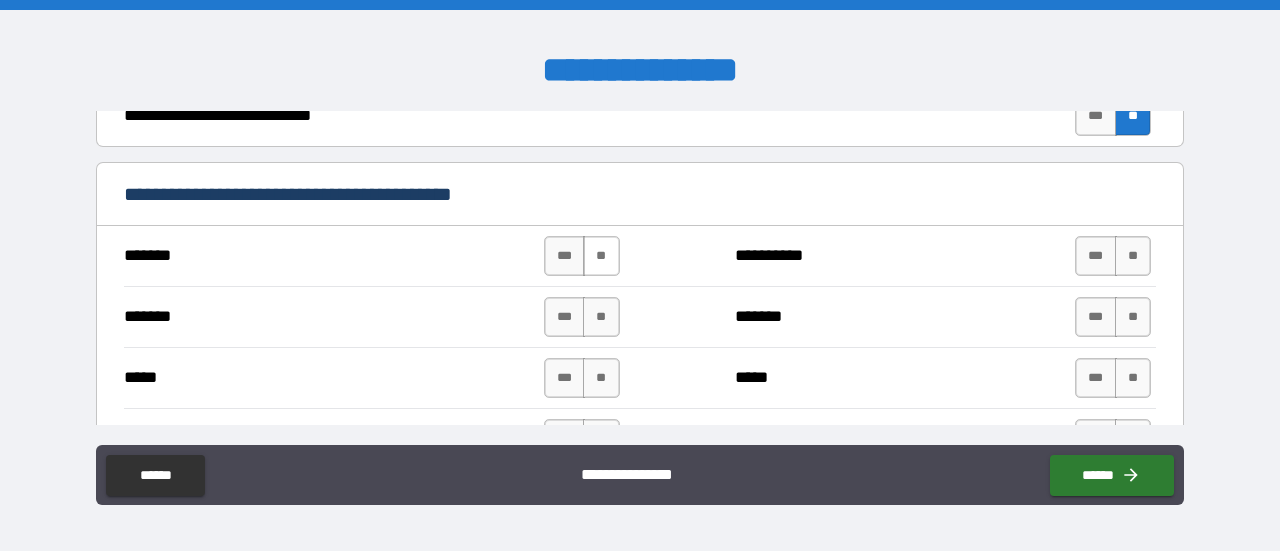 click on "**" at bounding box center (601, 256) 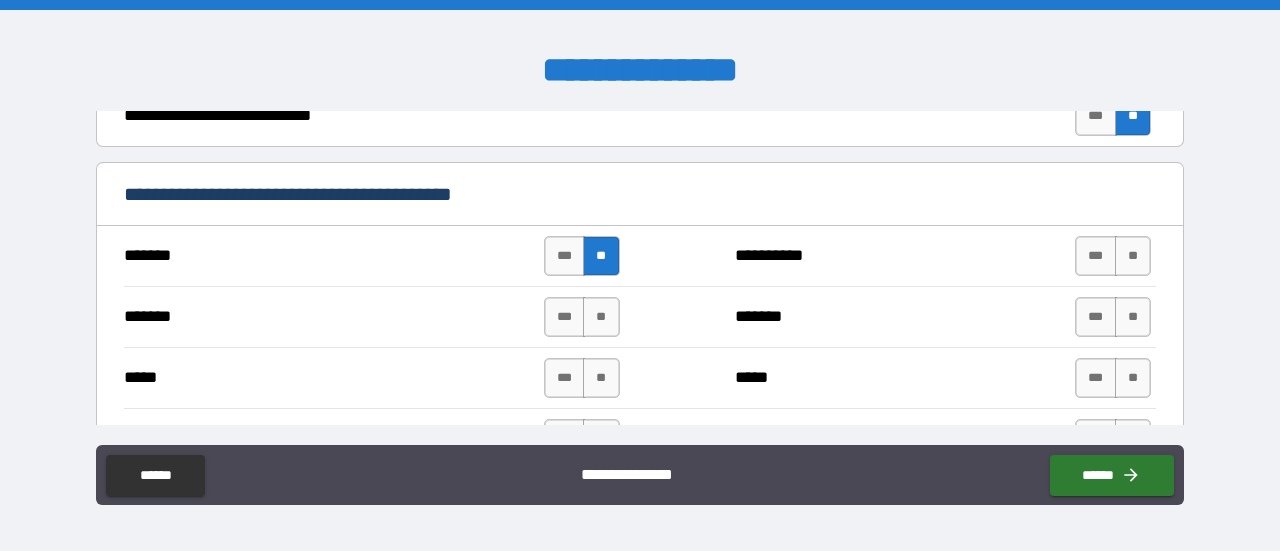 scroll, scrollTop: 1089, scrollLeft: 0, axis: vertical 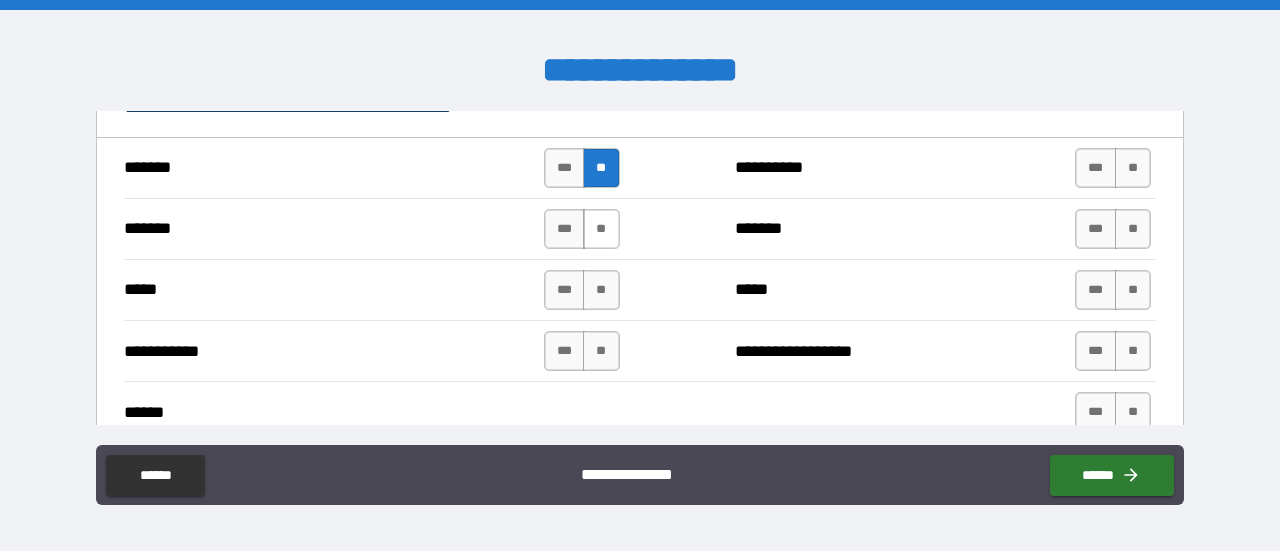 click on "**" at bounding box center (601, 229) 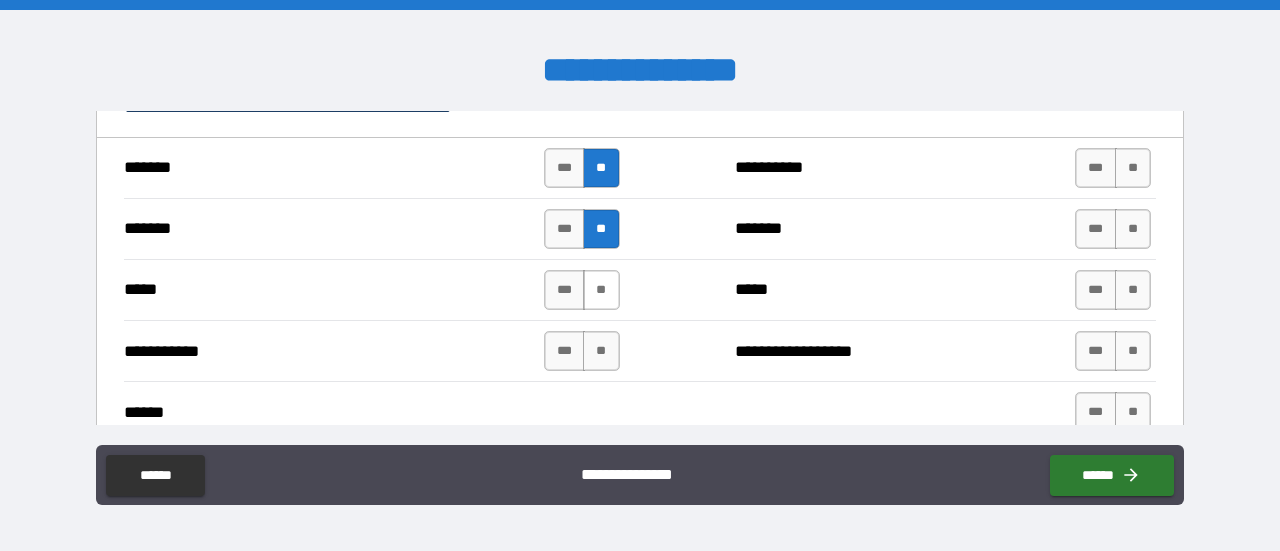 click on "**" at bounding box center (601, 290) 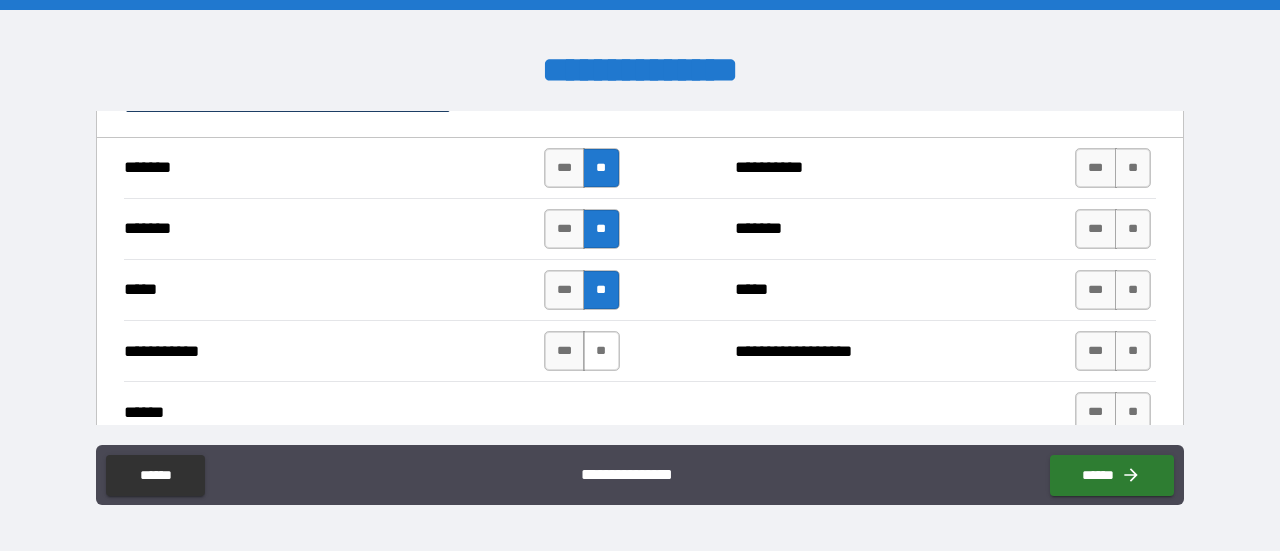 click on "**" at bounding box center (601, 351) 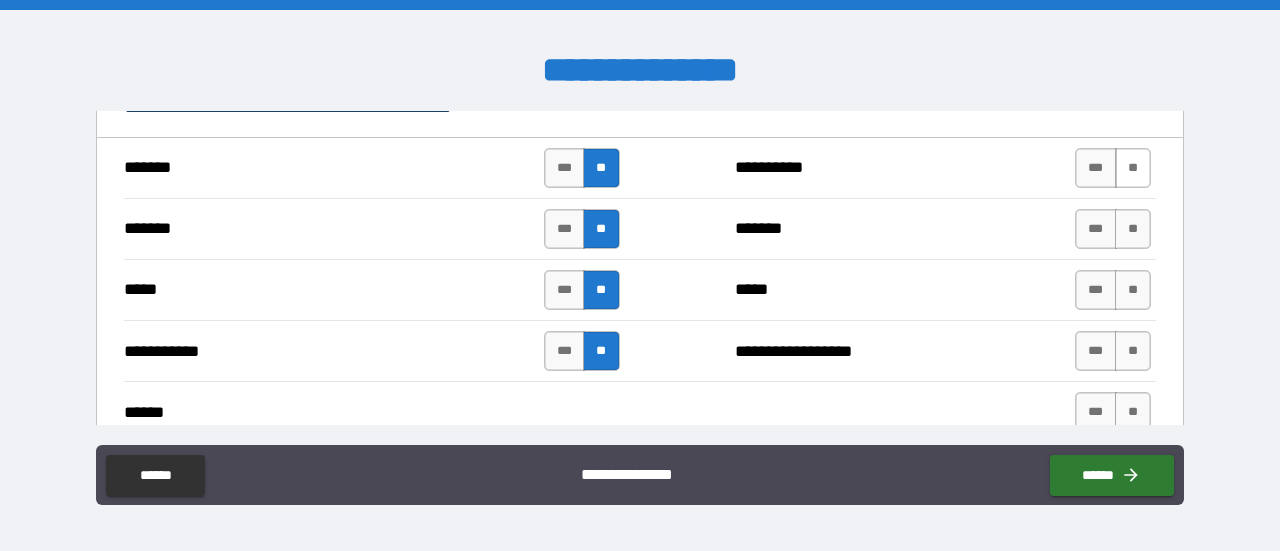 click on "**" at bounding box center (1133, 168) 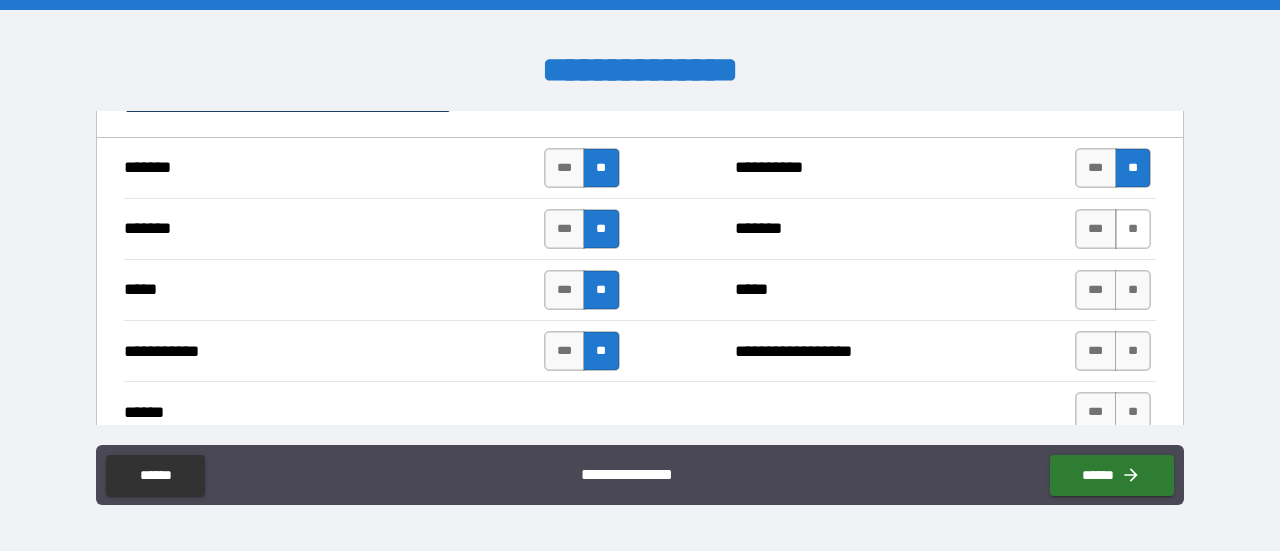 click on "**" at bounding box center (1133, 229) 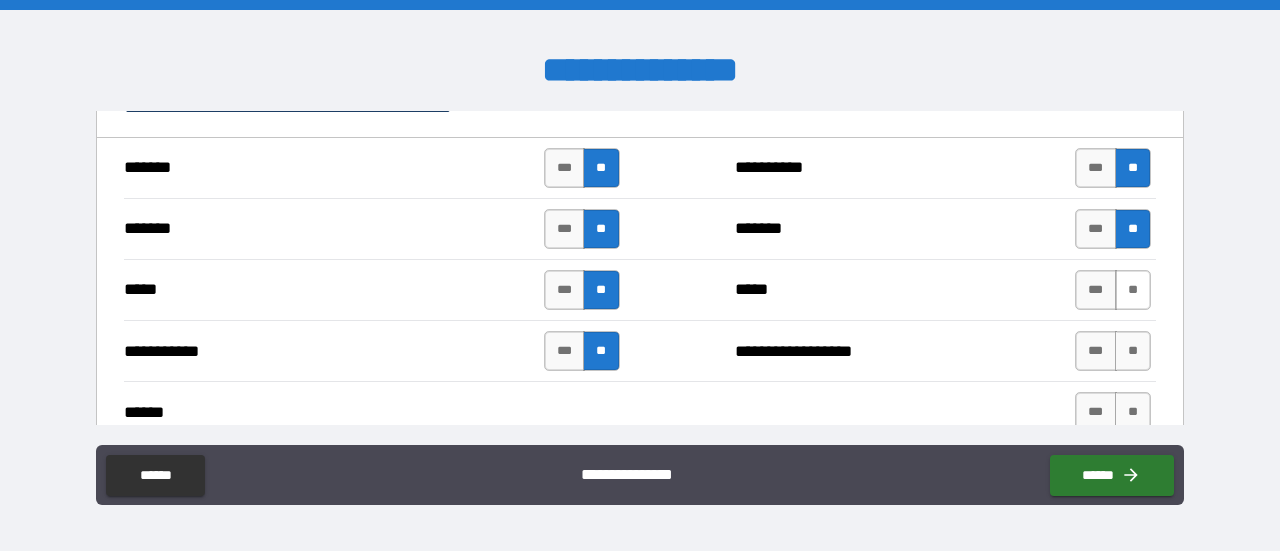 click on "**" at bounding box center [1133, 290] 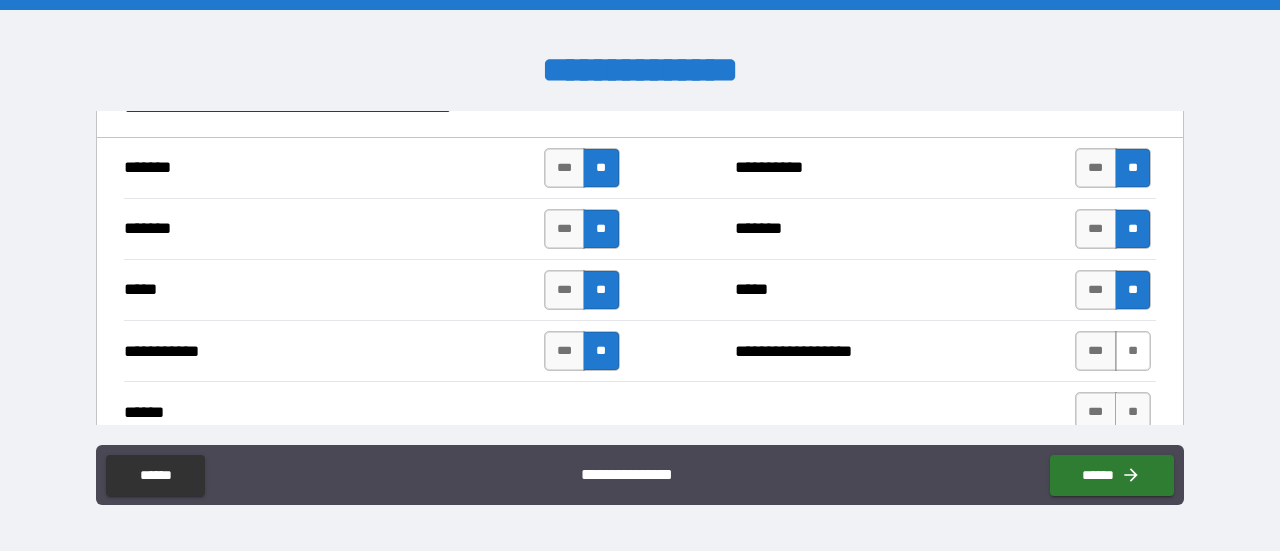 click on "**" at bounding box center (1133, 351) 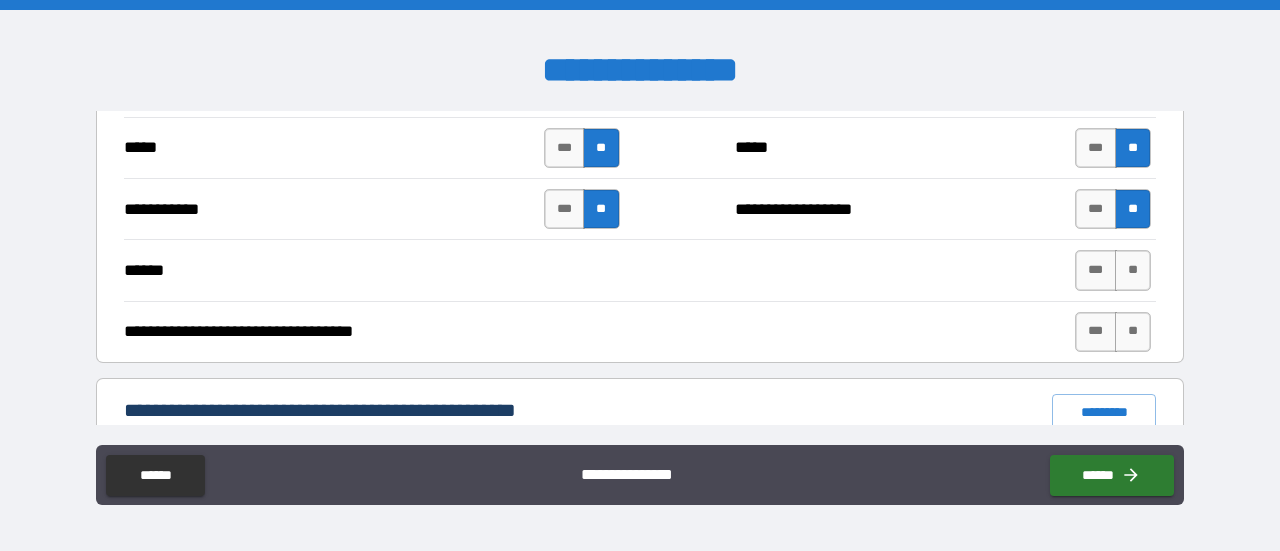 scroll, scrollTop: 1235, scrollLeft: 0, axis: vertical 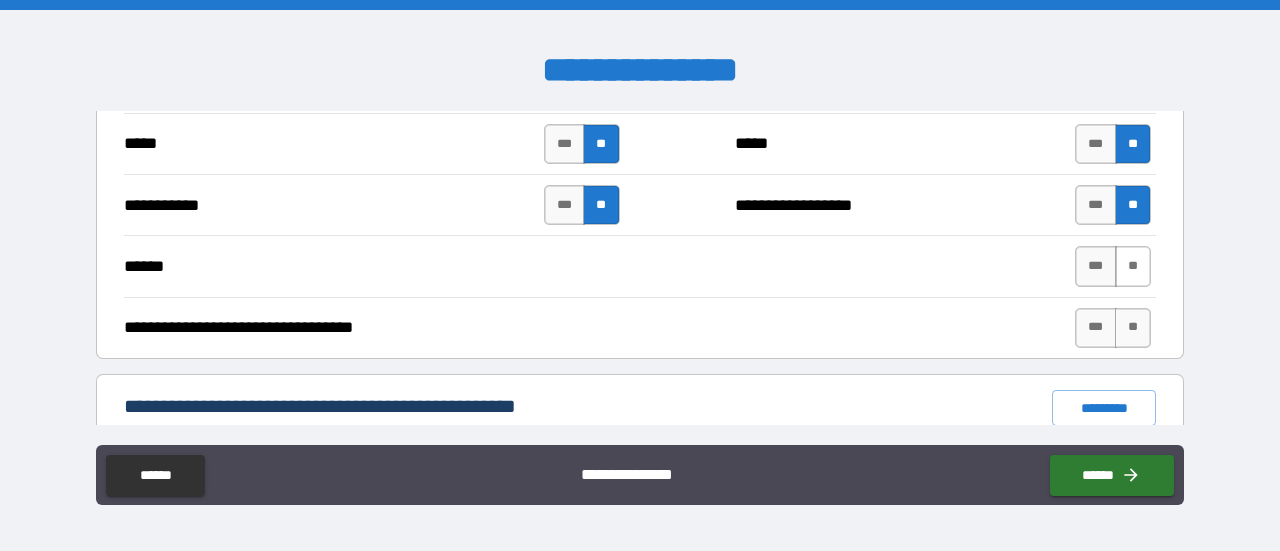 click on "**" at bounding box center [1133, 266] 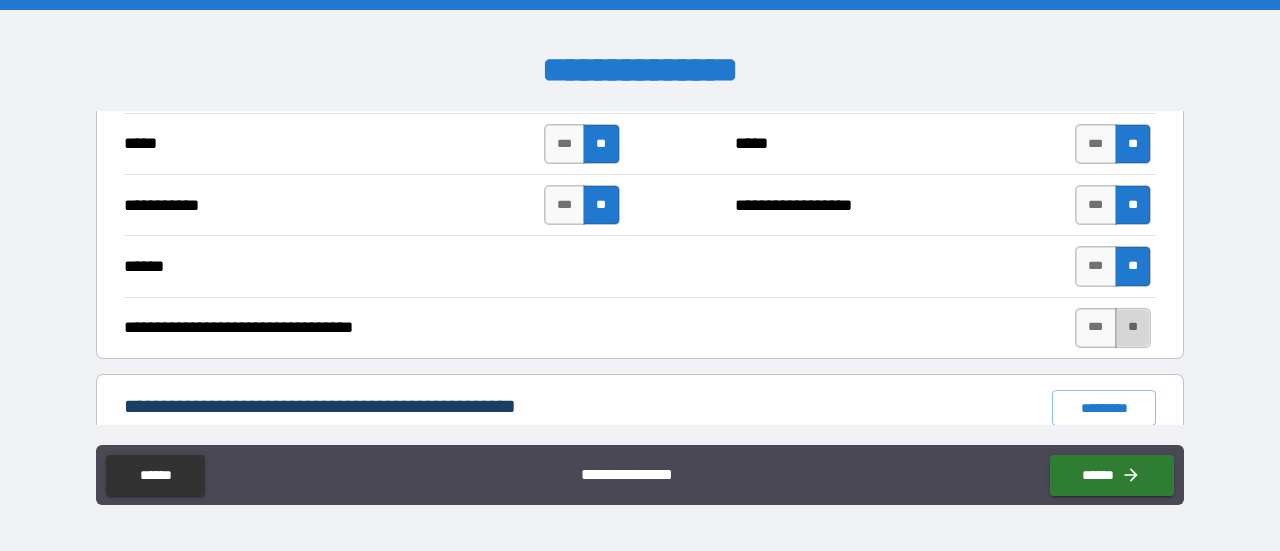click on "**" at bounding box center (1133, 328) 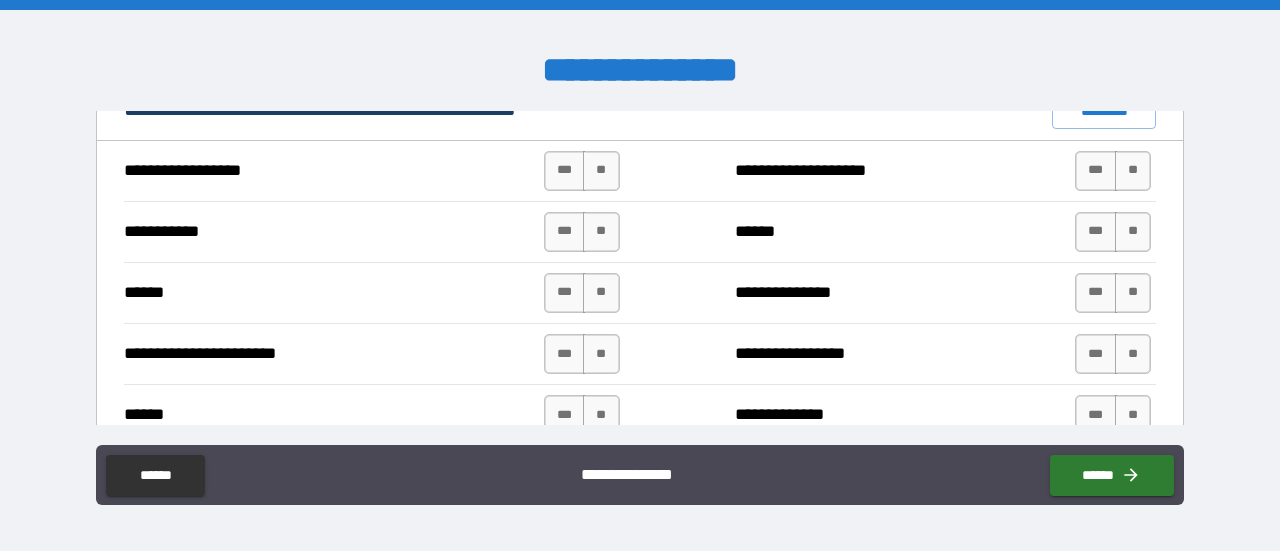 scroll, scrollTop: 1516, scrollLeft: 0, axis: vertical 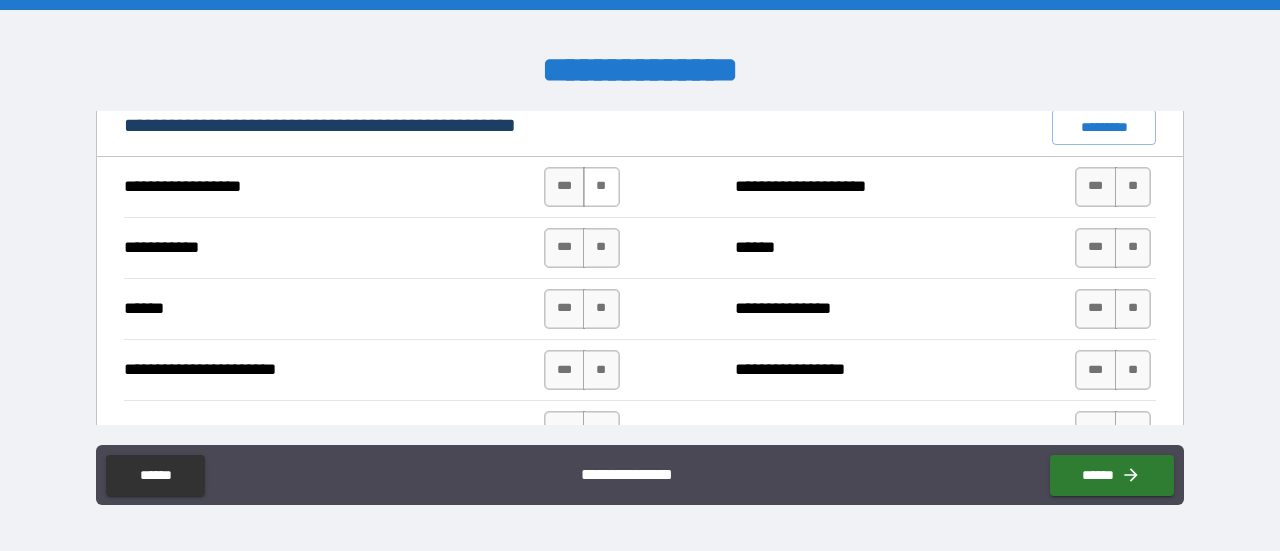 click on "**" at bounding box center (601, 187) 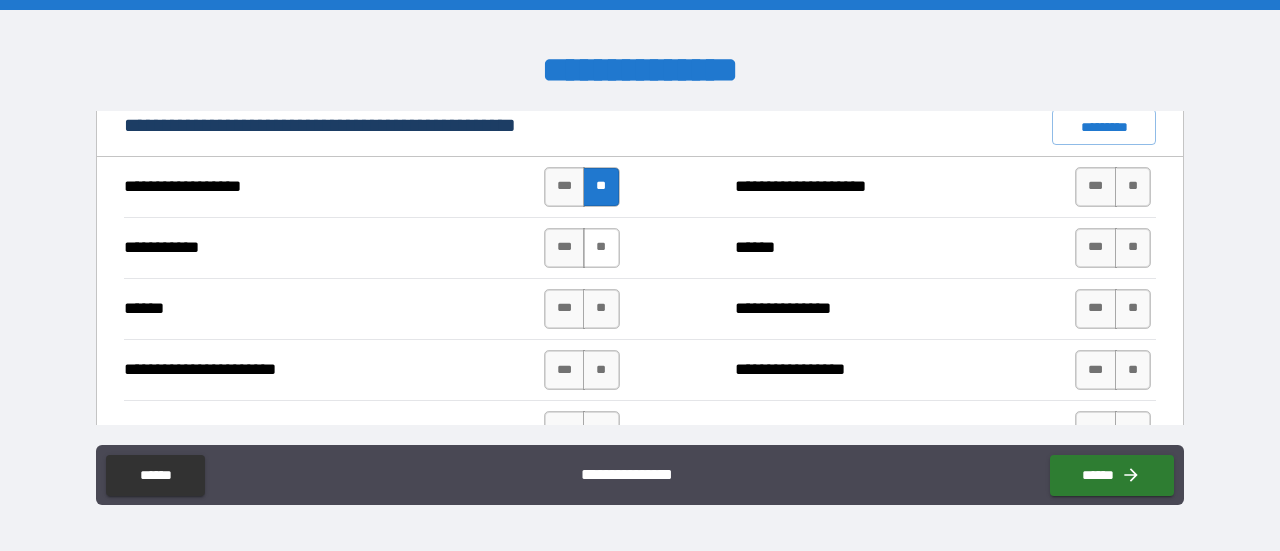 click on "**" at bounding box center (601, 248) 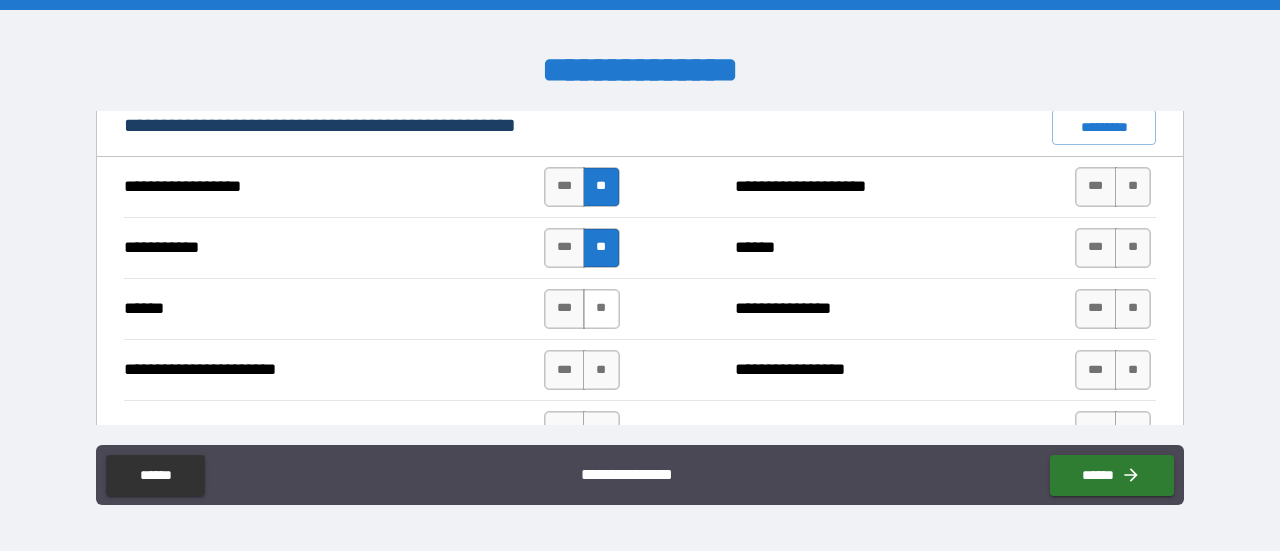 click on "**" at bounding box center [601, 309] 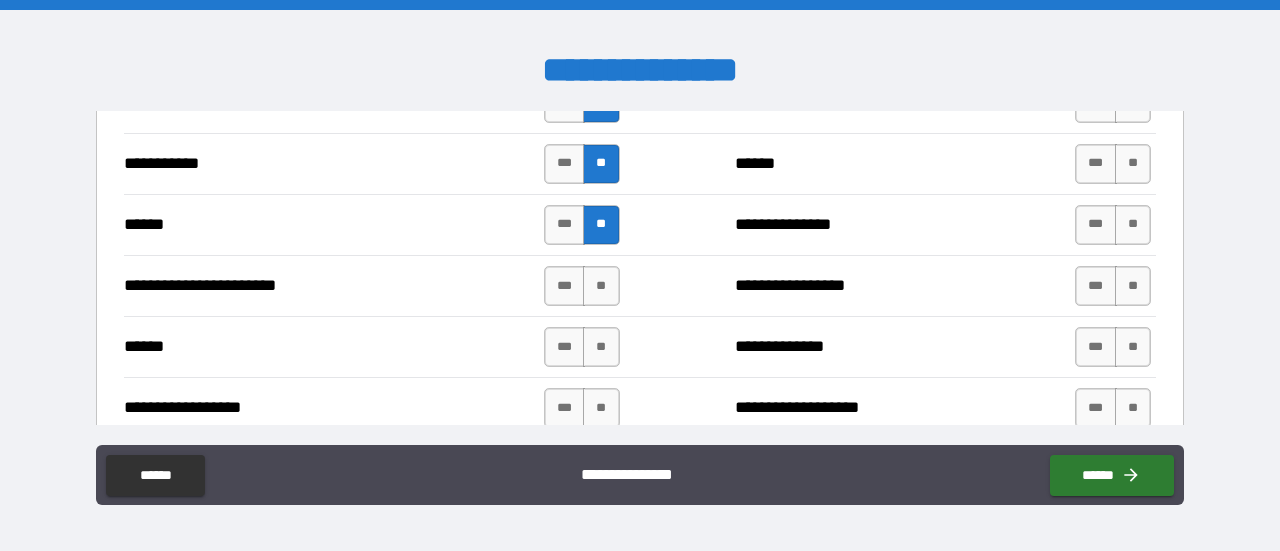 scroll, scrollTop: 1608, scrollLeft: 0, axis: vertical 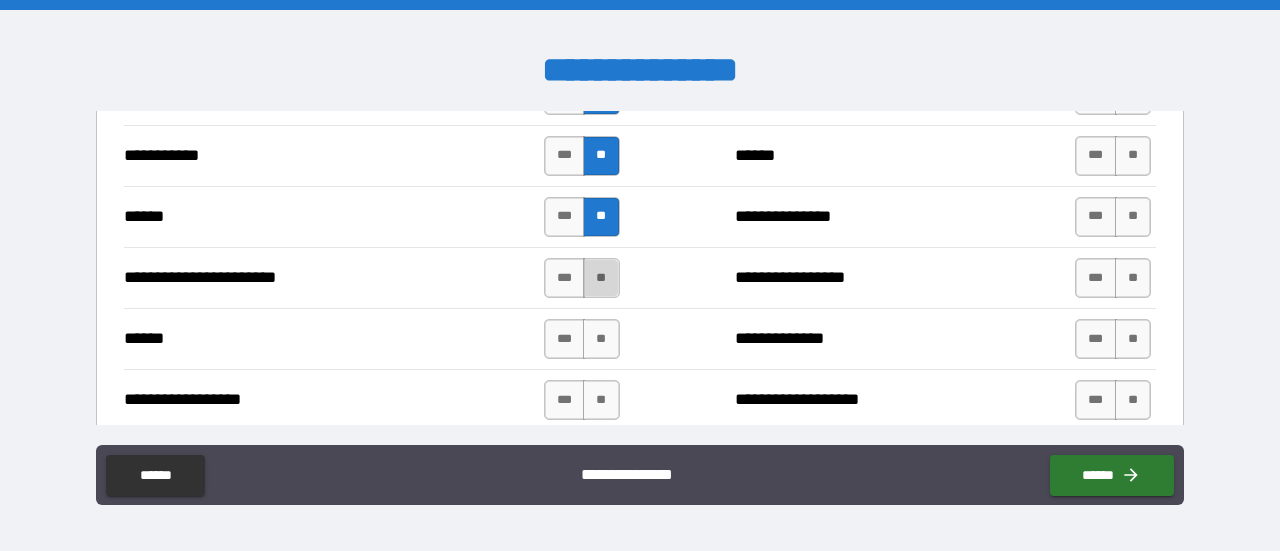 click on "**" at bounding box center [601, 278] 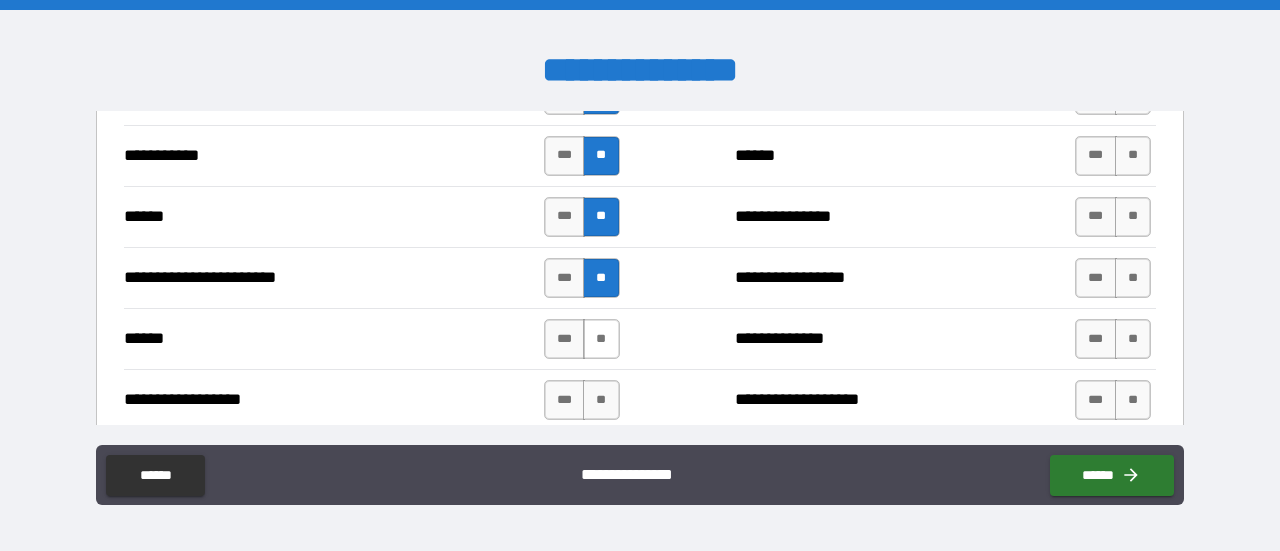 click on "**" at bounding box center (601, 339) 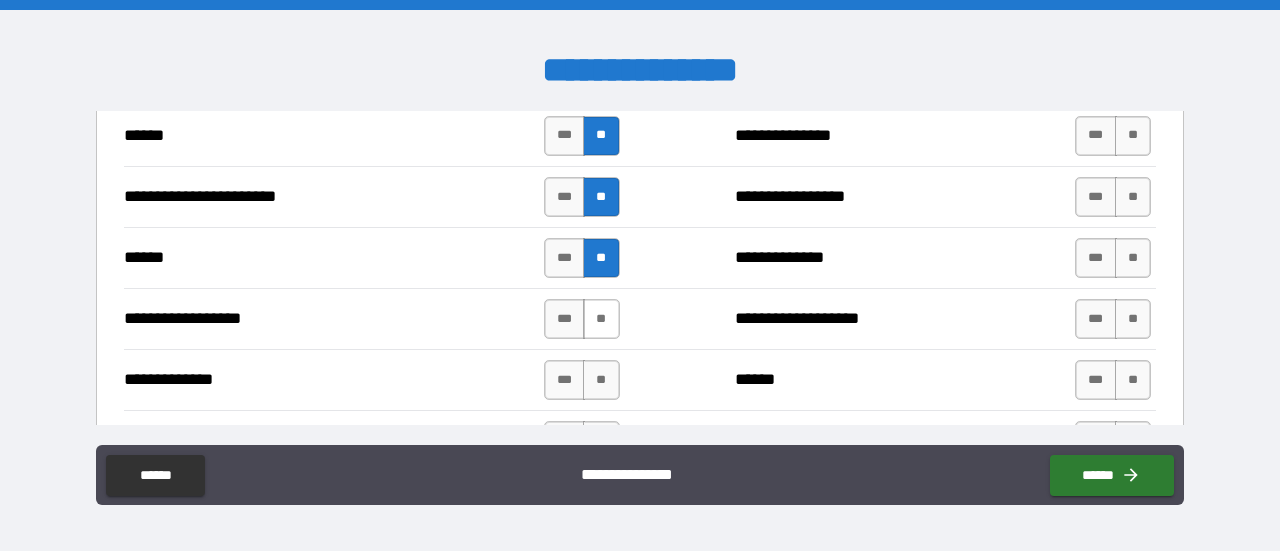 click on "**" at bounding box center (601, 319) 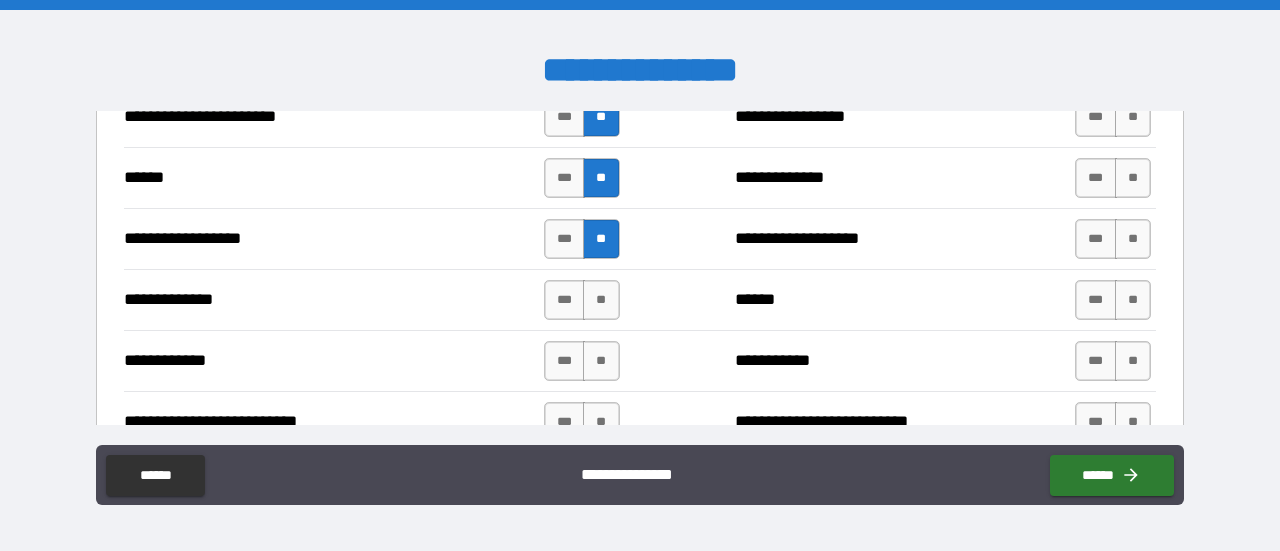 scroll, scrollTop: 1771, scrollLeft: 0, axis: vertical 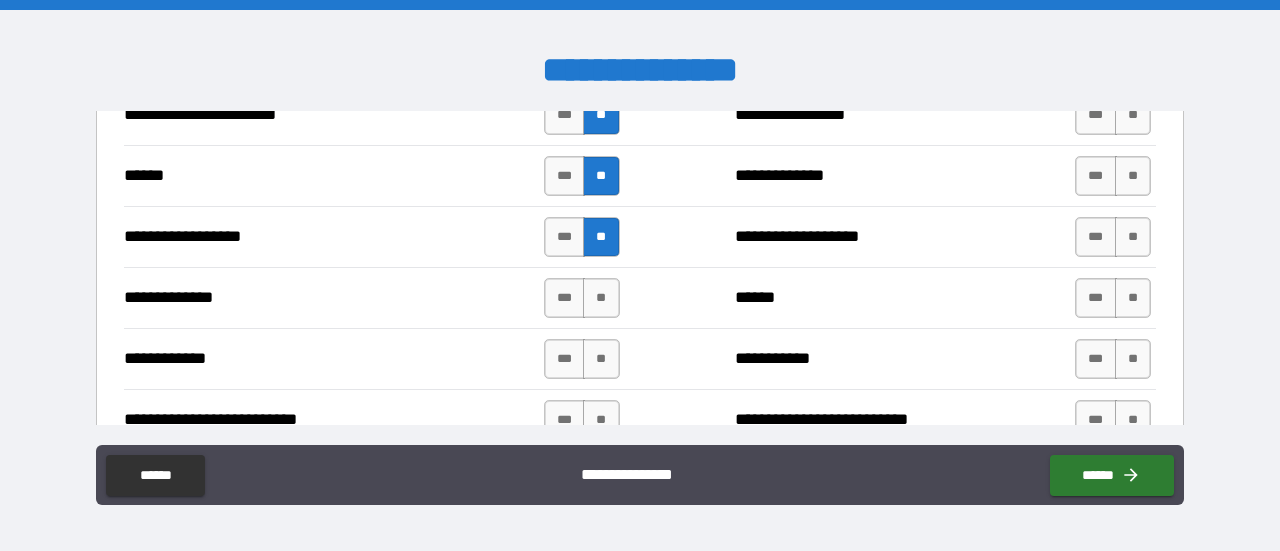 click on "**" at bounding box center (601, 298) 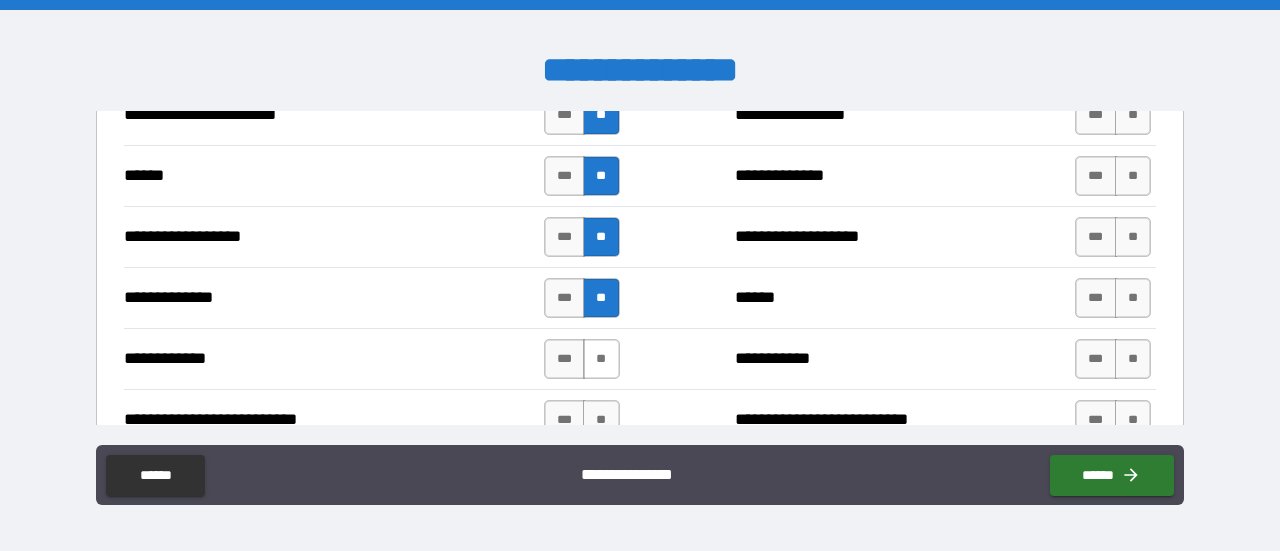 click on "**" at bounding box center [601, 359] 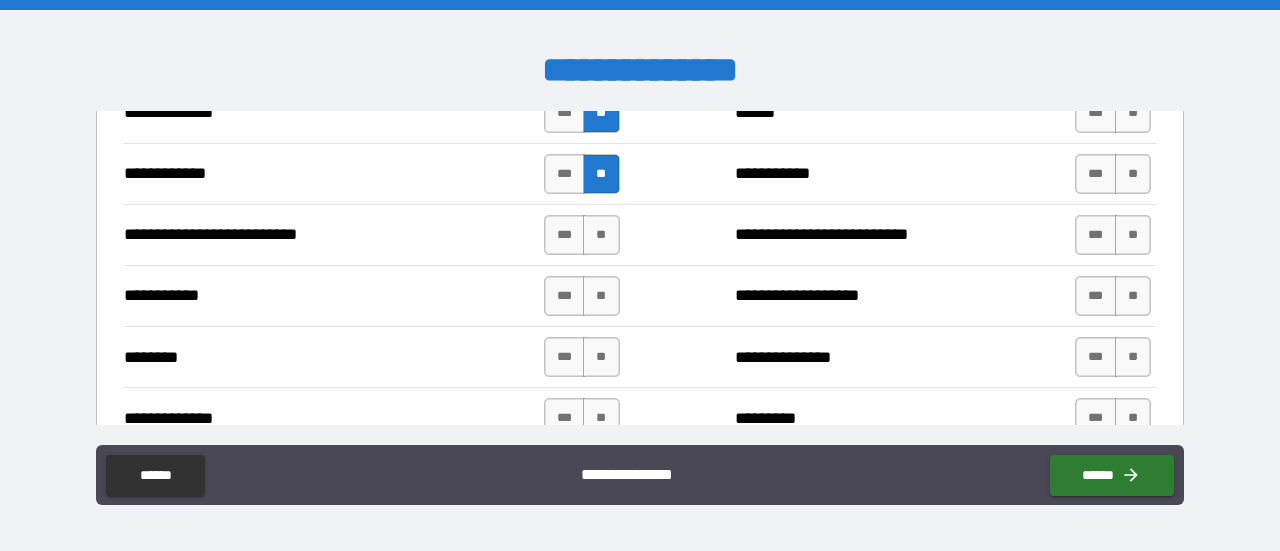 scroll, scrollTop: 1969, scrollLeft: 0, axis: vertical 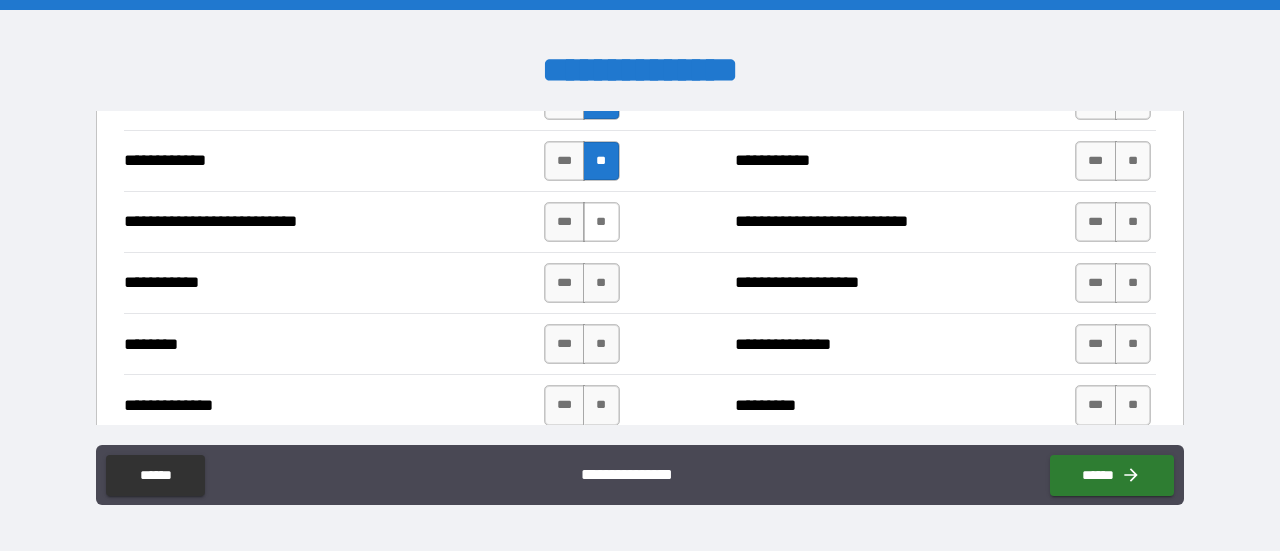 click on "**" at bounding box center (601, 222) 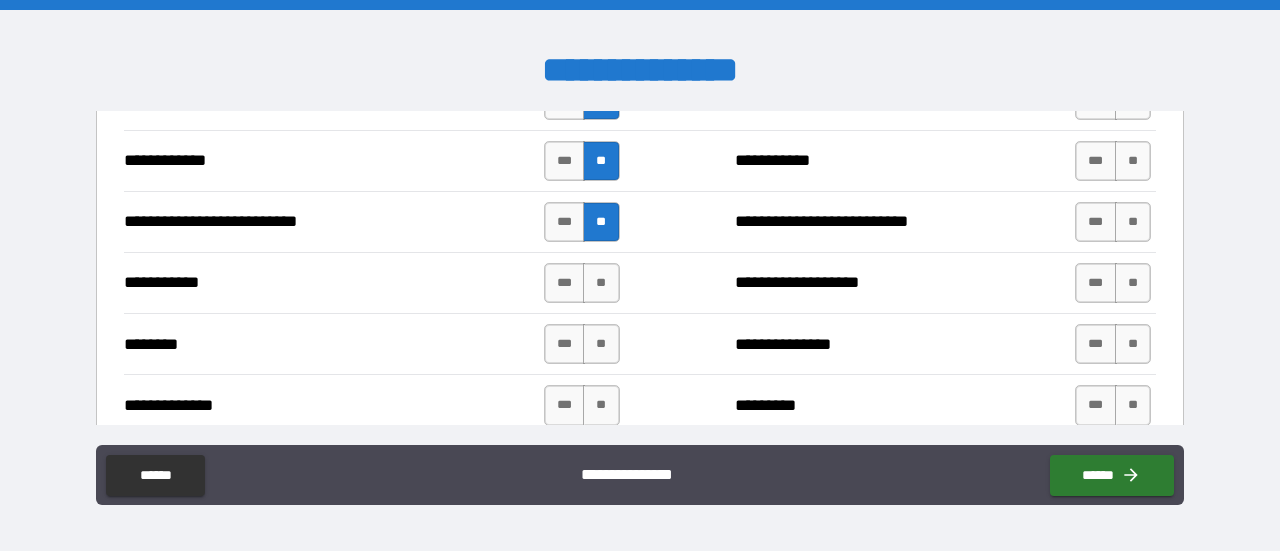 click on "**********" at bounding box center [640, 282] 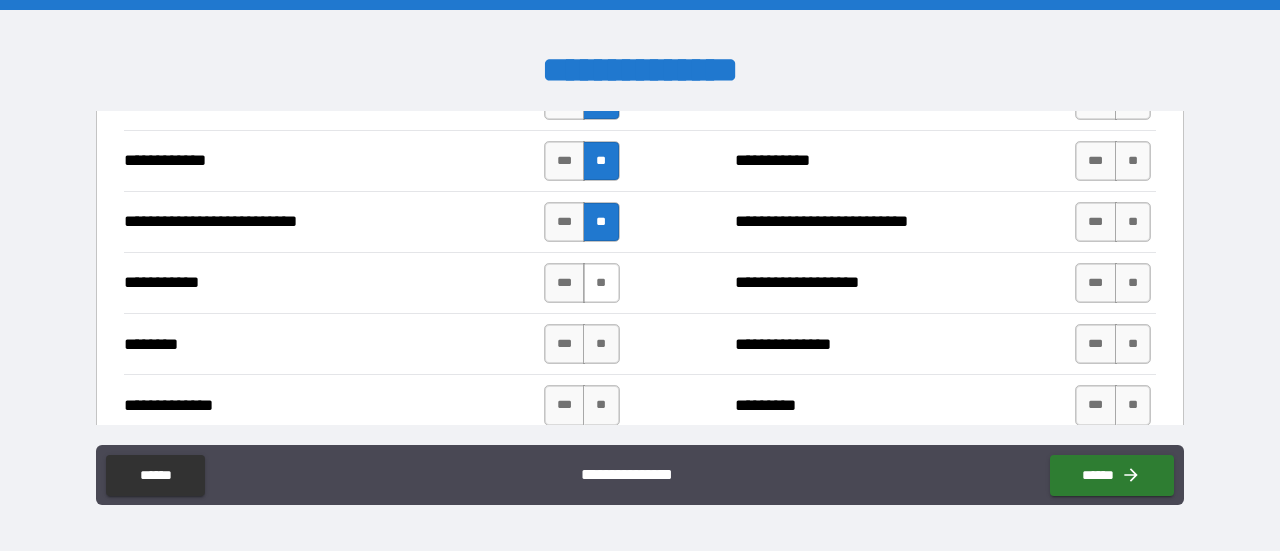 click on "**" at bounding box center (601, 283) 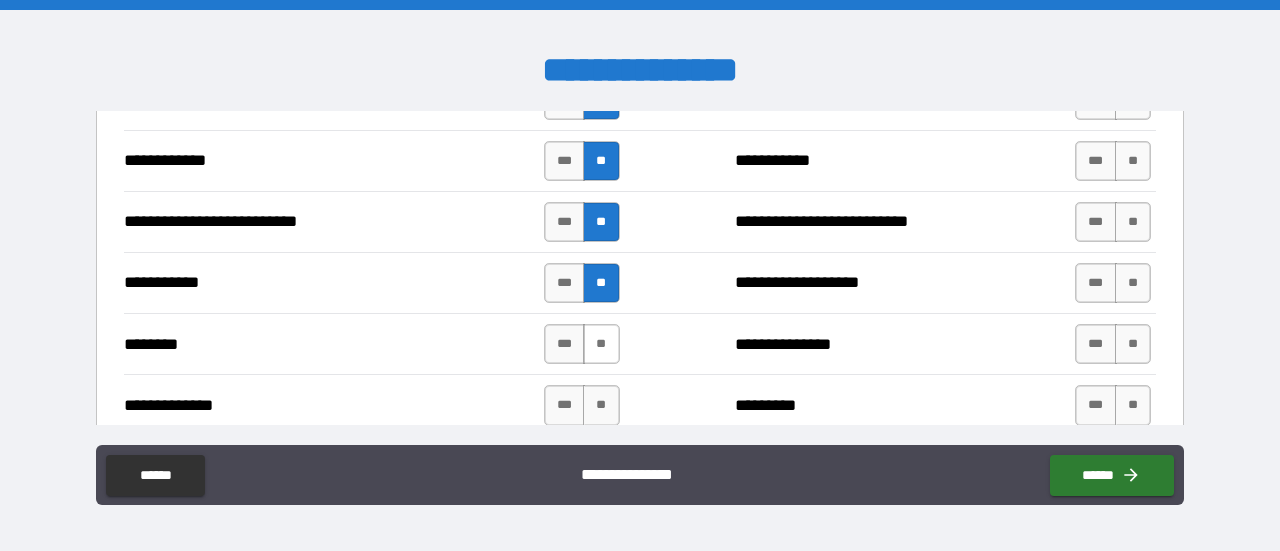 click on "**" at bounding box center (601, 344) 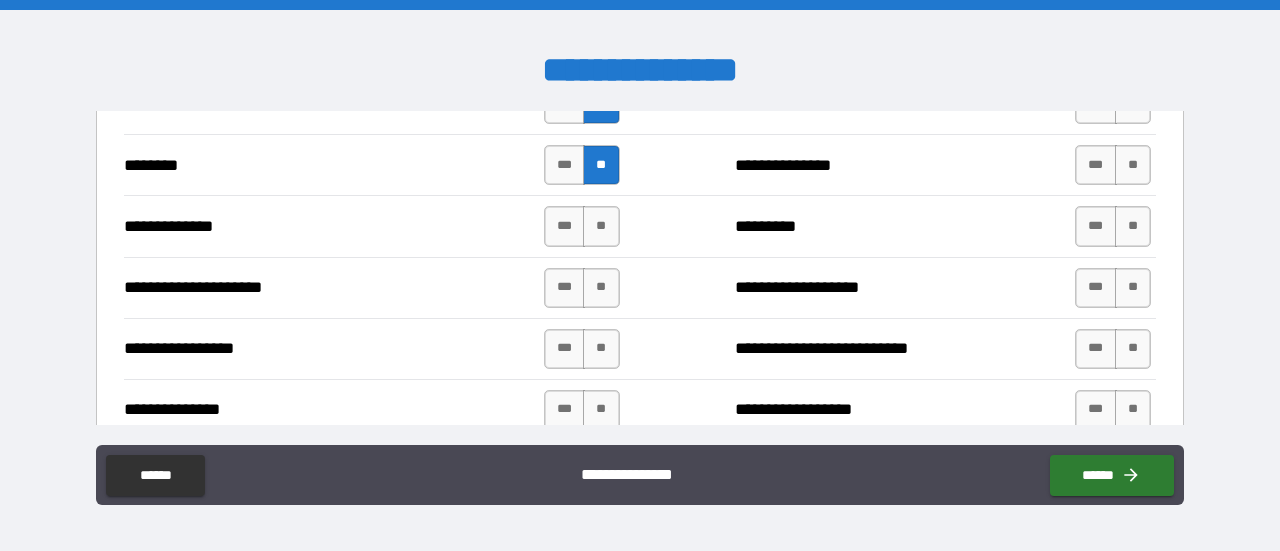 scroll, scrollTop: 2149, scrollLeft: 0, axis: vertical 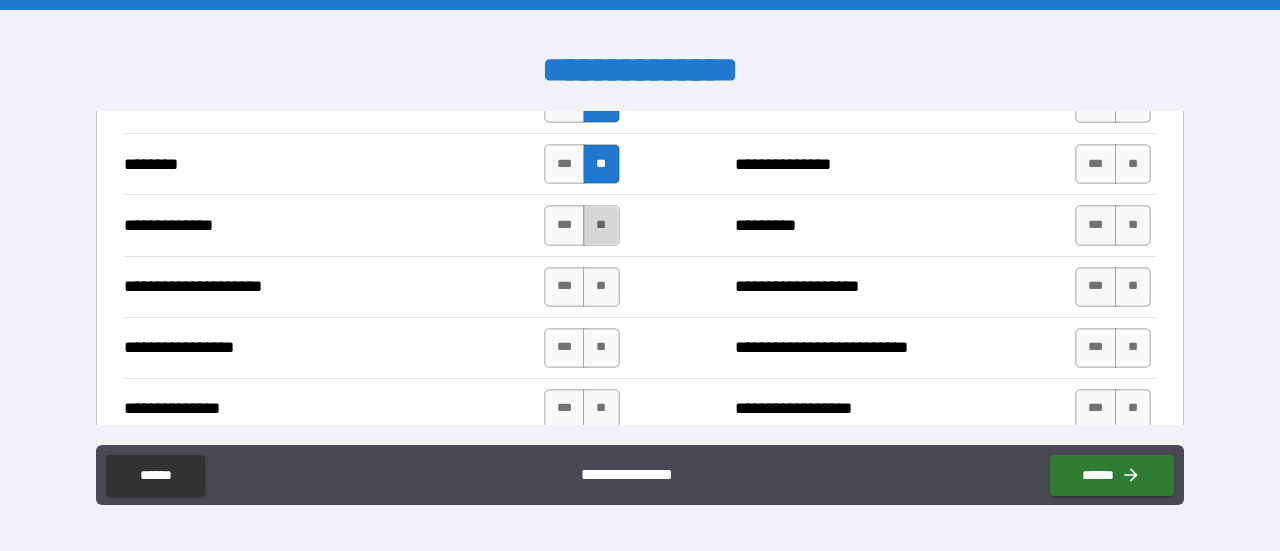 click on "**" at bounding box center (601, 225) 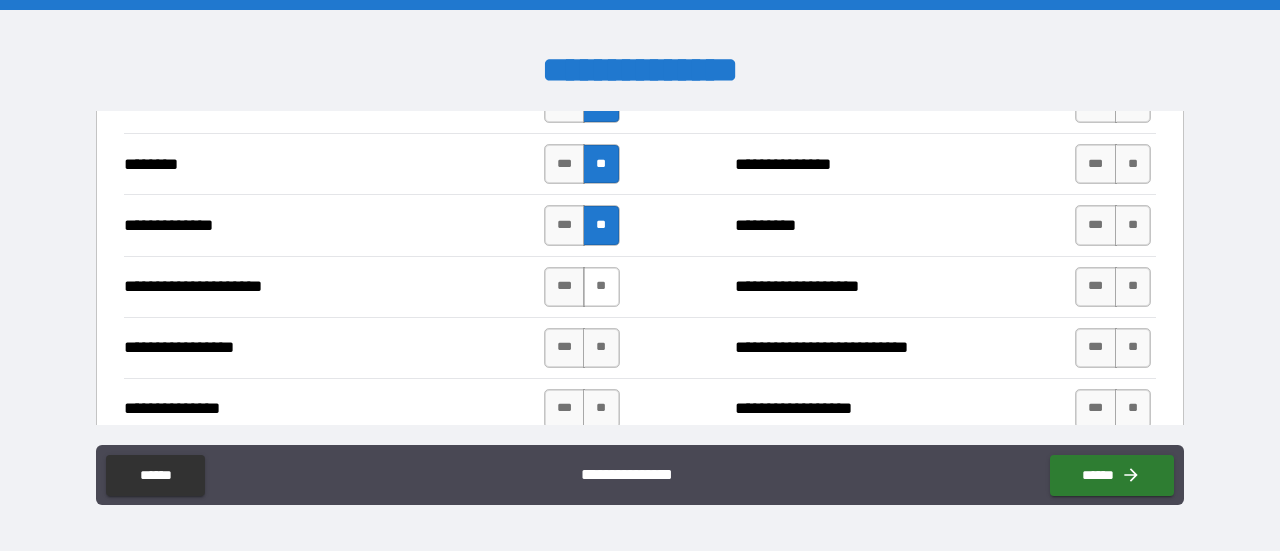 click on "**" at bounding box center [601, 287] 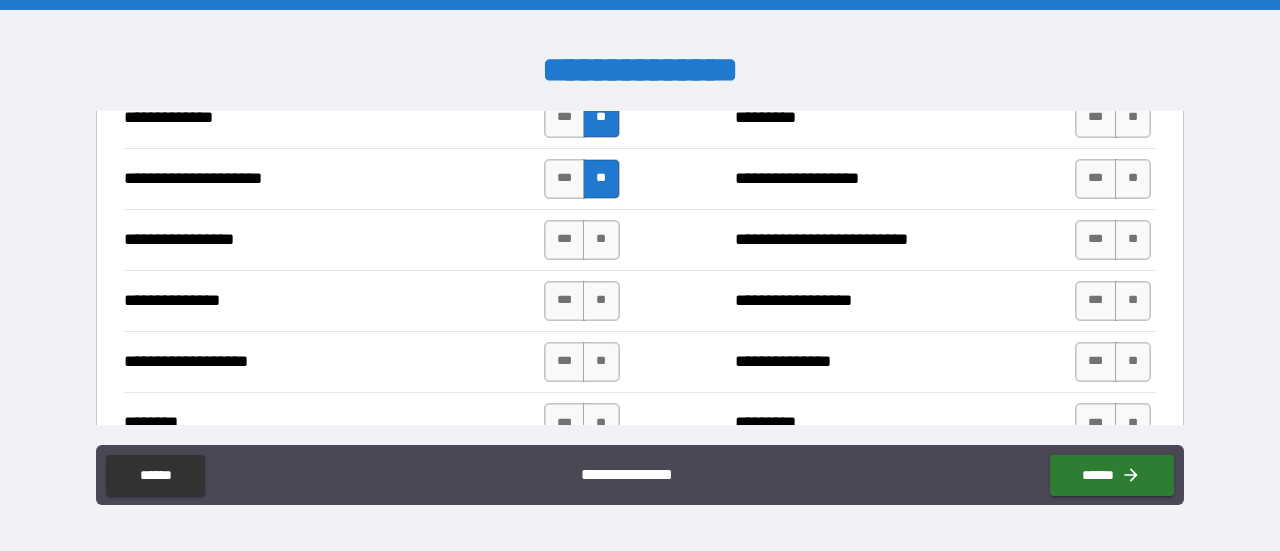 scroll, scrollTop: 2267, scrollLeft: 0, axis: vertical 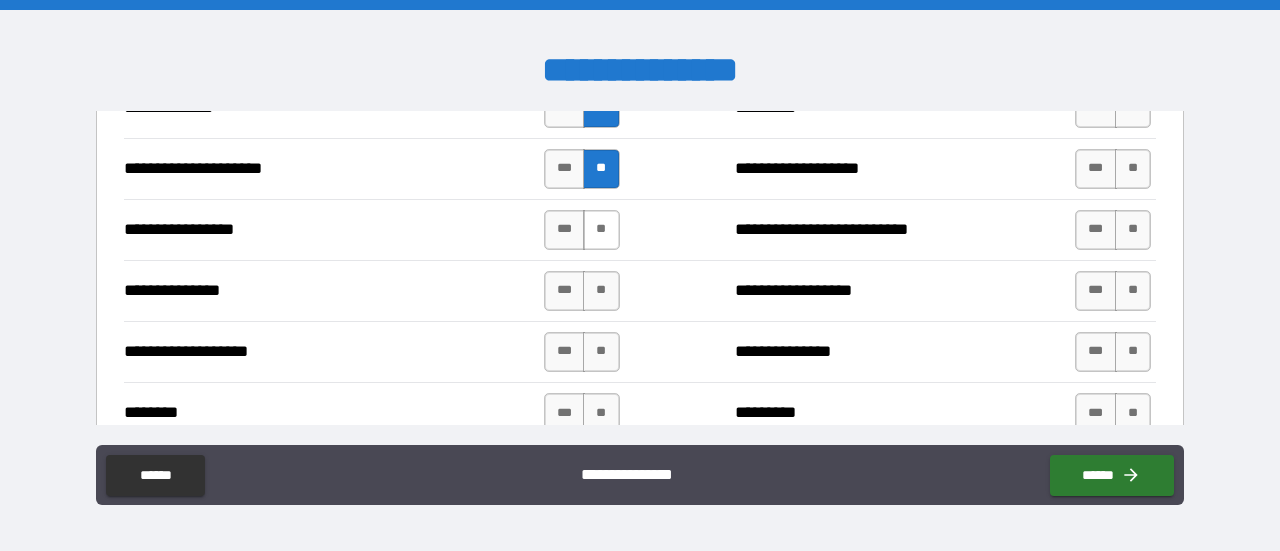 click on "**" at bounding box center (601, 230) 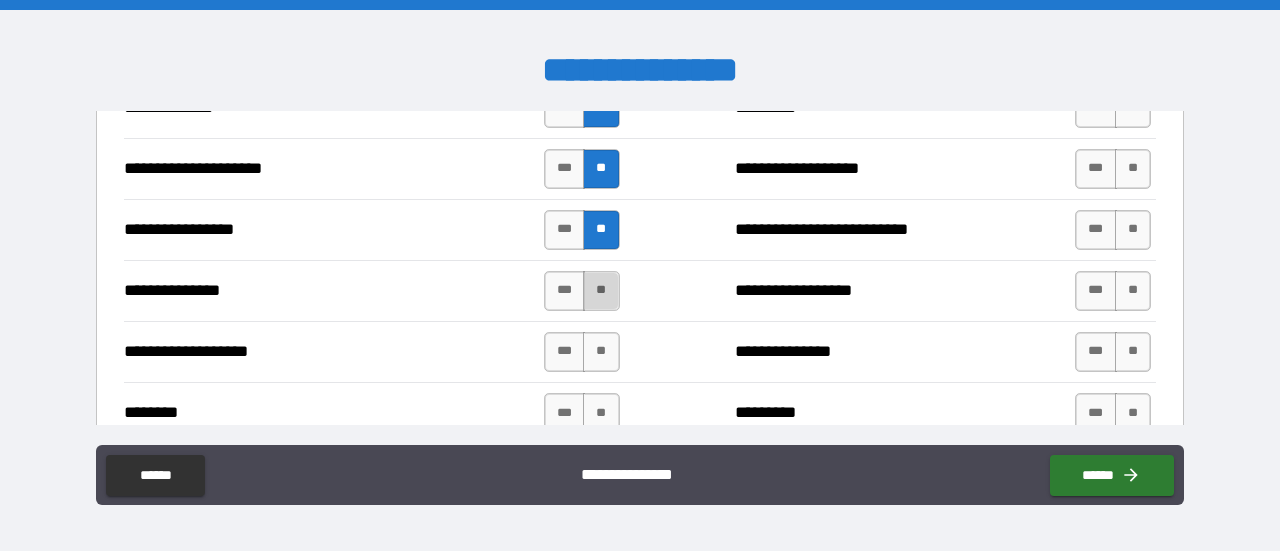 click on "**" at bounding box center (601, 291) 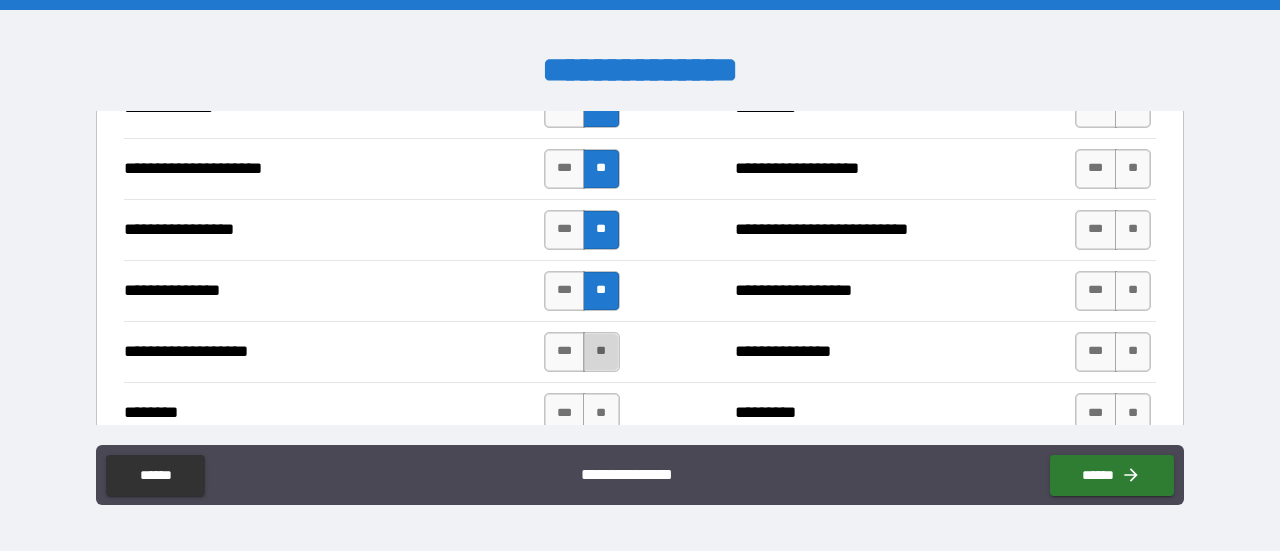 click on "**" at bounding box center (601, 352) 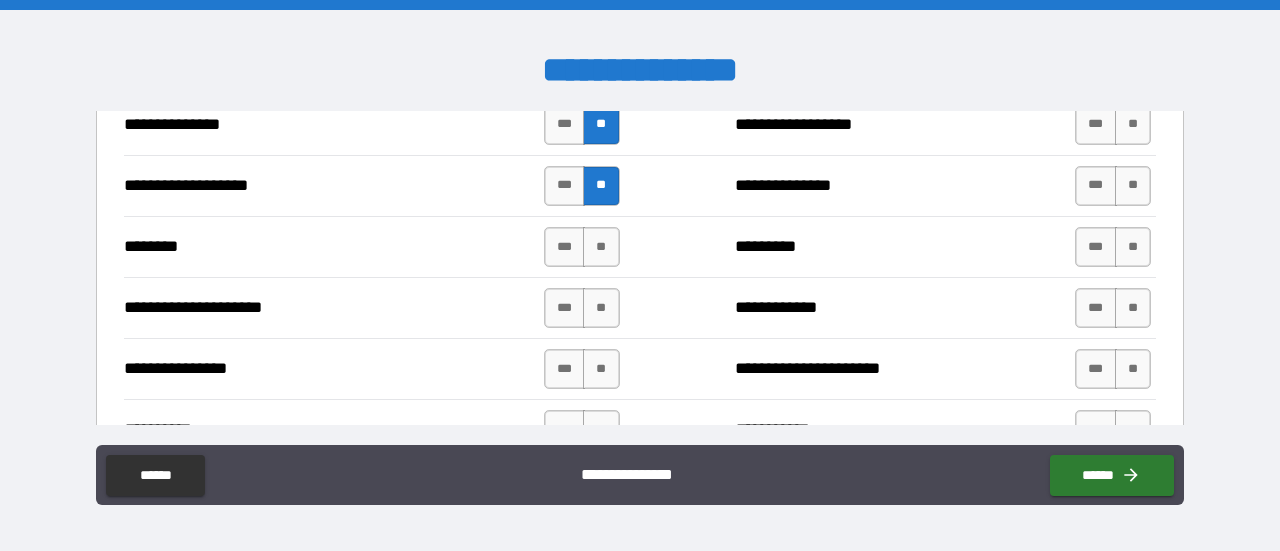 scroll, scrollTop: 2442, scrollLeft: 0, axis: vertical 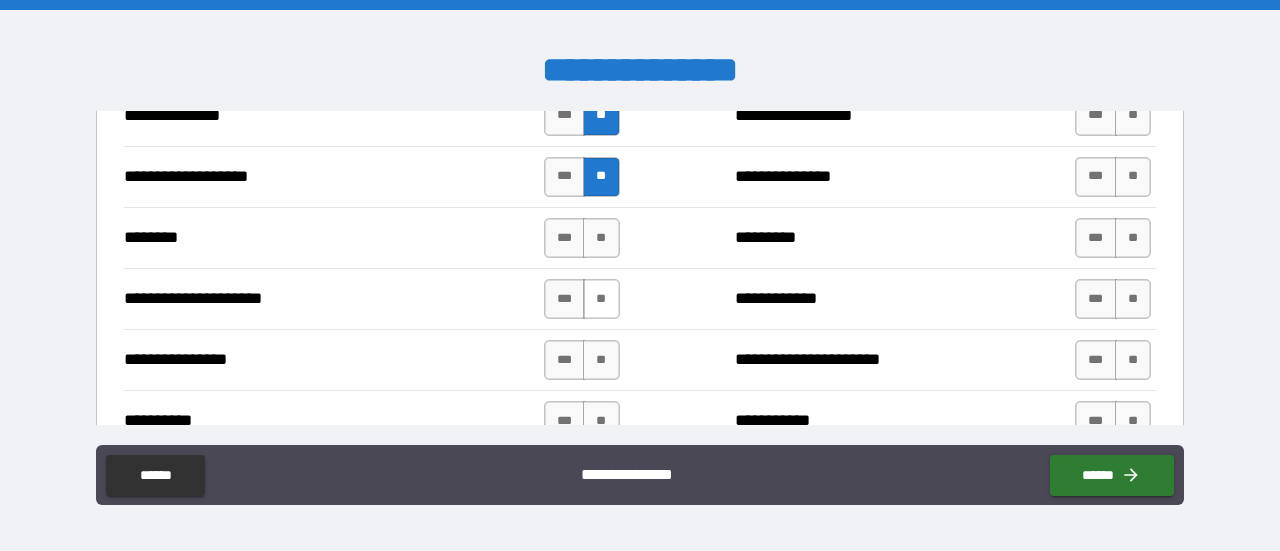 click on "**" at bounding box center [601, 238] 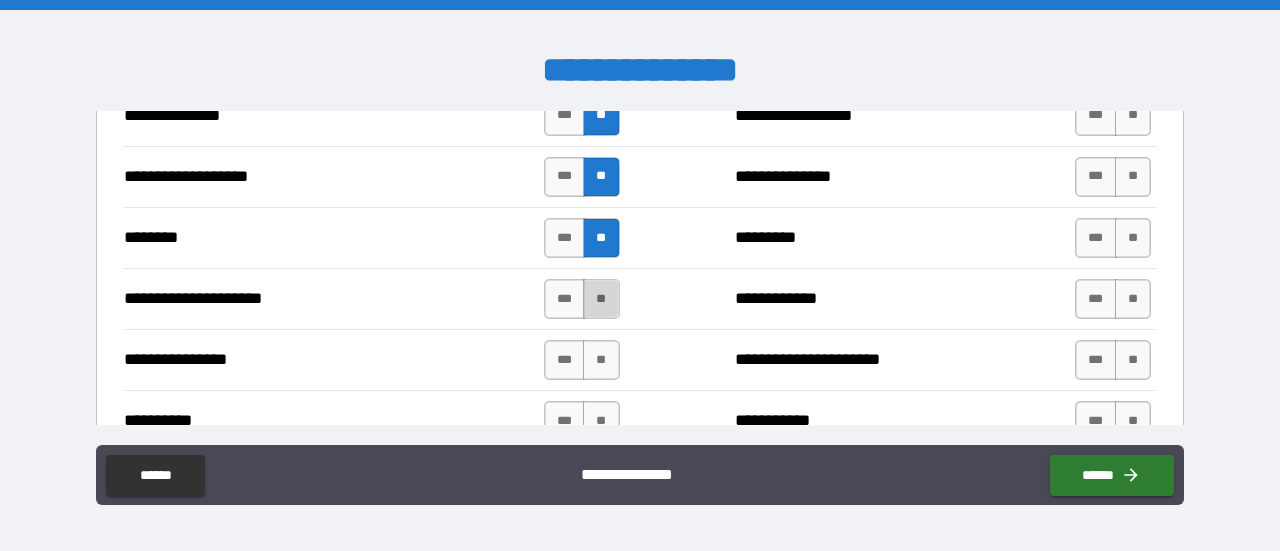 click on "**" at bounding box center (601, 299) 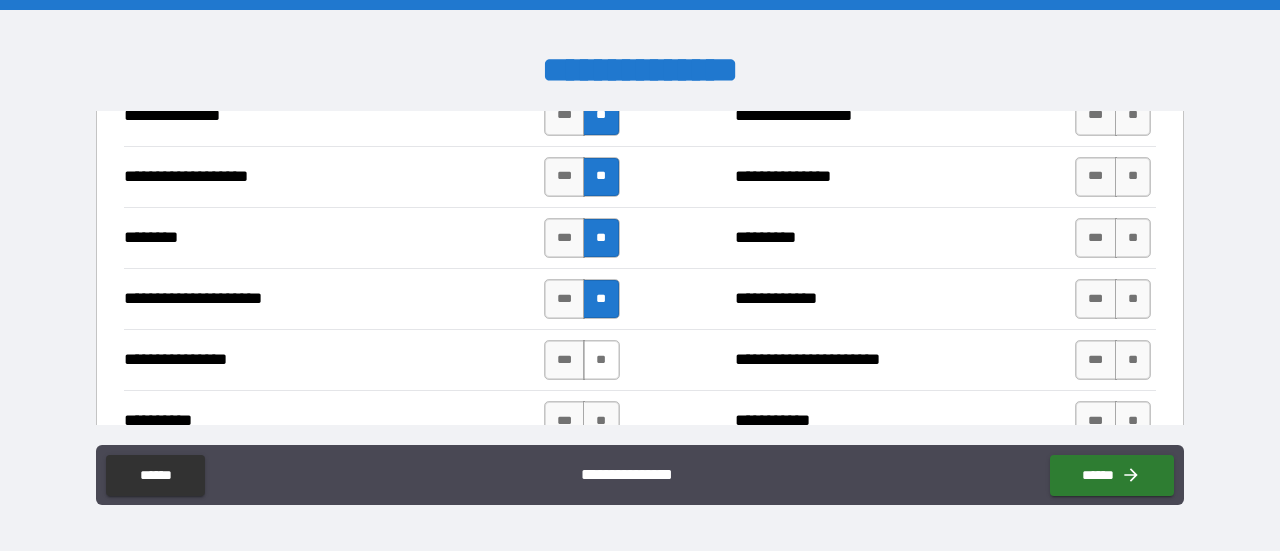 click on "**" at bounding box center [601, 360] 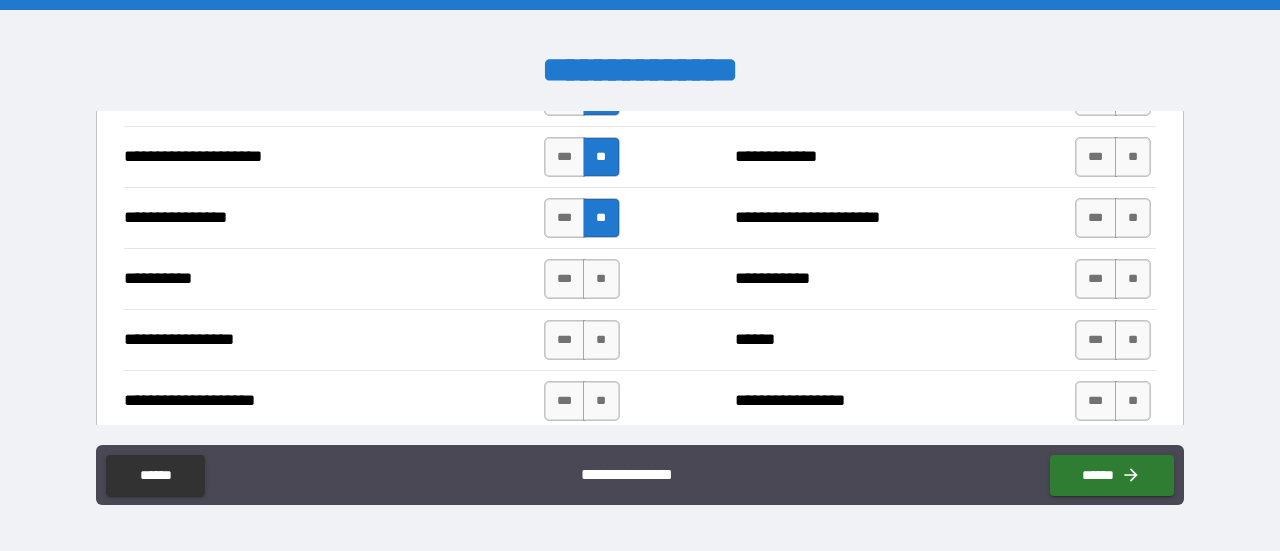 scroll, scrollTop: 2611, scrollLeft: 0, axis: vertical 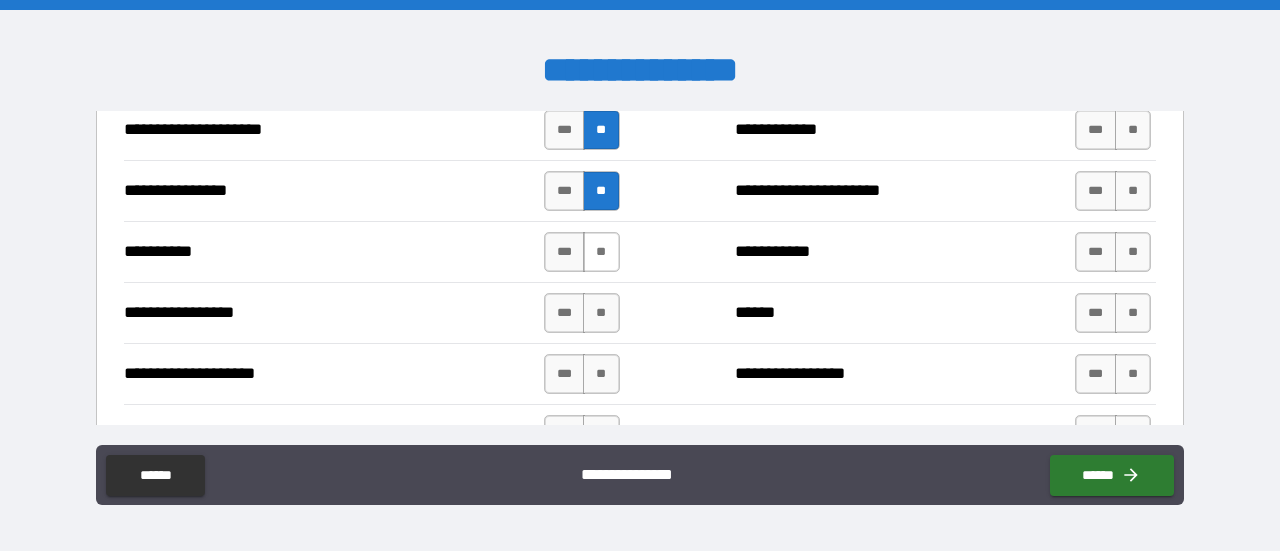 click on "**" at bounding box center (601, 252) 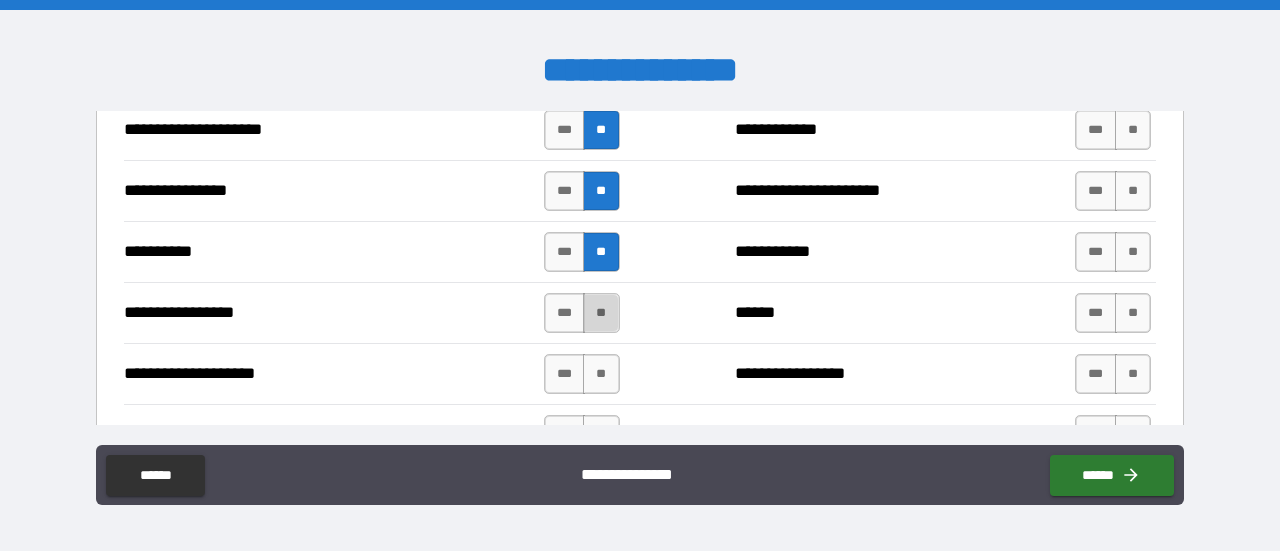 click on "**" at bounding box center [601, 313] 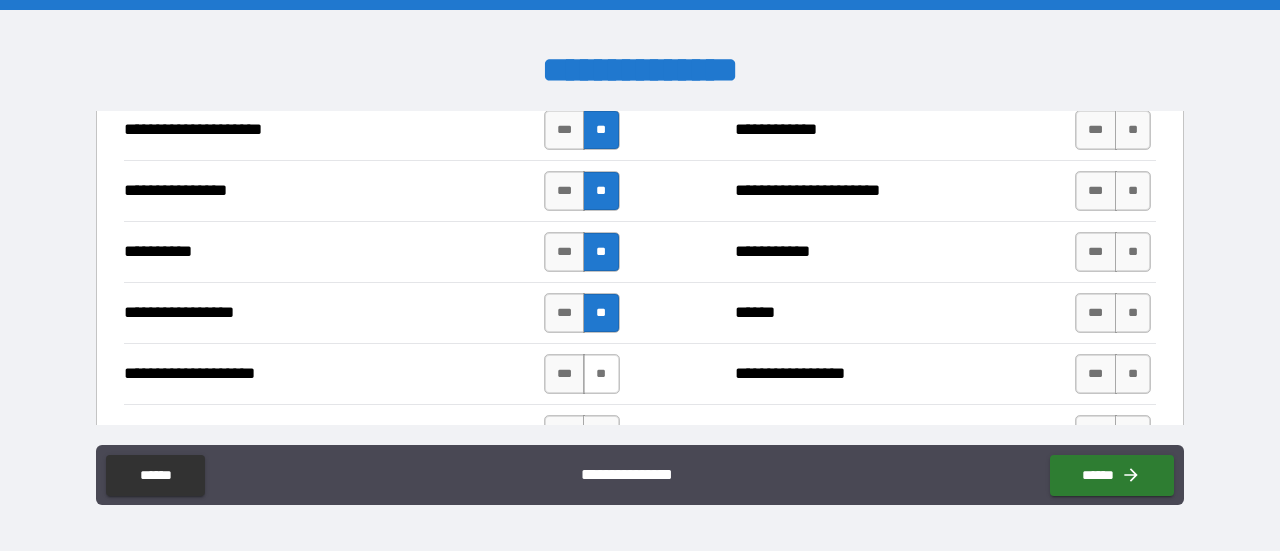 click on "**" at bounding box center [601, 374] 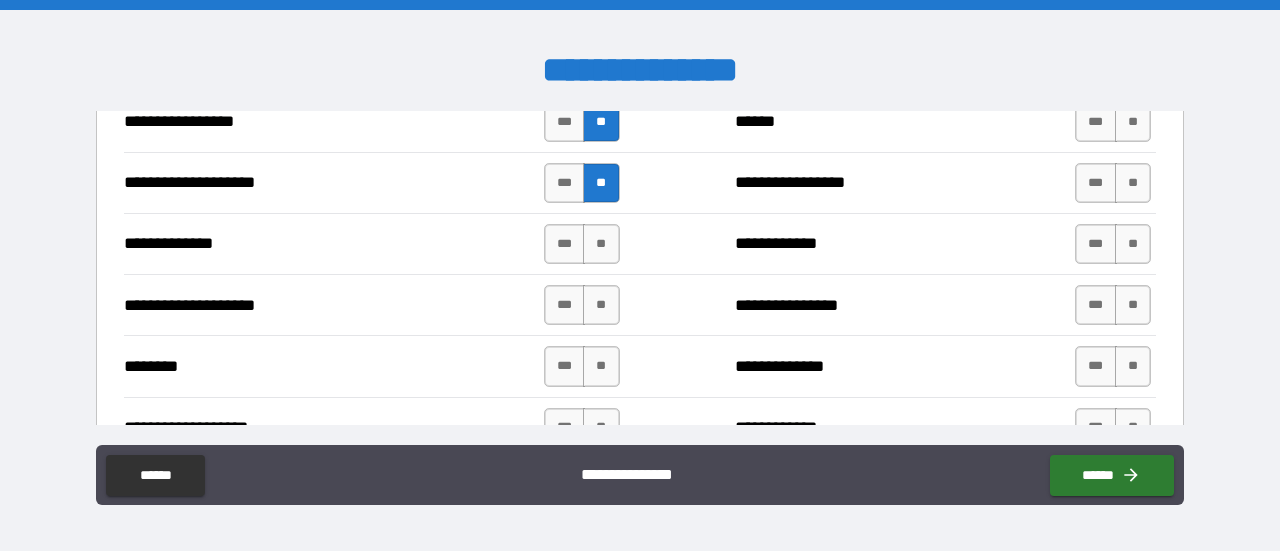 scroll, scrollTop: 2811, scrollLeft: 0, axis: vertical 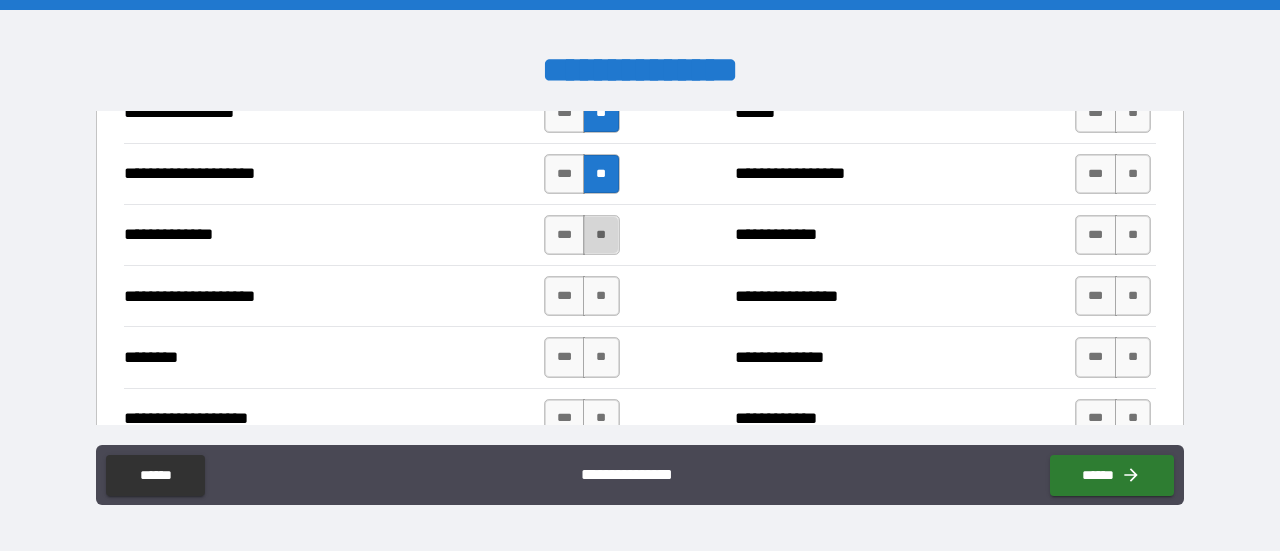 click on "**" at bounding box center (601, 235) 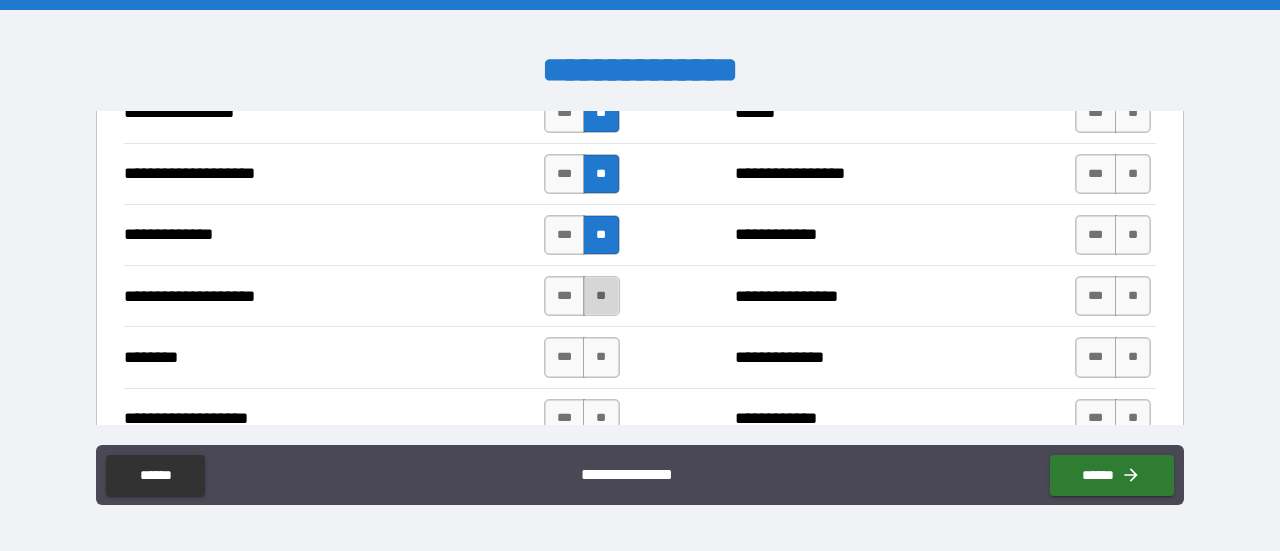 click on "**" at bounding box center (601, 296) 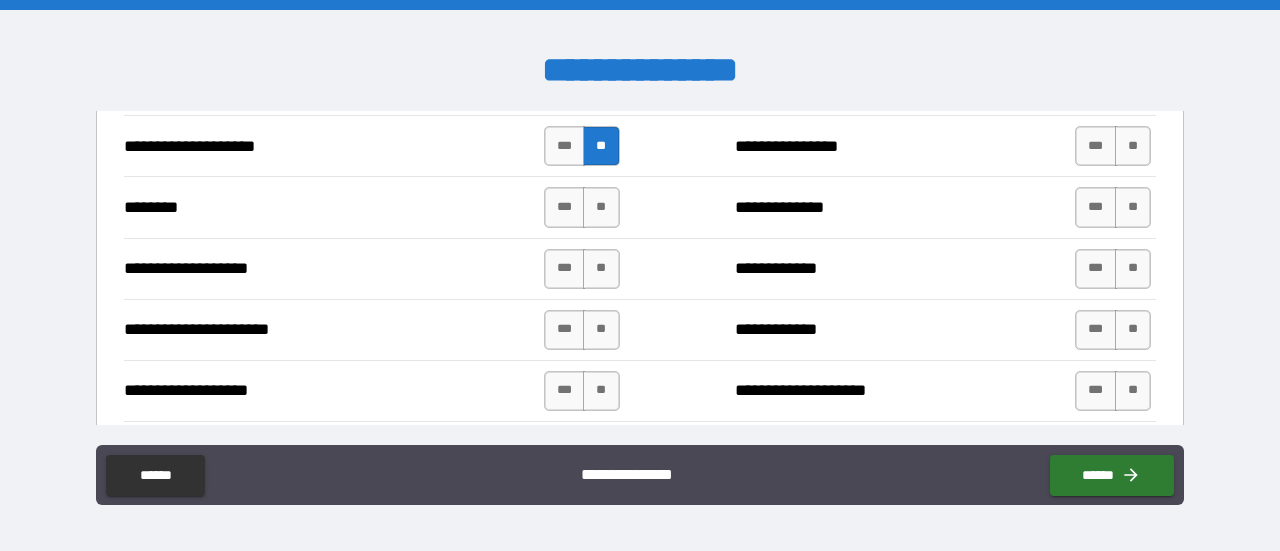 scroll, scrollTop: 2968, scrollLeft: 0, axis: vertical 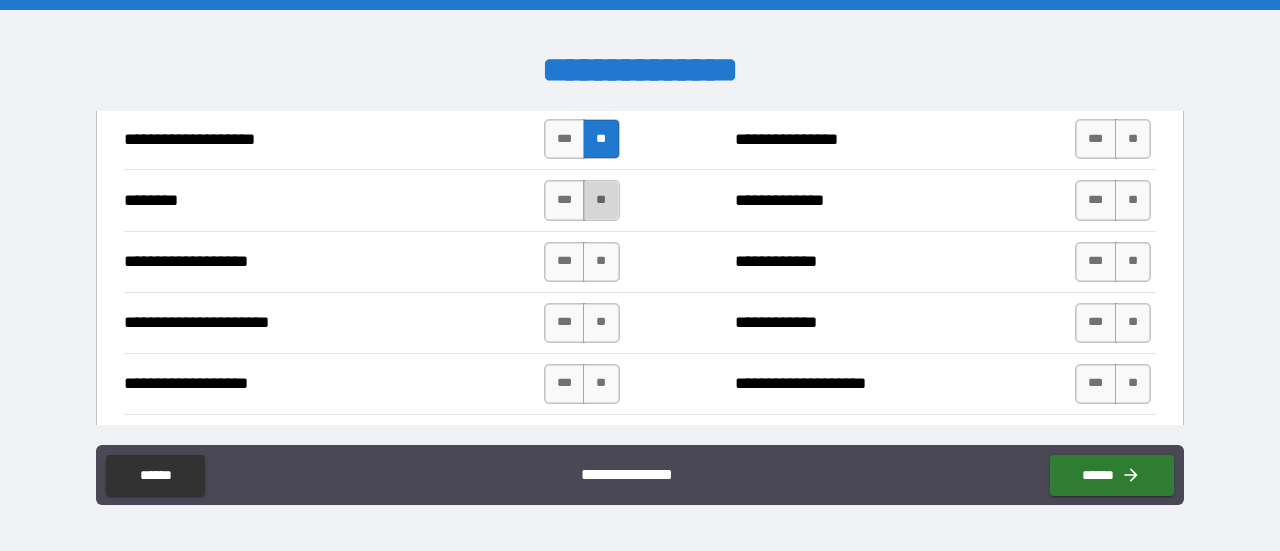 click on "**" at bounding box center (601, 200) 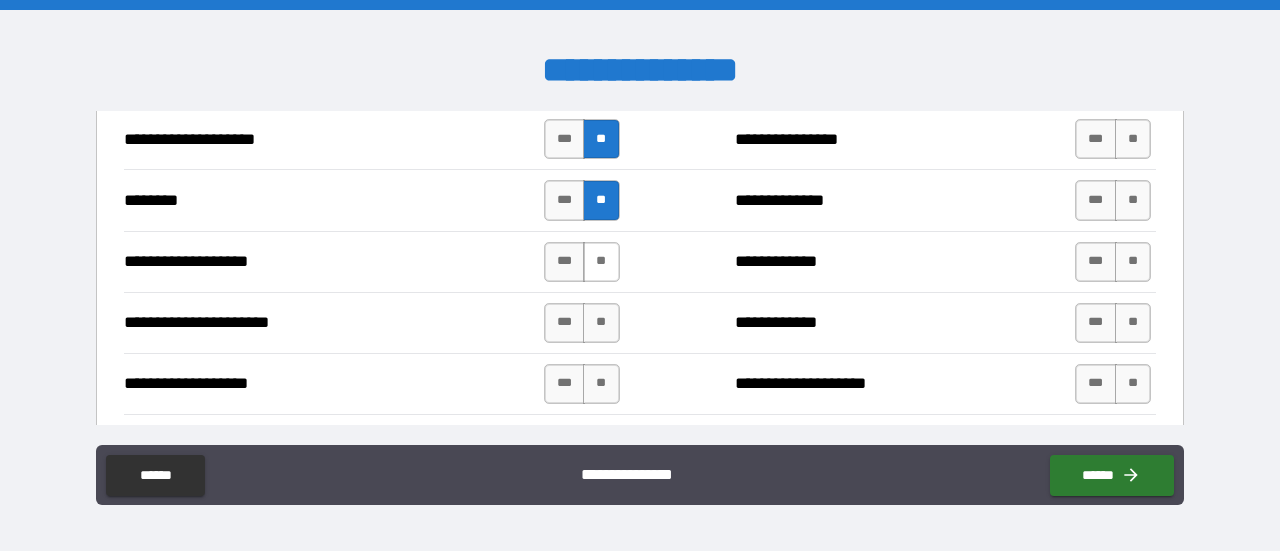 click on "**" at bounding box center [601, 262] 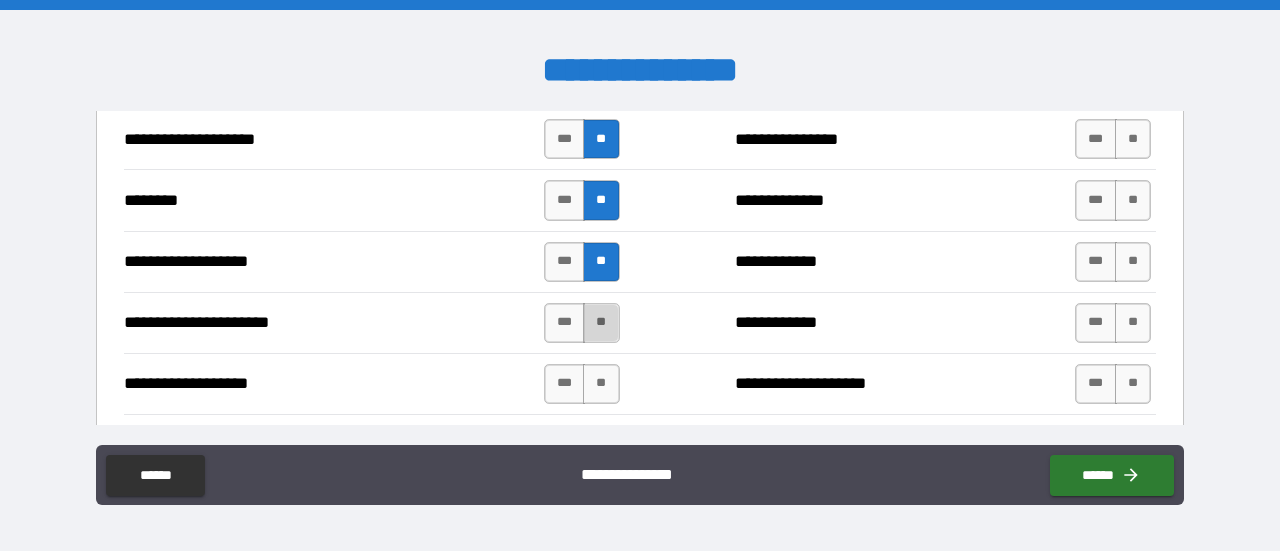 click on "**" at bounding box center [601, 323] 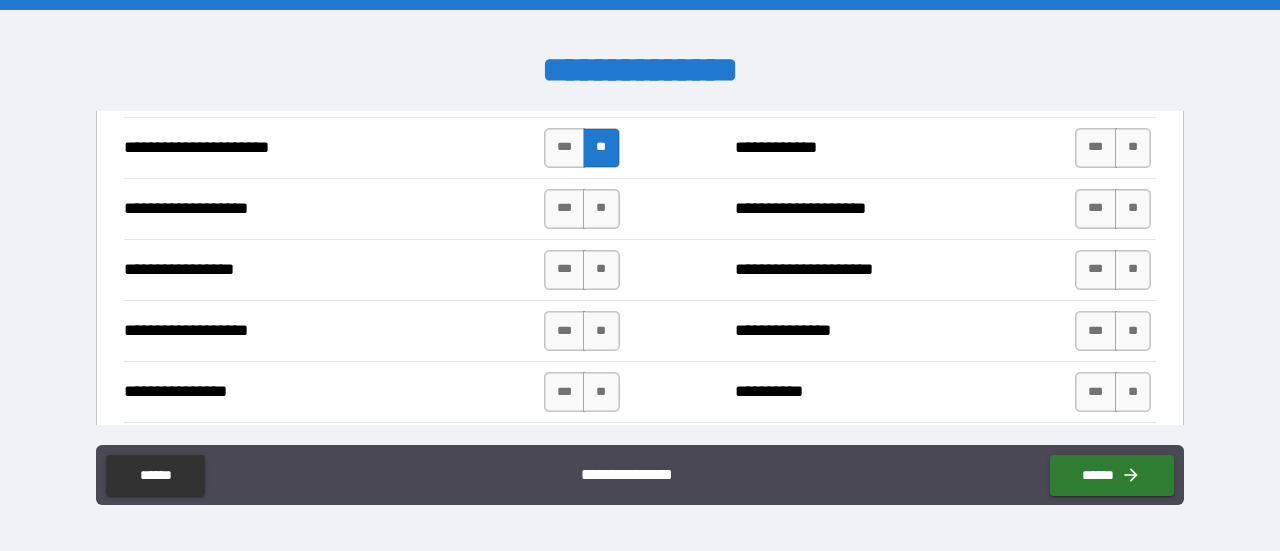 scroll, scrollTop: 3145, scrollLeft: 0, axis: vertical 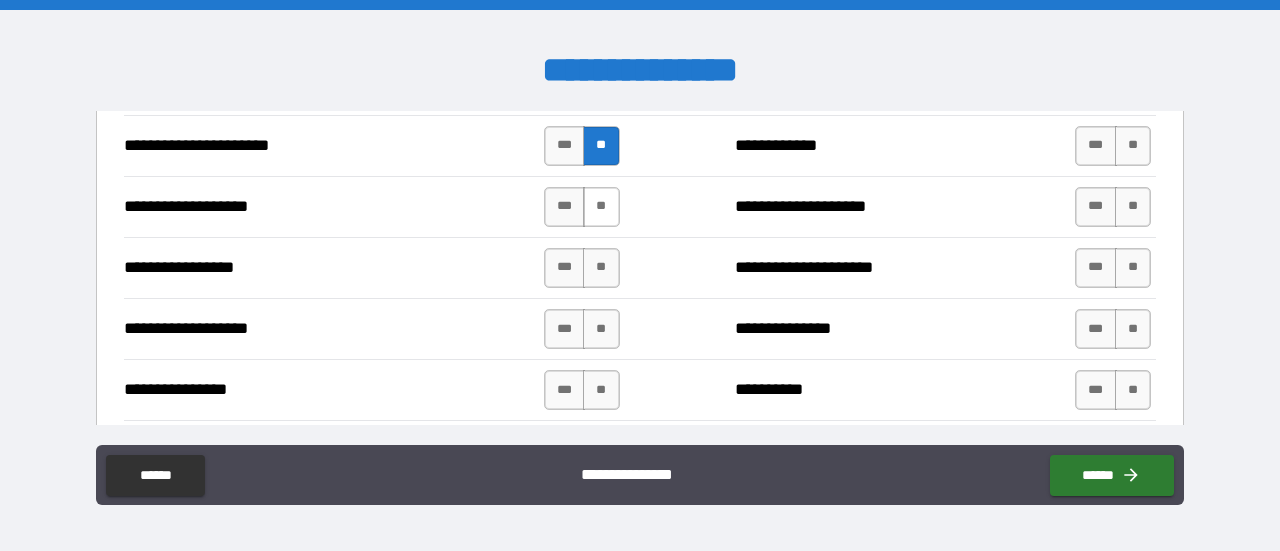 click on "**" at bounding box center (601, 207) 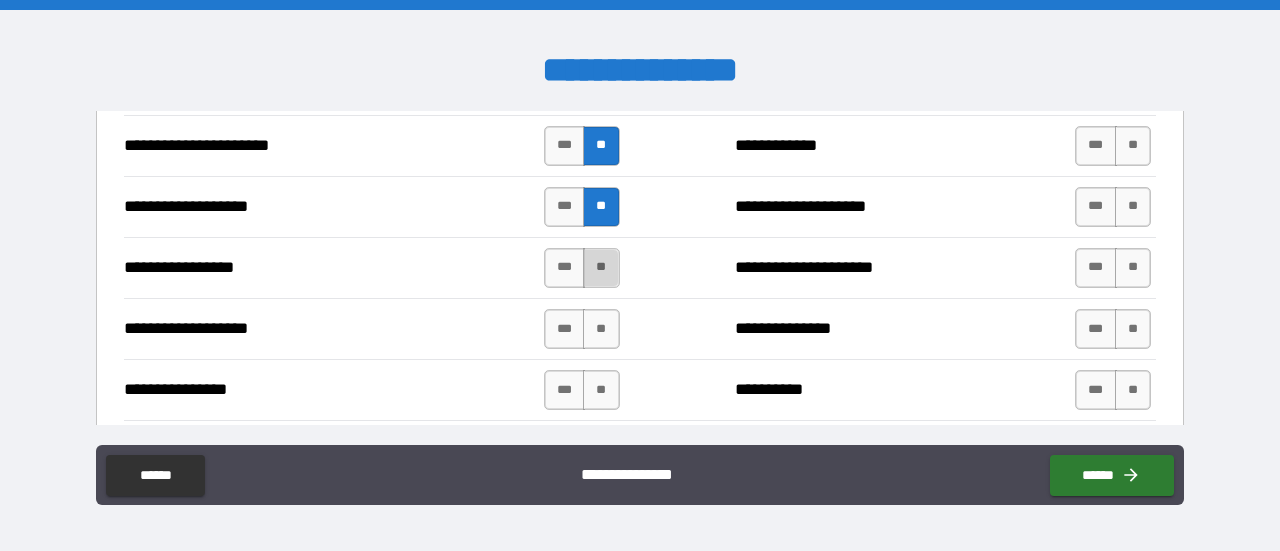 click on "**" at bounding box center [601, 268] 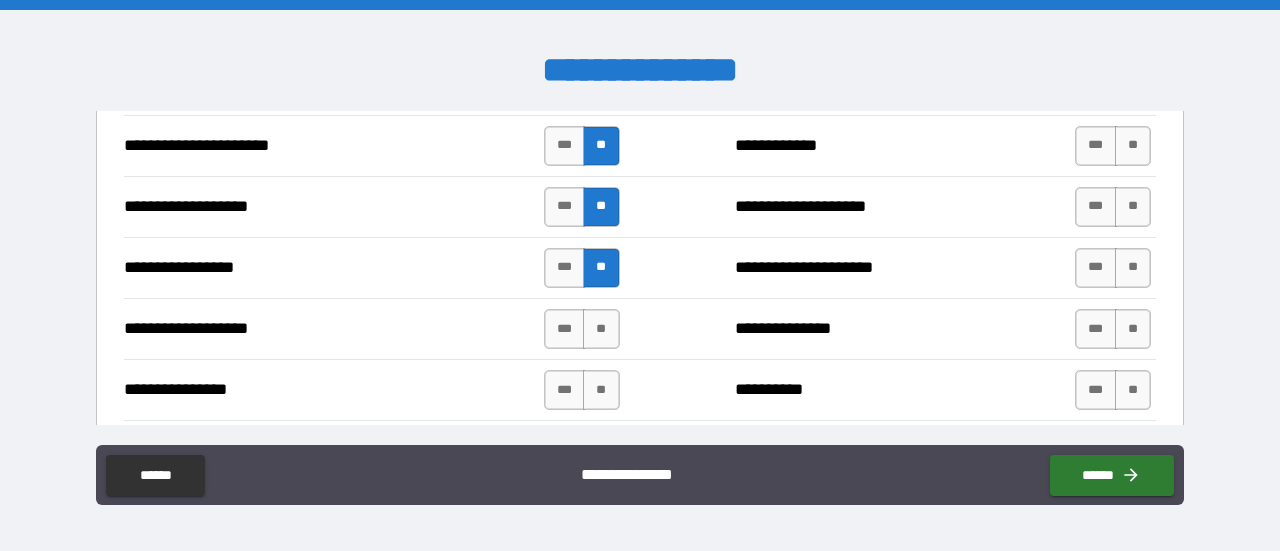 scroll, scrollTop: 3241, scrollLeft: 0, axis: vertical 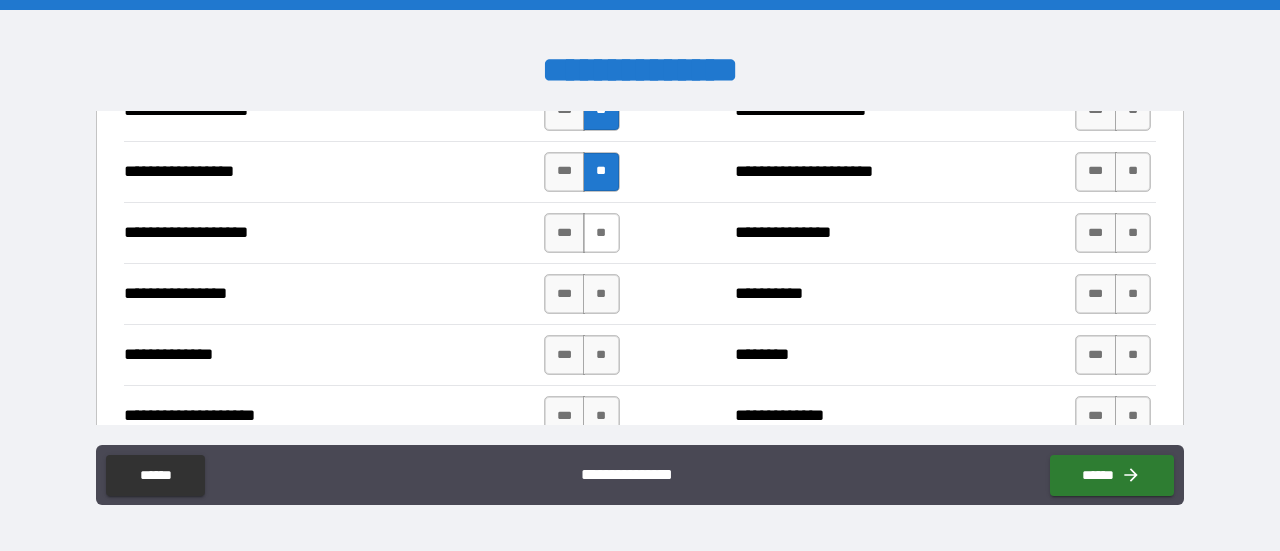 click on "**" at bounding box center (601, 233) 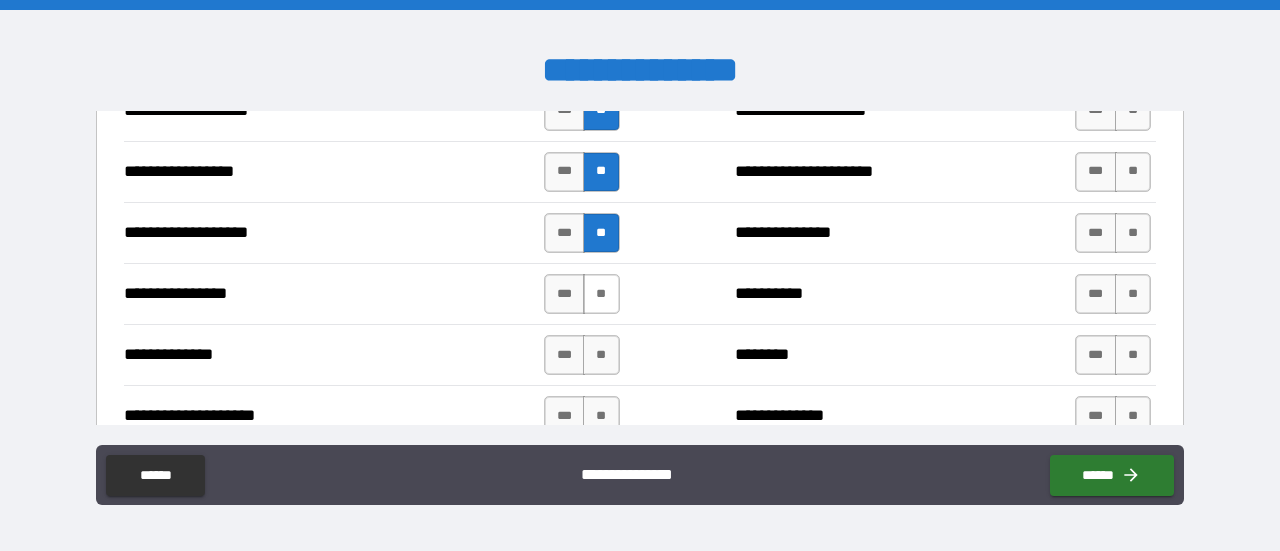click on "**" at bounding box center (601, 294) 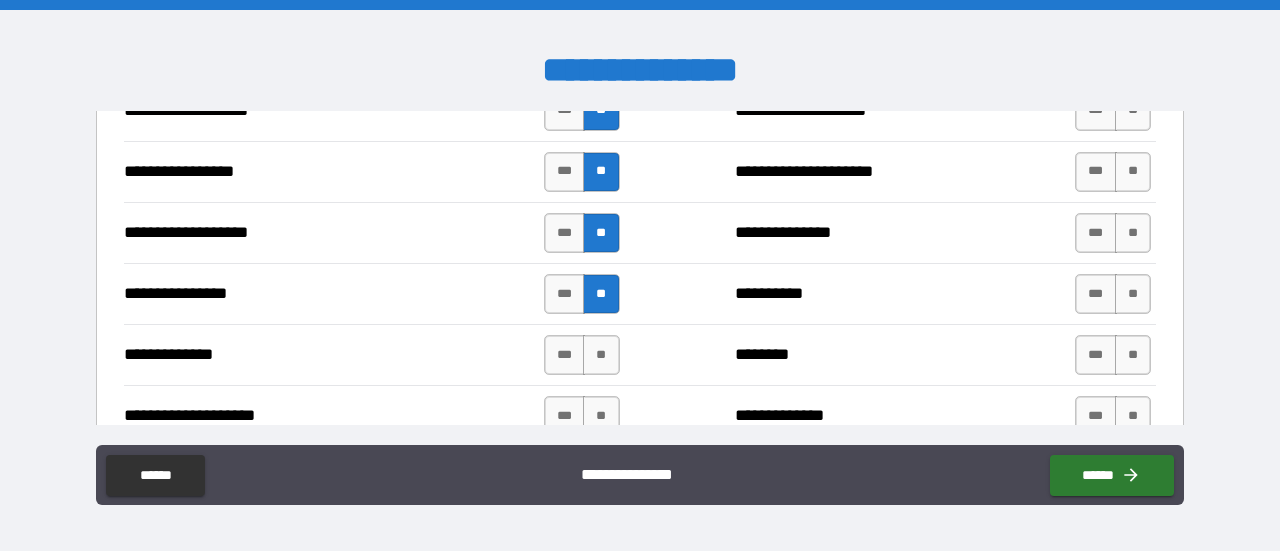 scroll, scrollTop: 3421, scrollLeft: 0, axis: vertical 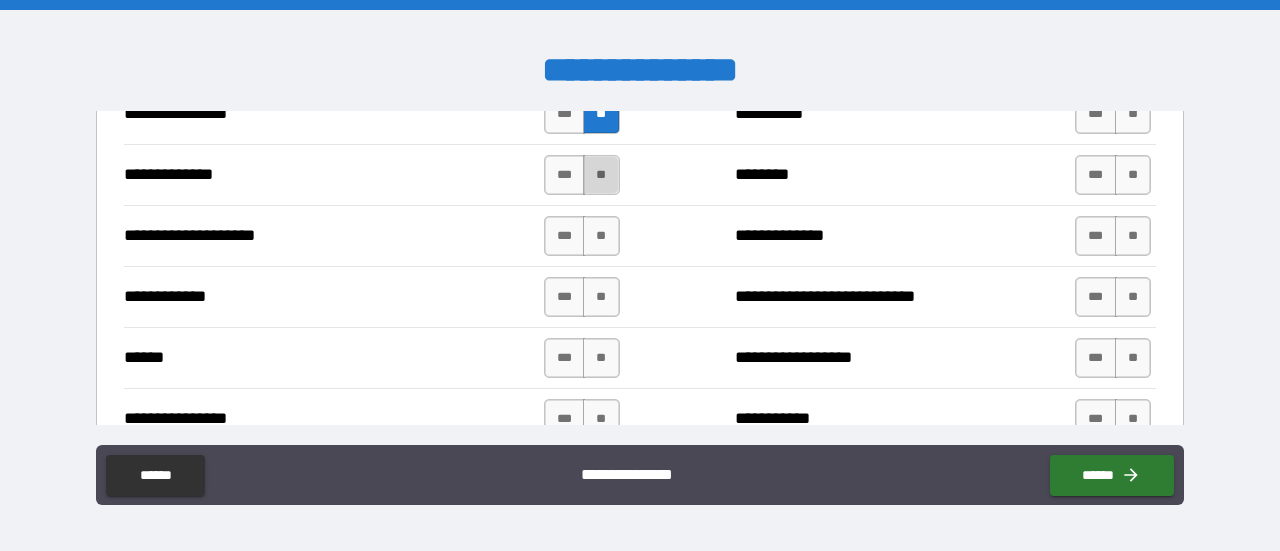 click on "**" at bounding box center (601, 175) 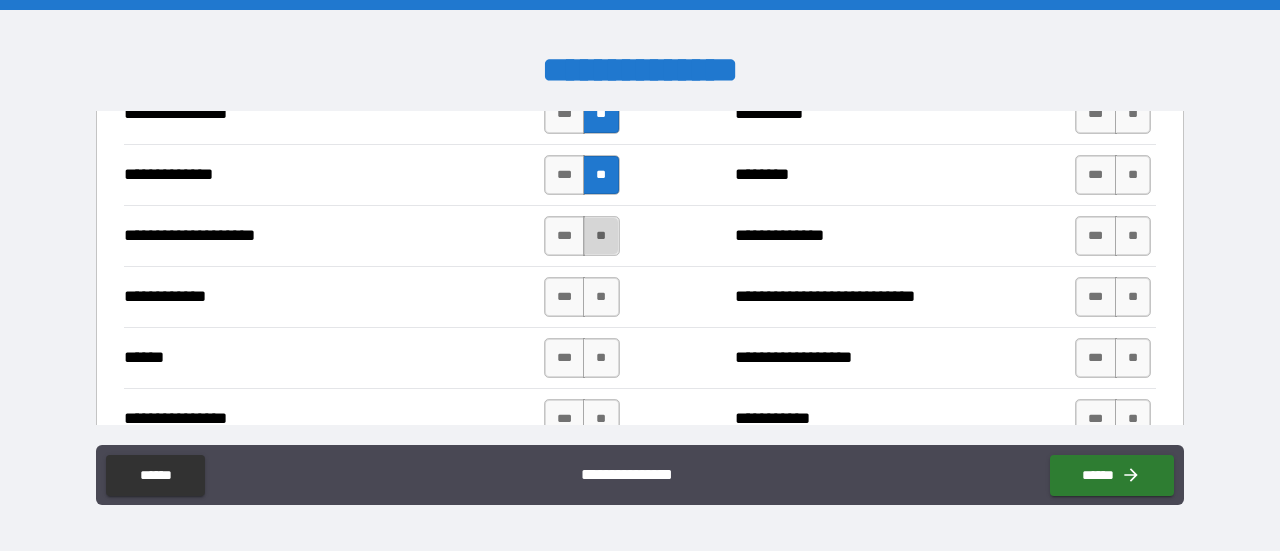 click on "**" at bounding box center (601, 236) 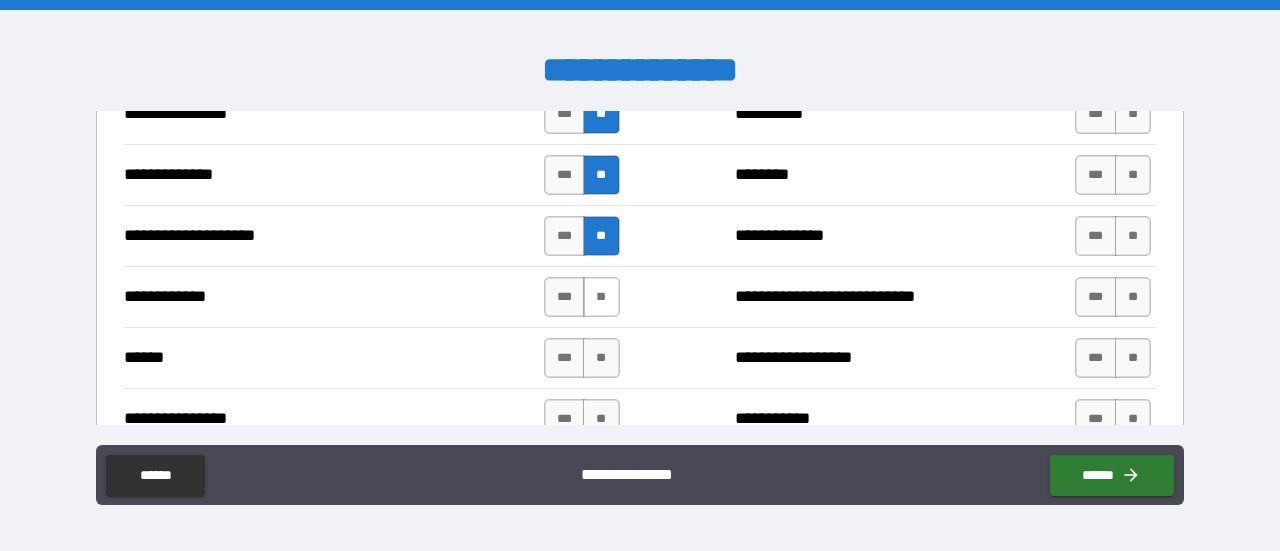 click on "**" at bounding box center [601, 297] 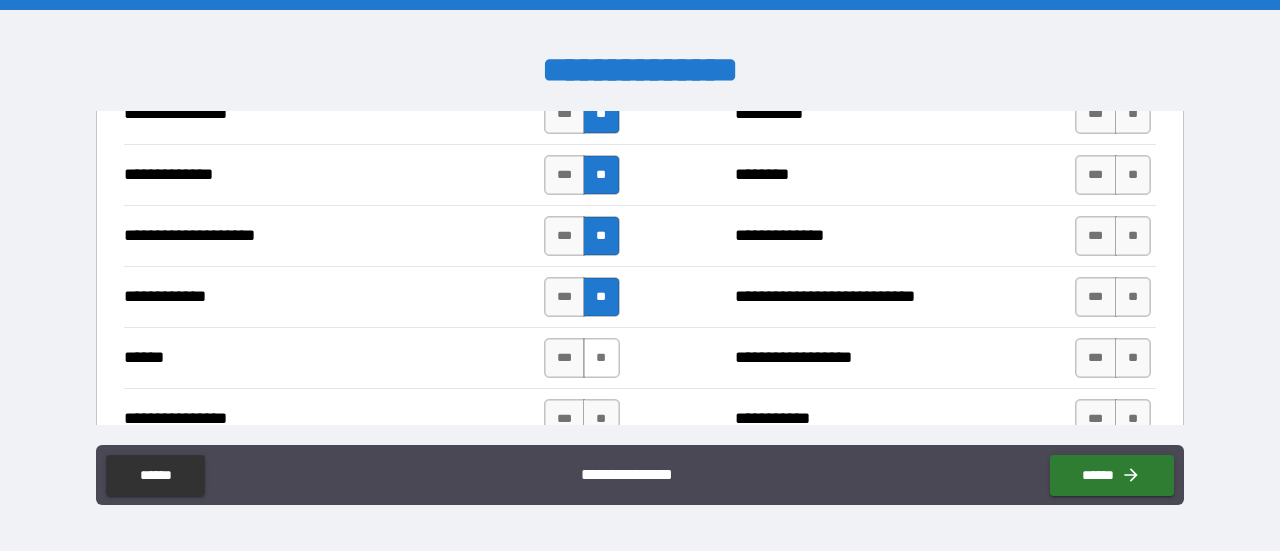 click on "**" at bounding box center [601, 358] 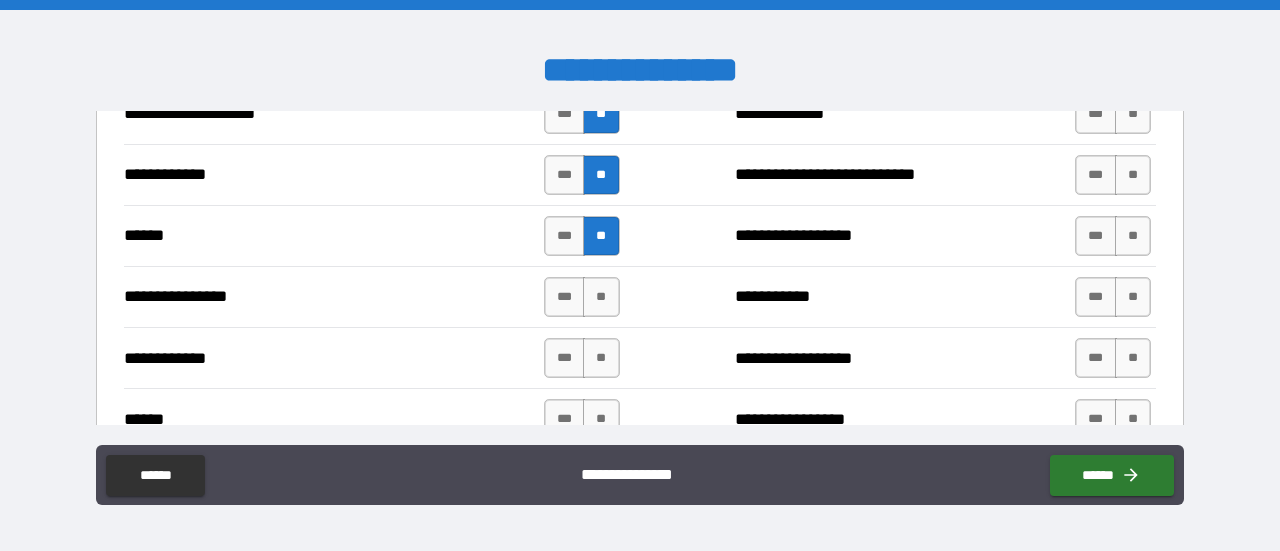 scroll, scrollTop: 3544, scrollLeft: 0, axis: vertical 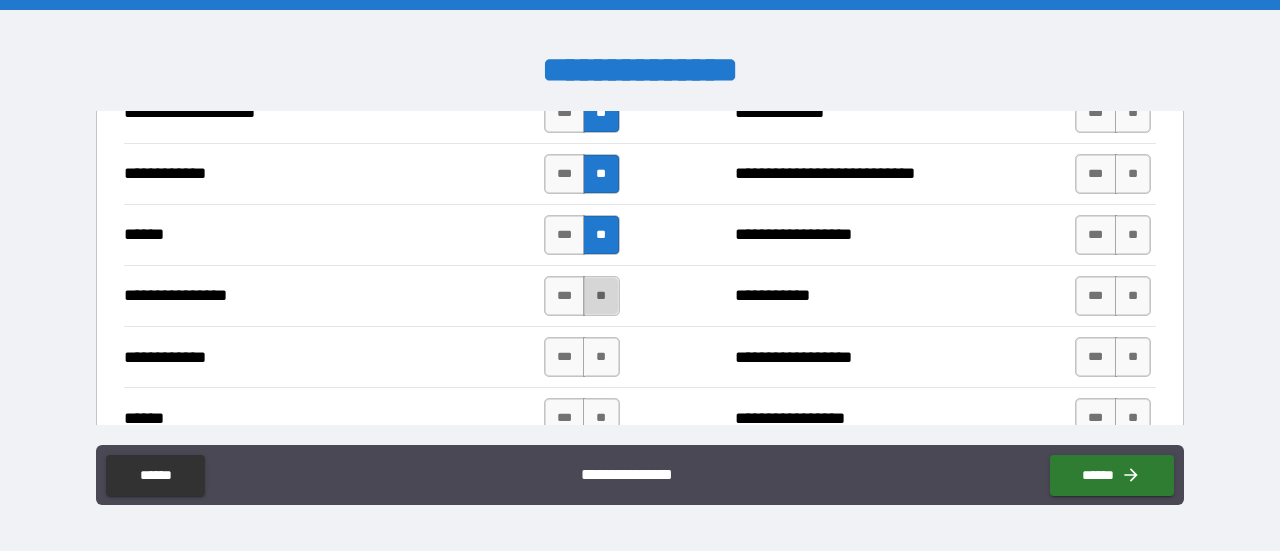 click on "**" at bounding box center [601, 296] 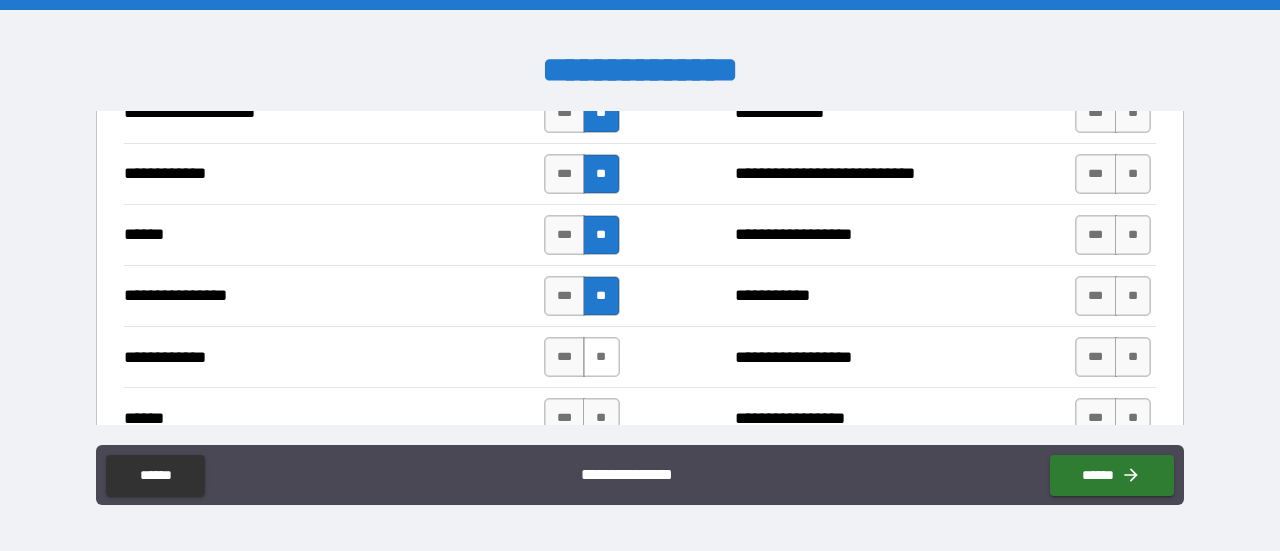 click on "**" at bounding box center [601, 357] 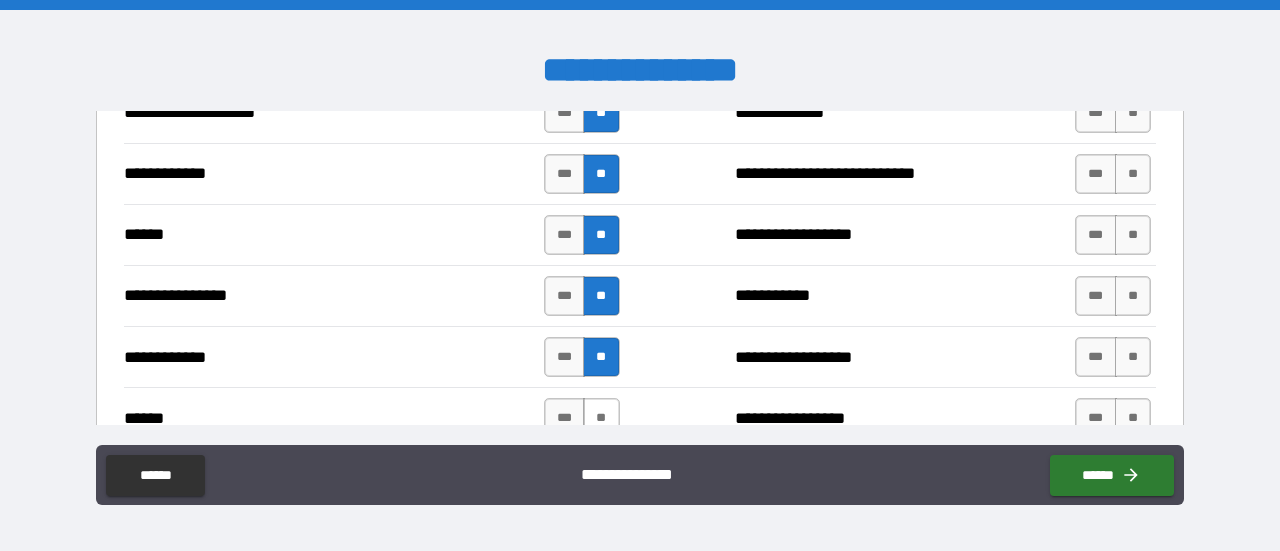 click on "**" at bounding box center (601, 418) 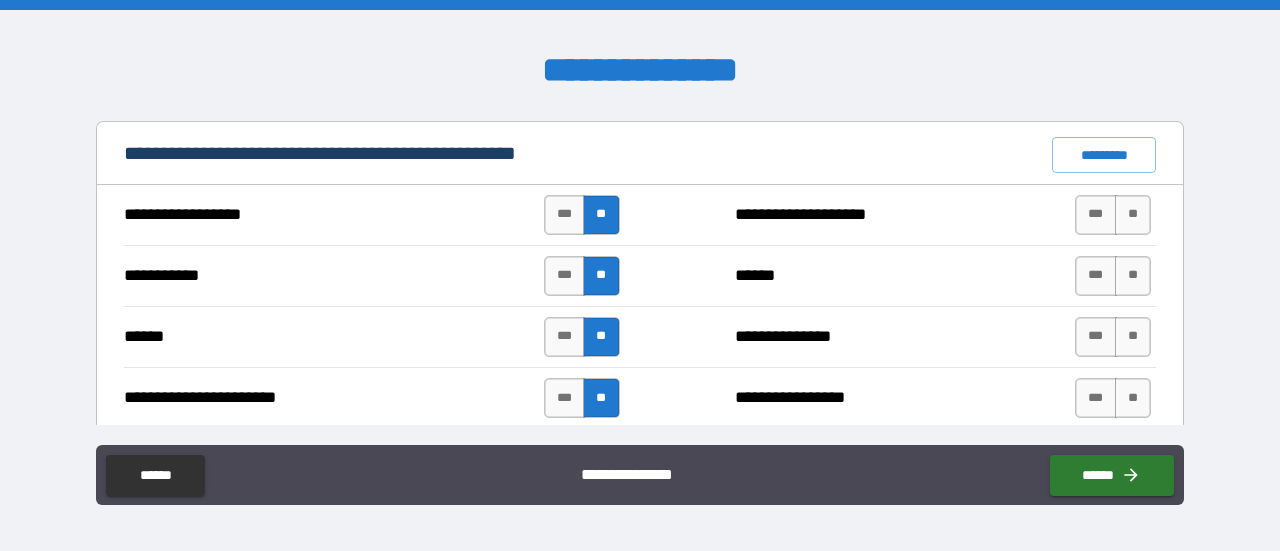 scroll, scrollTop: 1489, scrollLeft: 0, axis: vertical 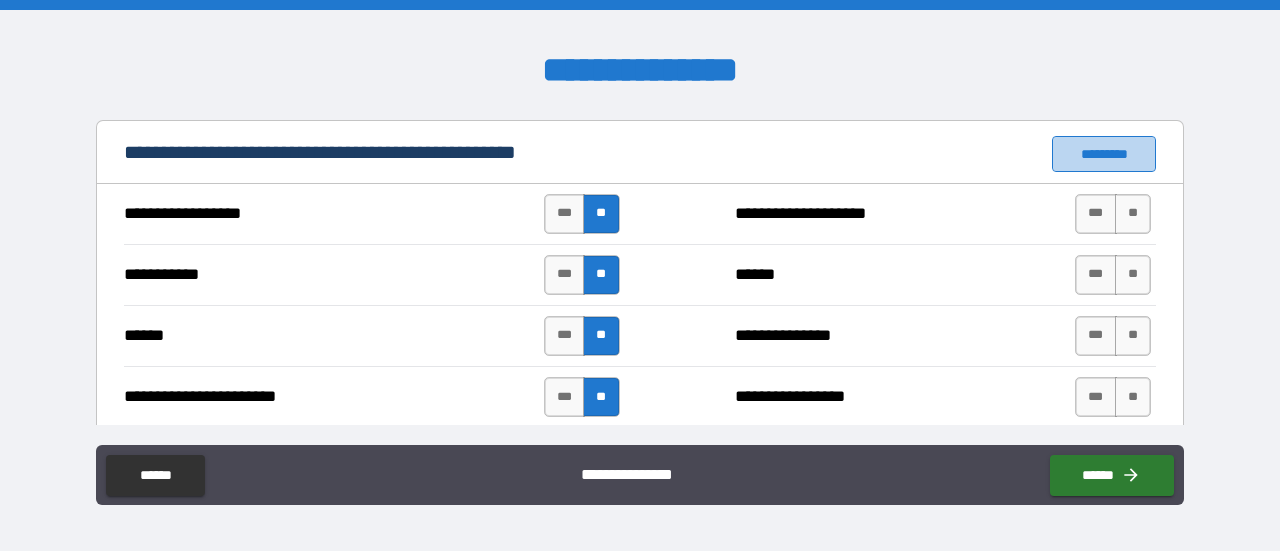 click on "*********" at bounding box center (1104, 154) 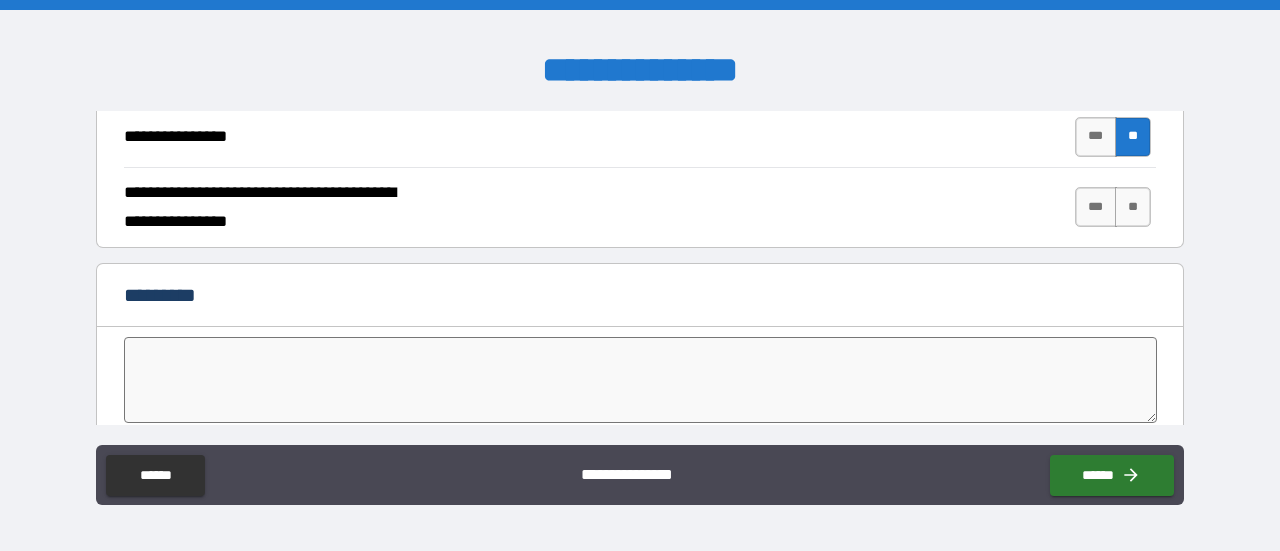 scroll, scrollTop: 3721, scrollLeft: 0, axis: vertical 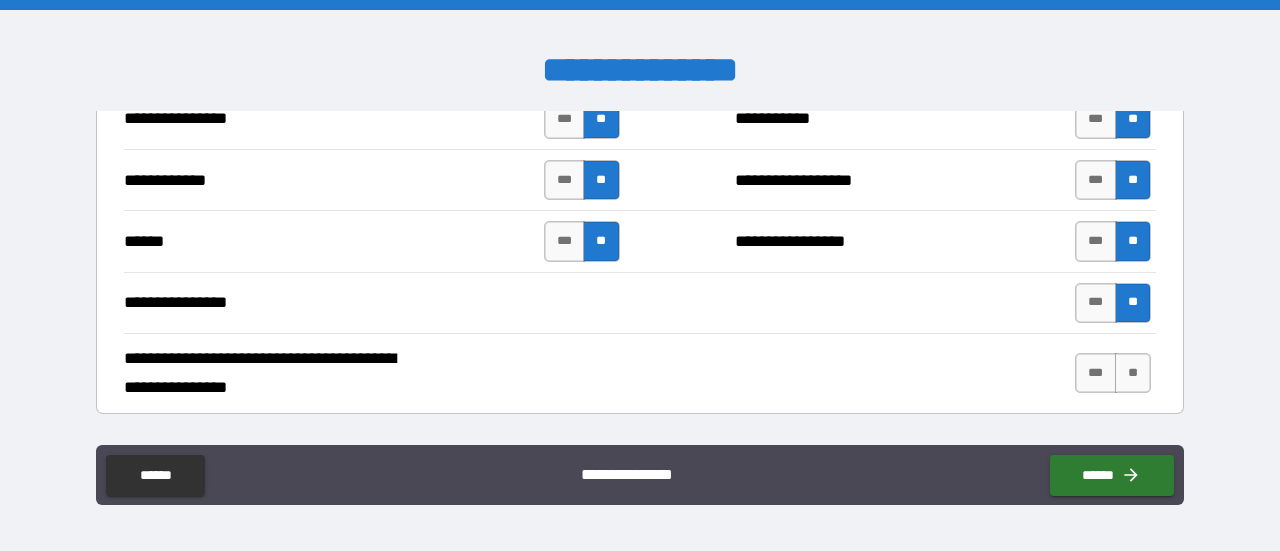 click on "**" at bounding box center [1133, 373] 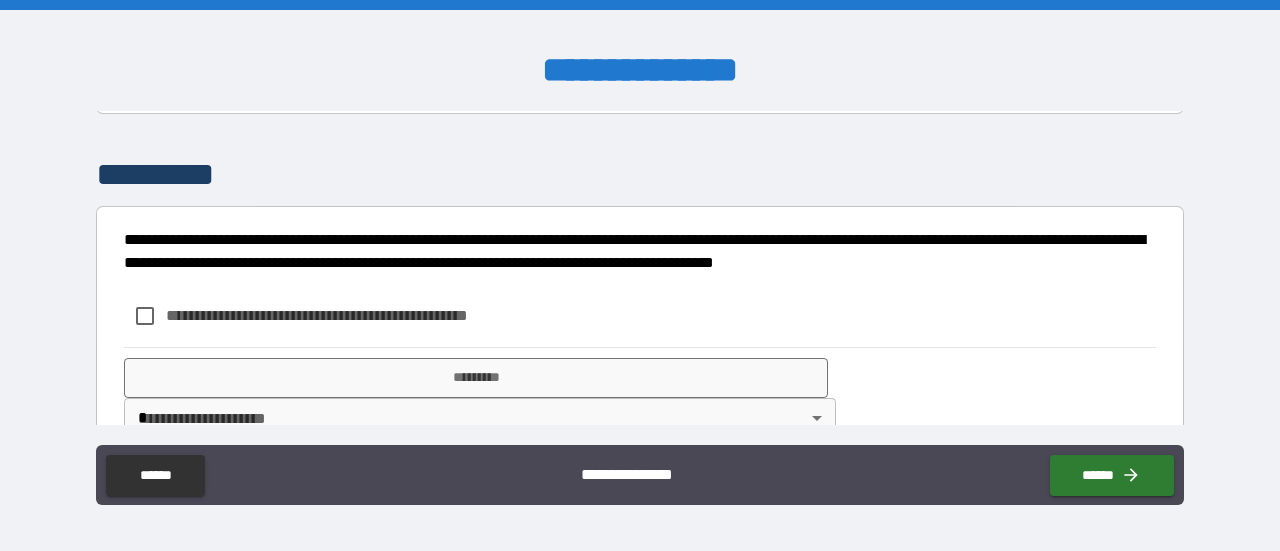 scroll, scrollTop: 4219, scrollLeft: 0, axis: vertical 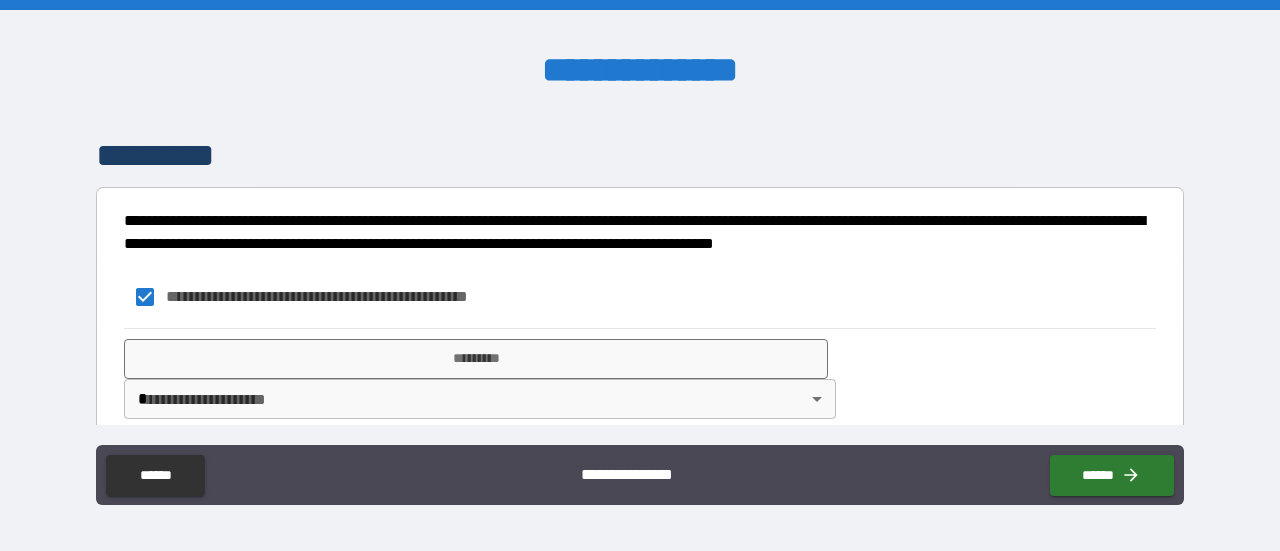 click on "**********" at bounding box center [640, 275] 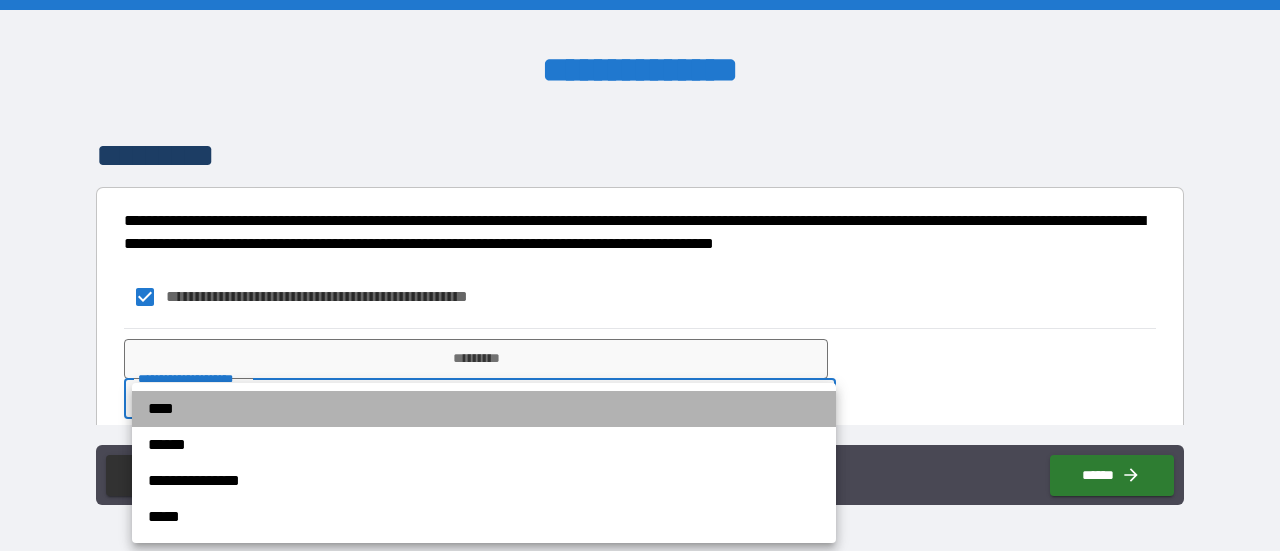 click on "****" at bounding box center (484, 409) 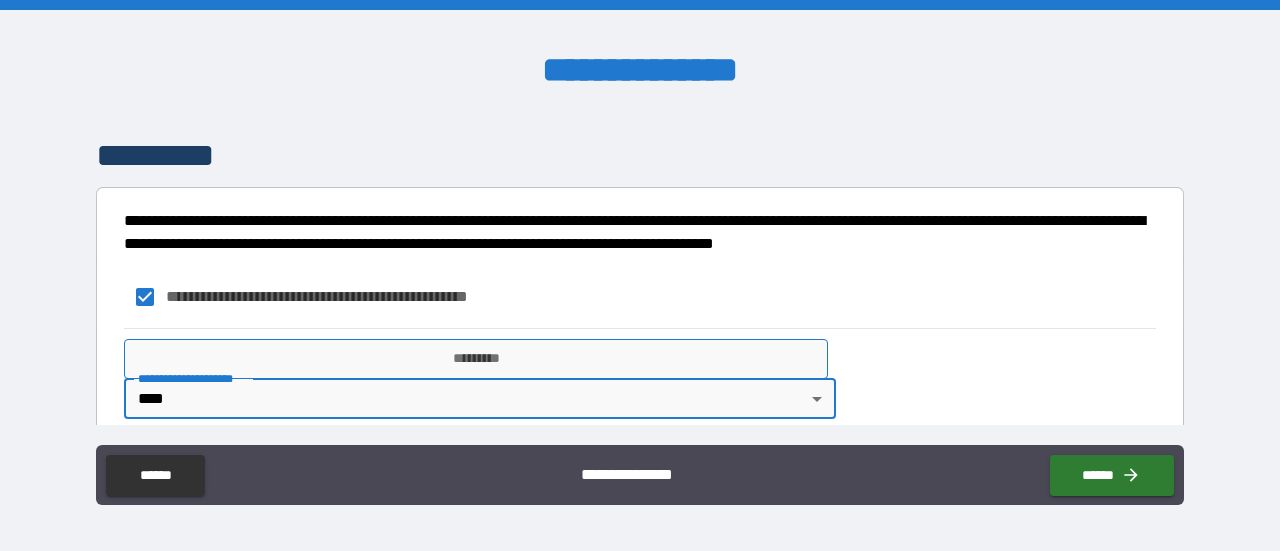 click on "*********" at bounding box center (476, 359) 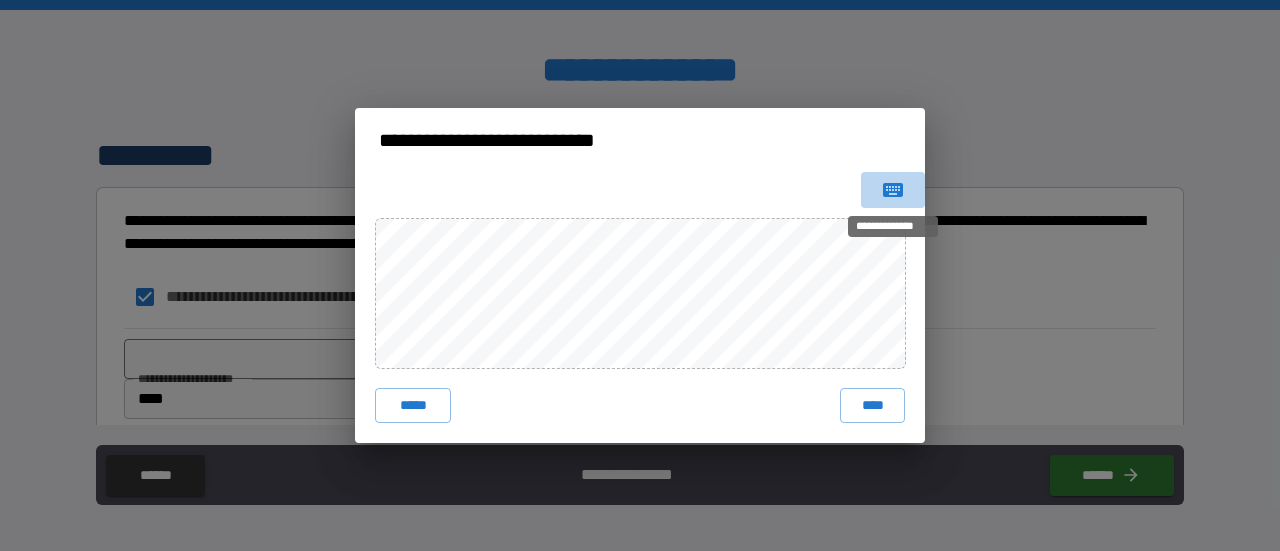 click 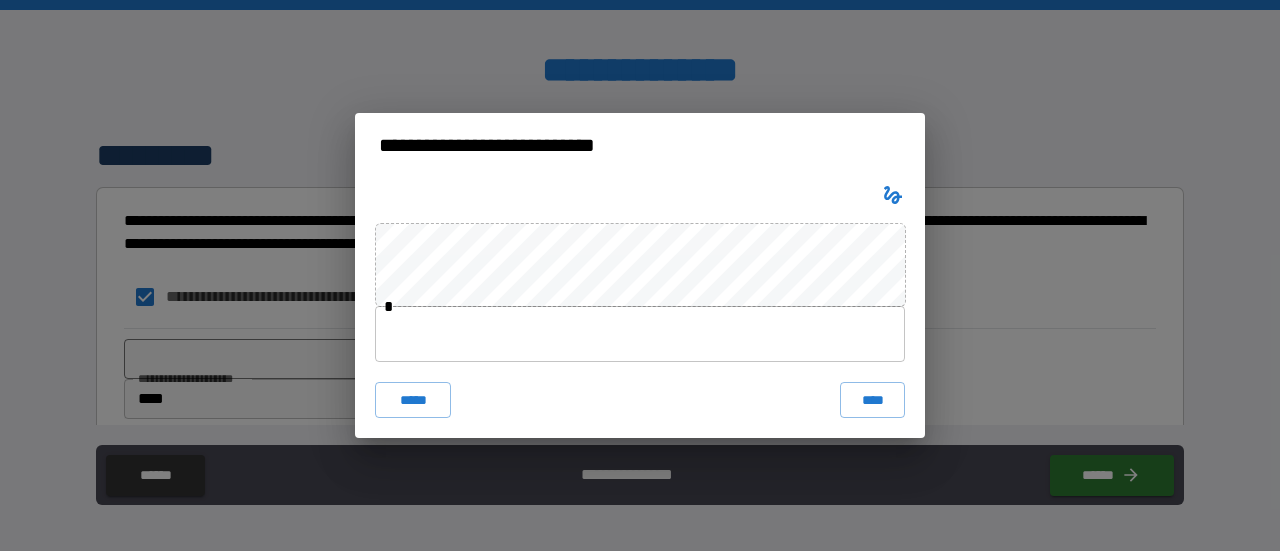 click at bounding box center [640, 334] 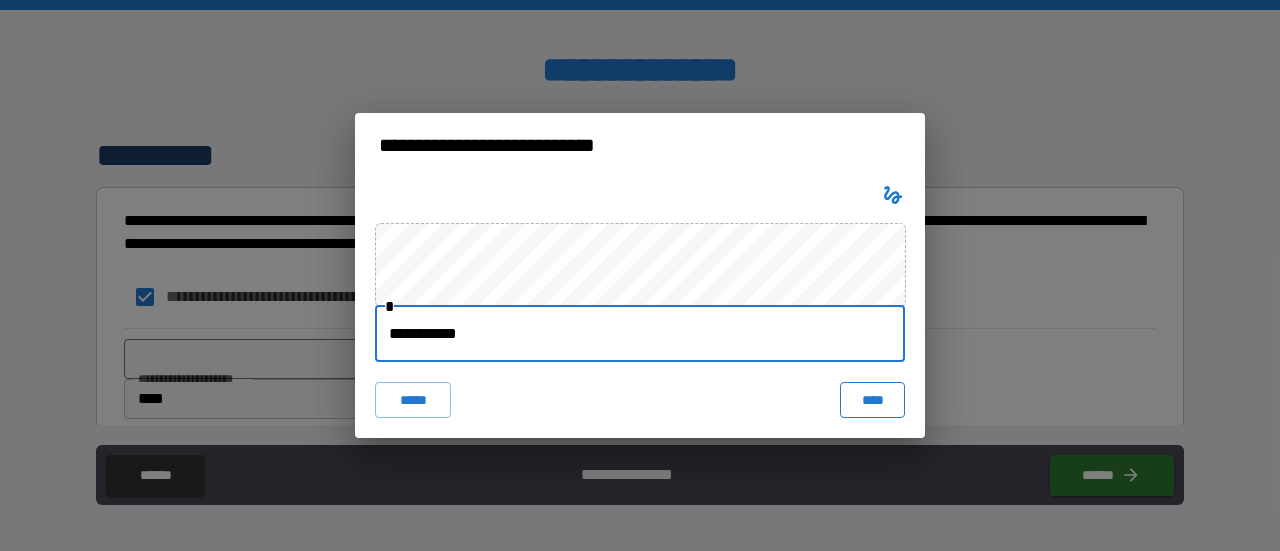 type on "**********" 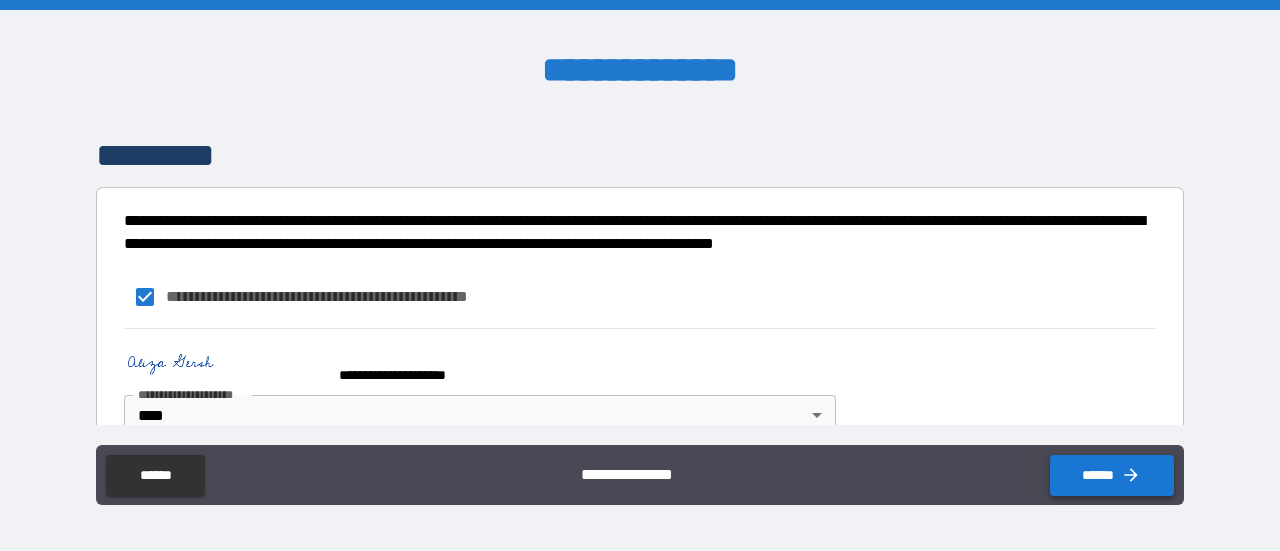 click on "******" at bounding box center (1112, 475) 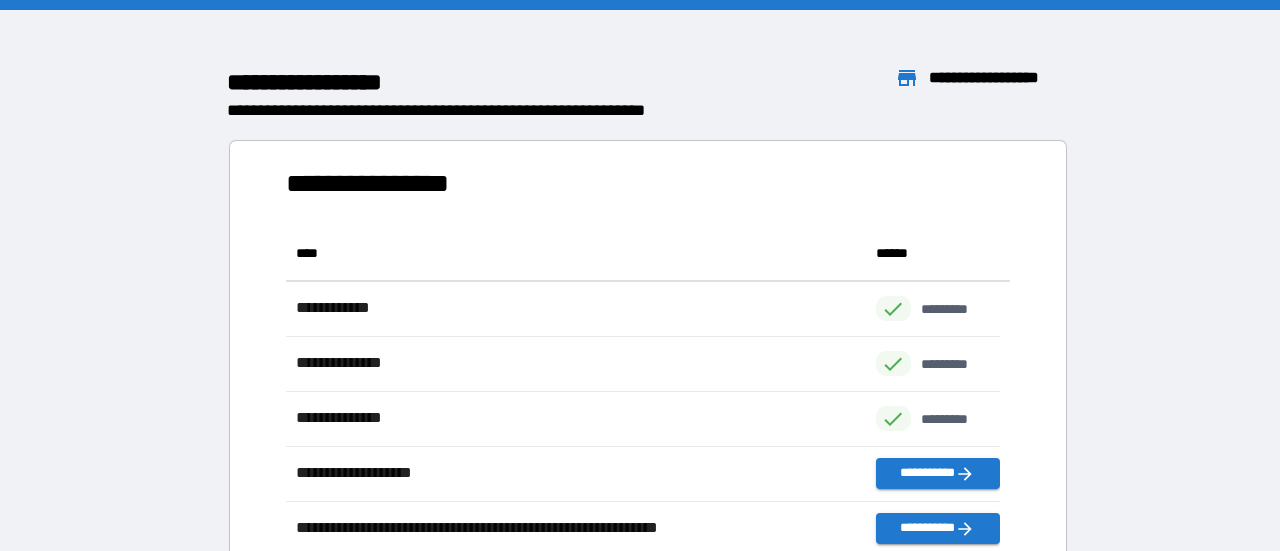 scroll, scrollTop: 16, scrollLeft: 16, axis: both 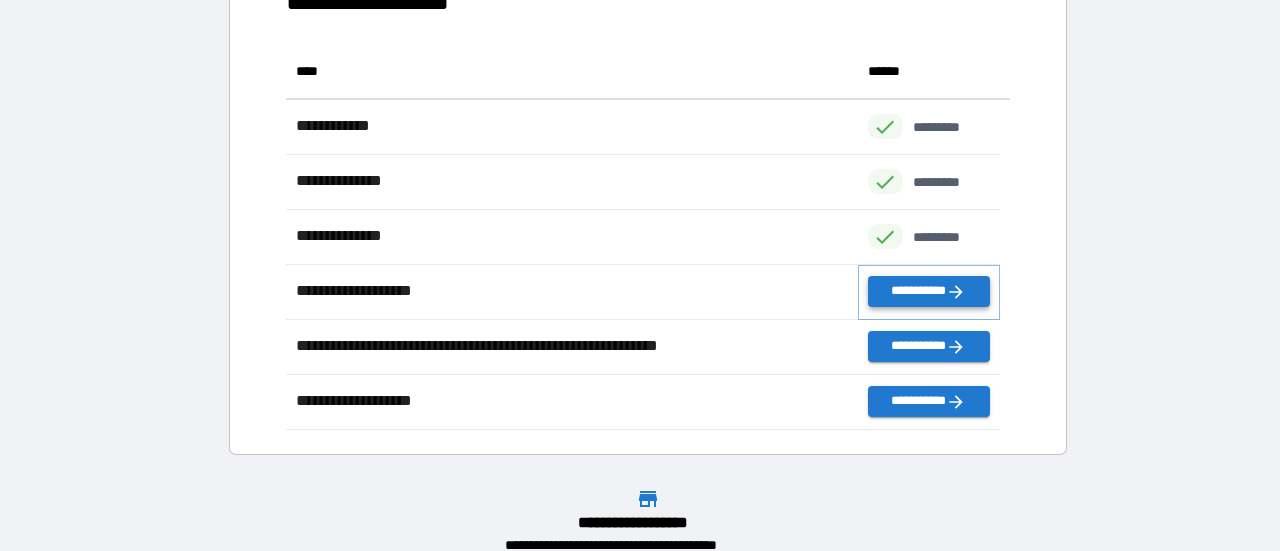 click on "**********" at bounding box center [929, 291] 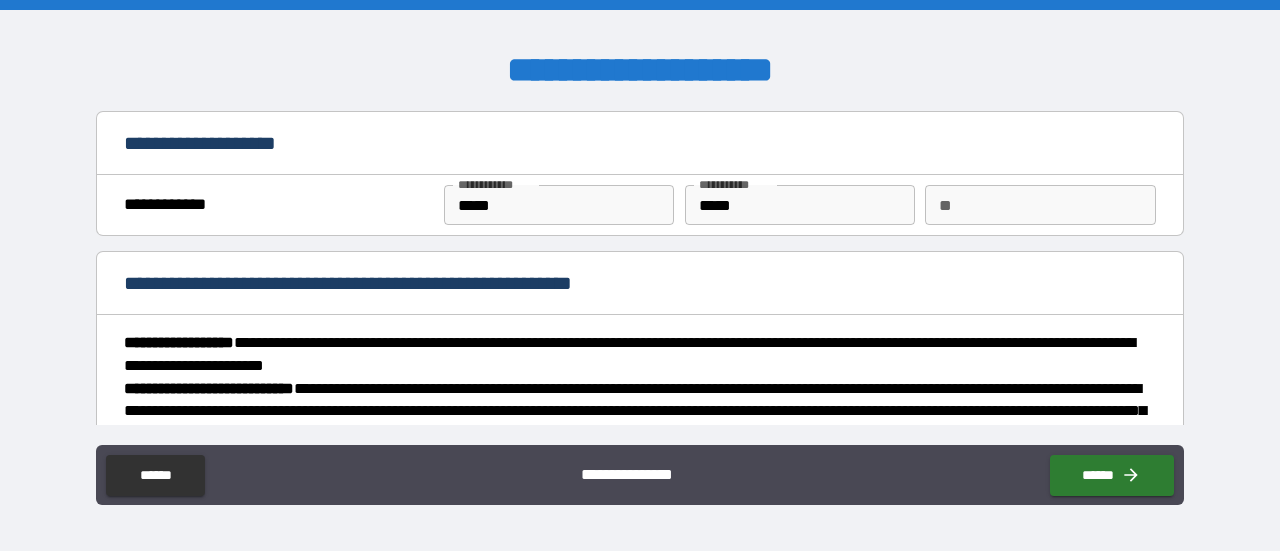 type on "*" 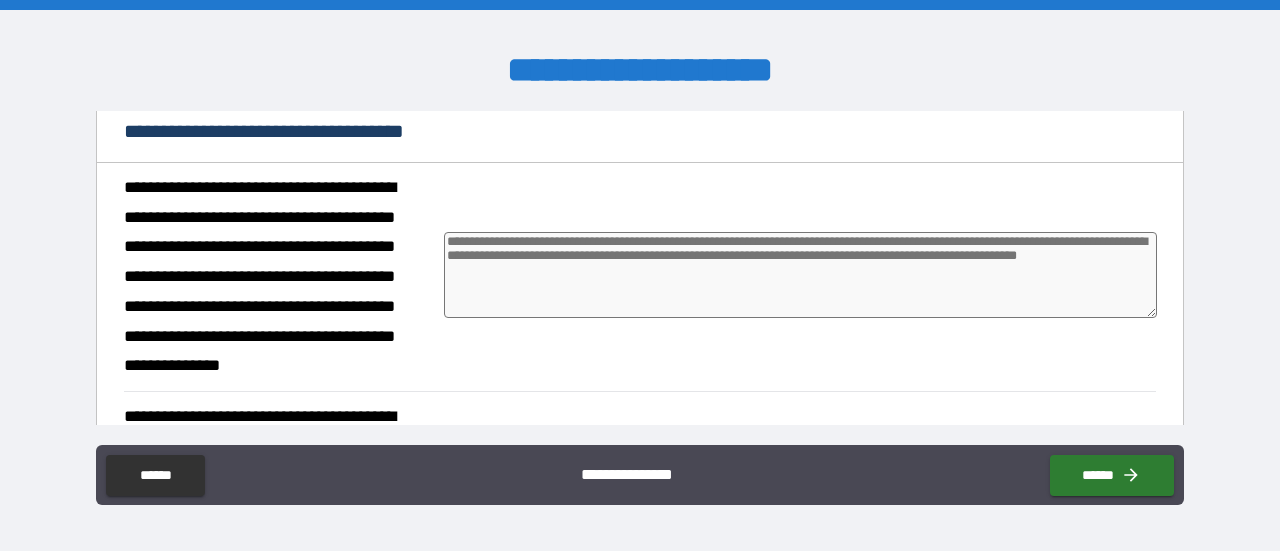 scroll, scrollTop: 622, scrollLeft: 0, axis: vertical 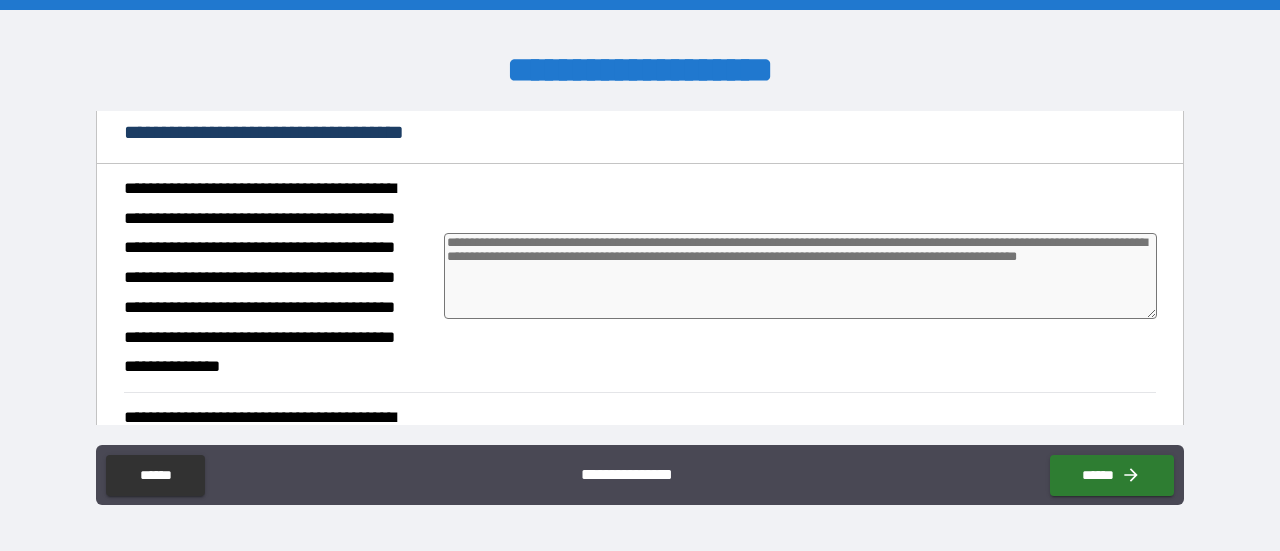 click at bounding box center [800, 276] 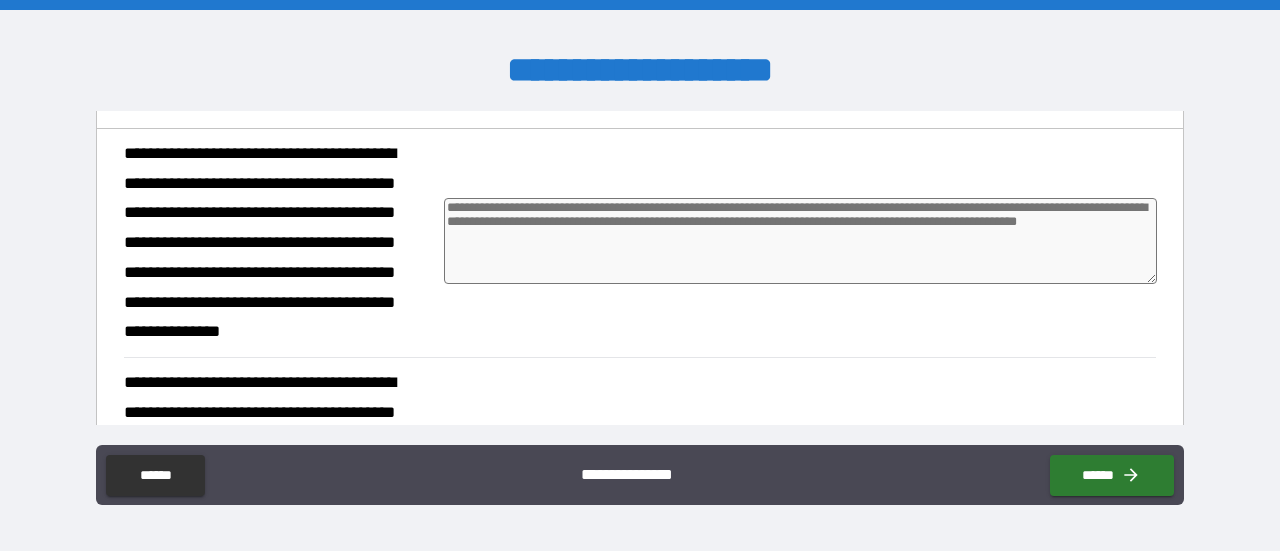 scroll, scrollTop: 658, scrollLeft: 0, axis: vertical 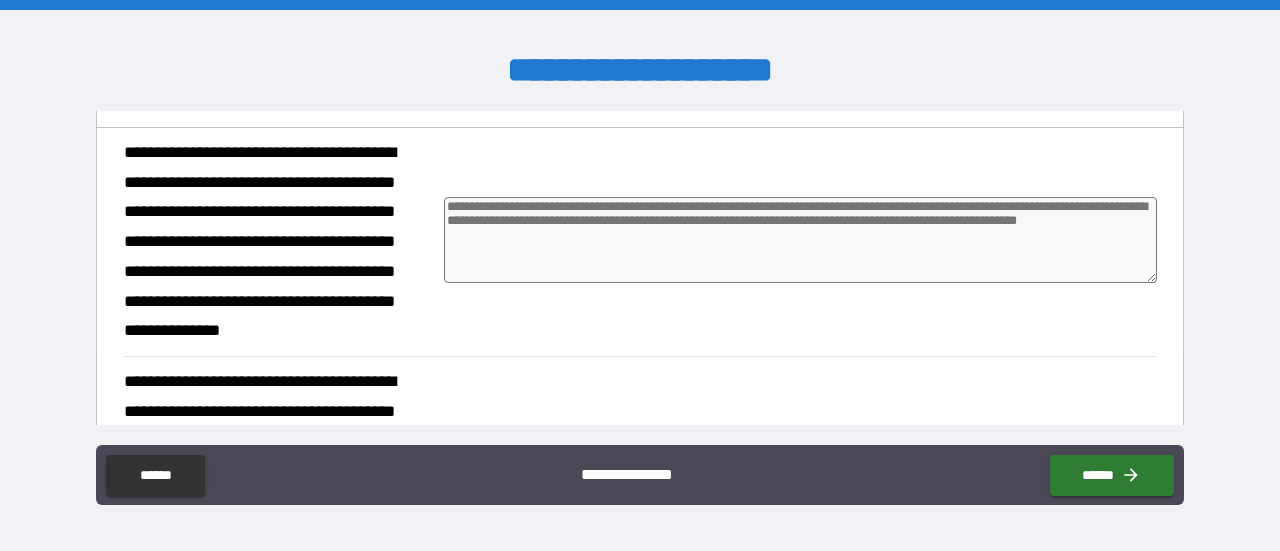 type on "*" 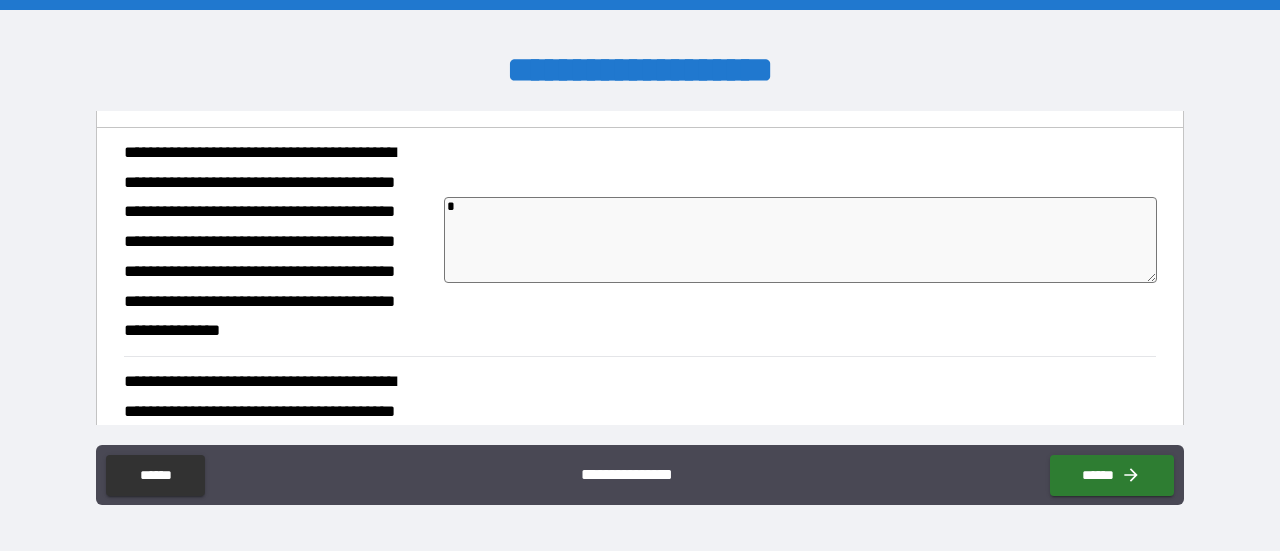 type on "*" 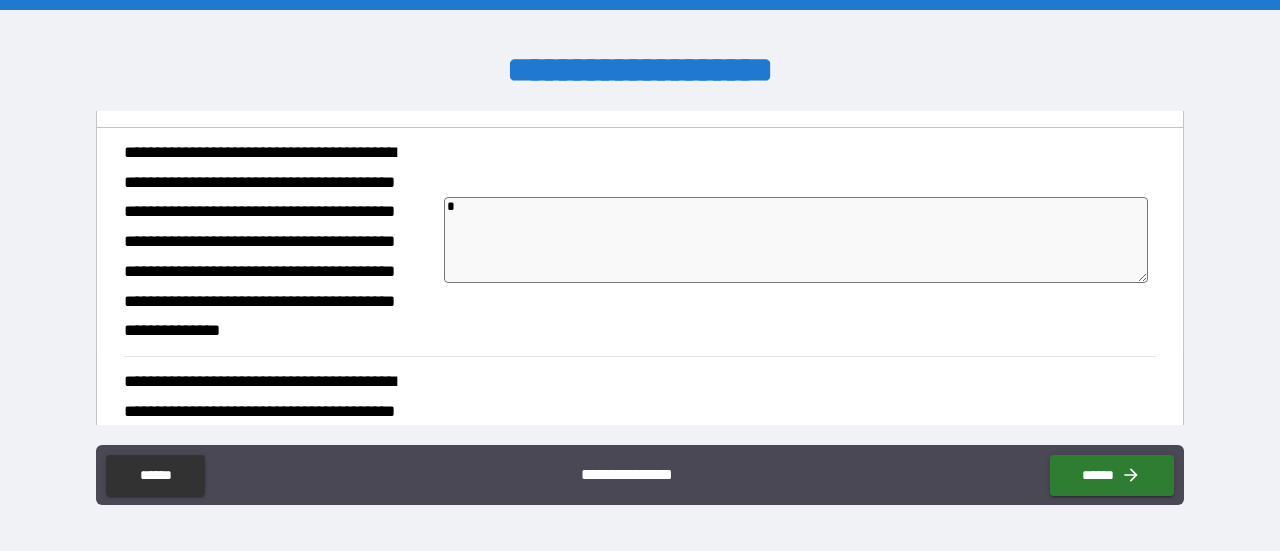type on "**" 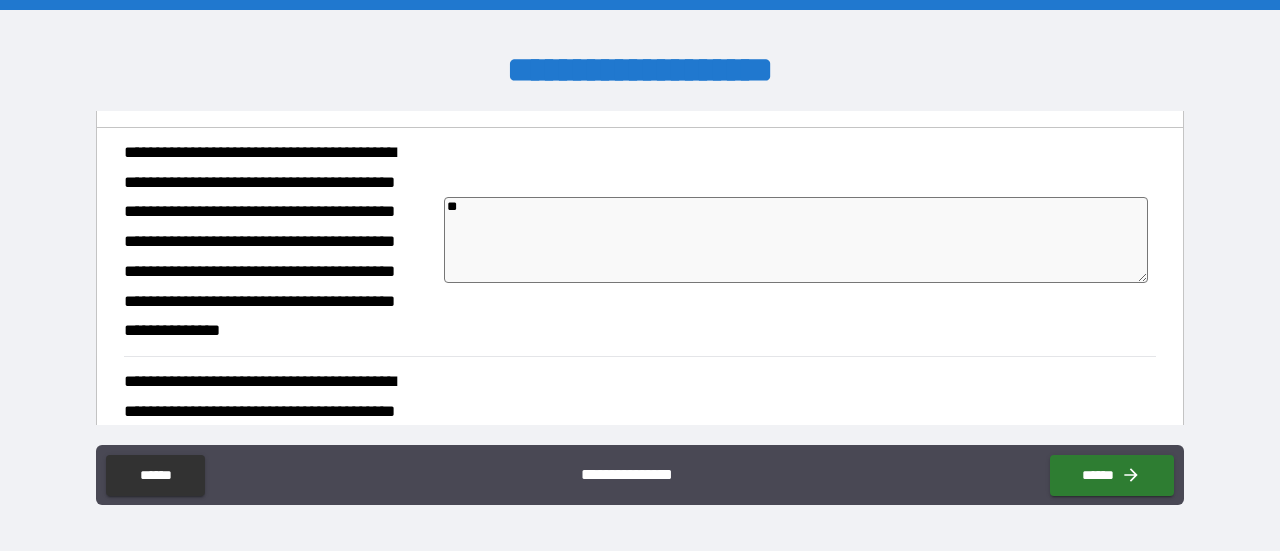 type on "*" 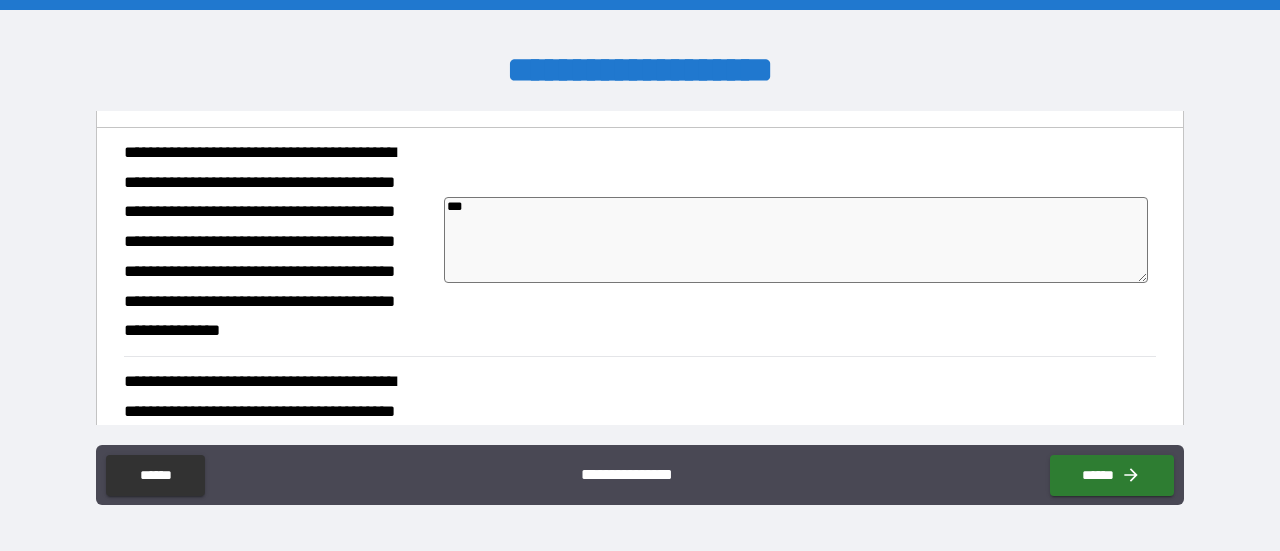 type on "*" 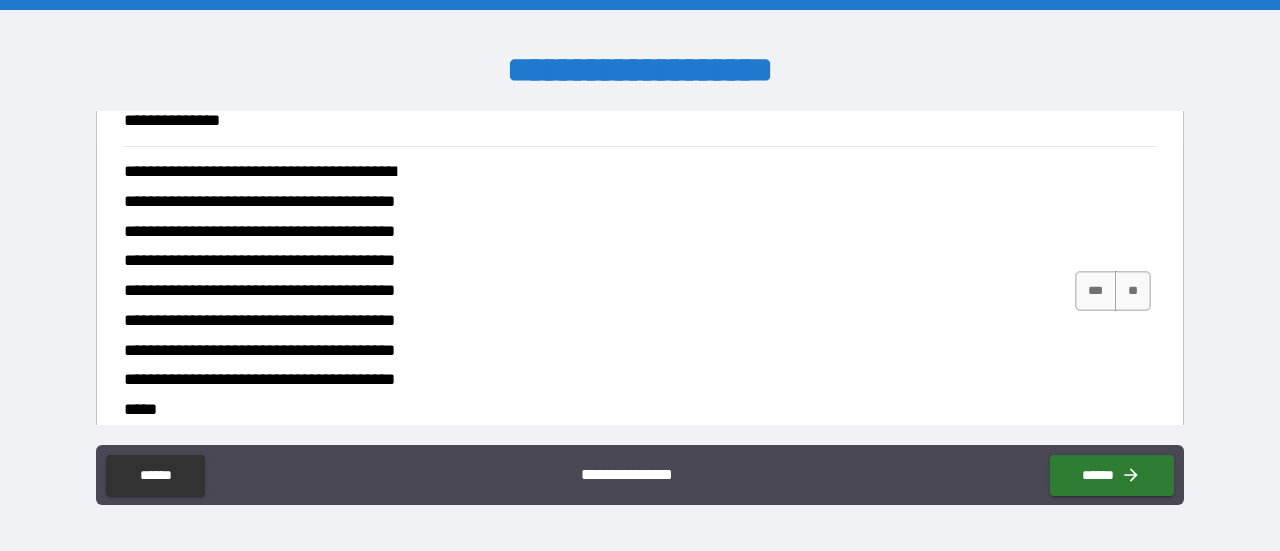 scroll, scrollTop: 918, scrollLeft: 0, axis: vertical 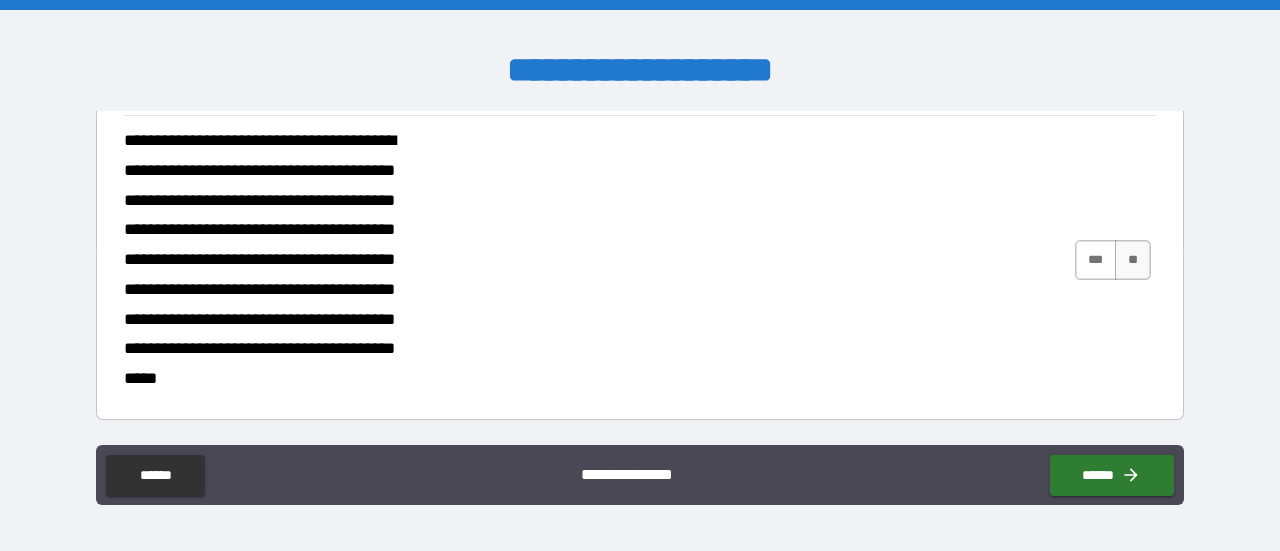 click on "***" at bounding box center [1096, 260] 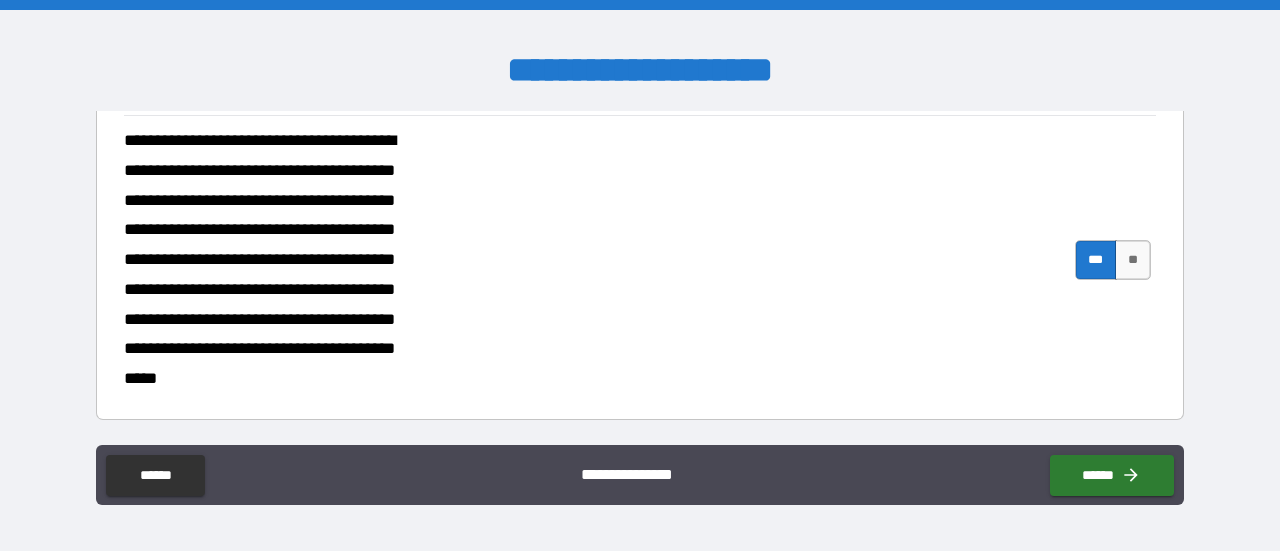 type on "*" 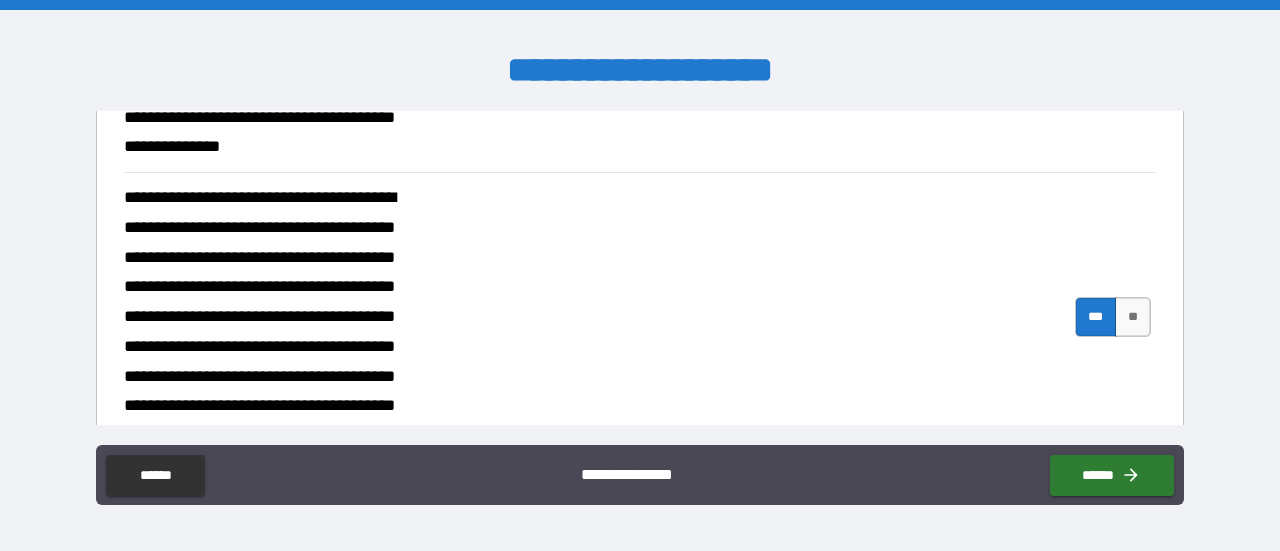 scroll, scrollTop: 918, scrollLeft: 0, axis: vertical 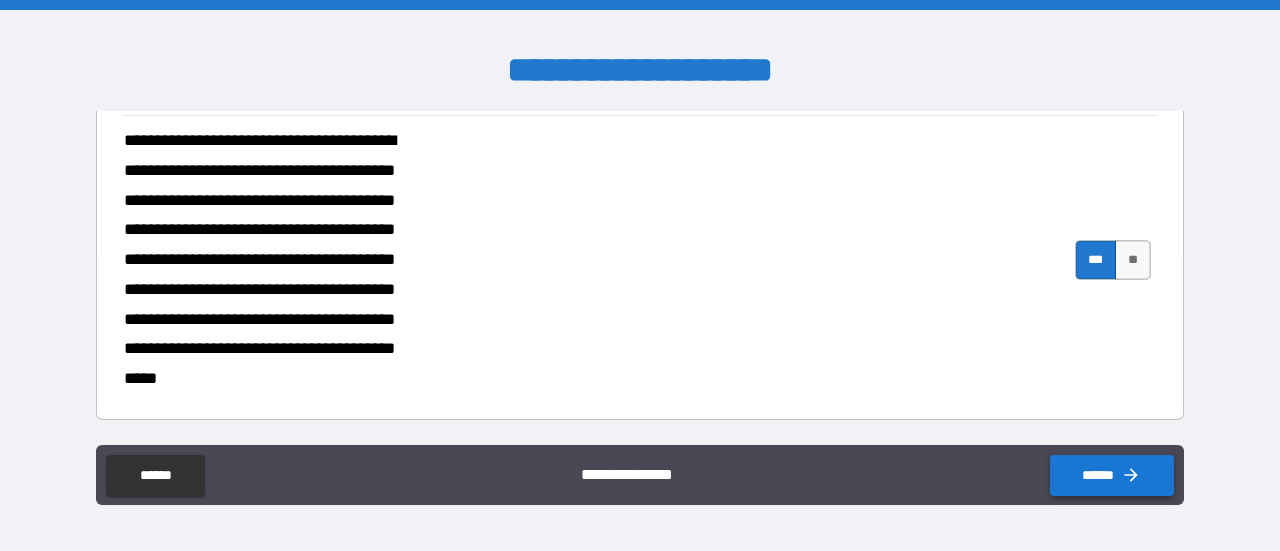 click on "******" at bounding box center [1112, 475] 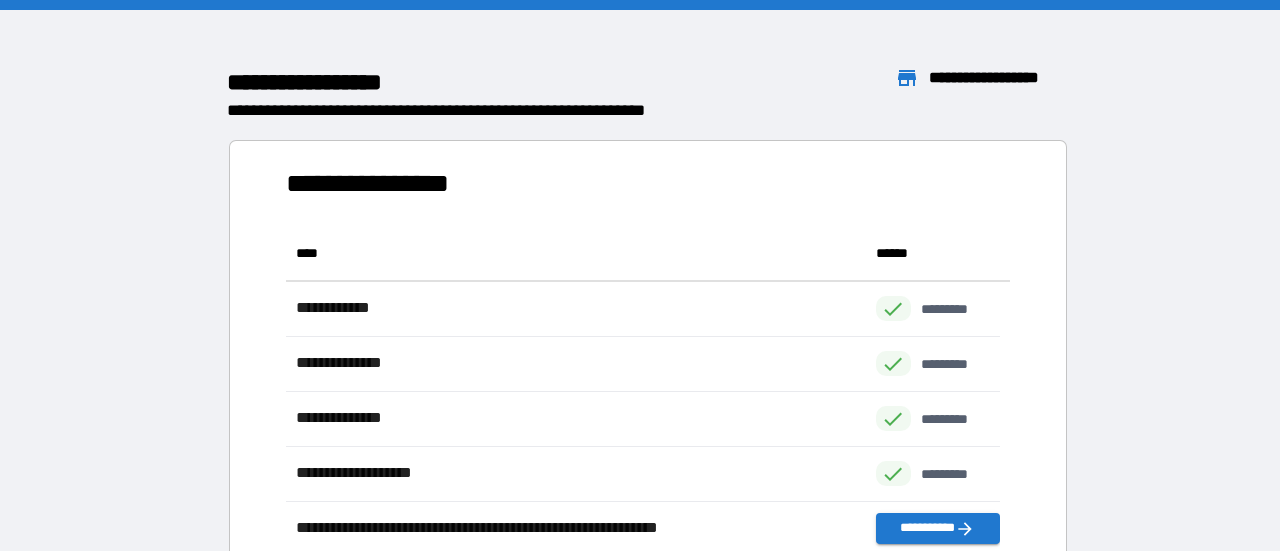 scroll, scrollTop: 16, scrollLeft: 16, axis: both 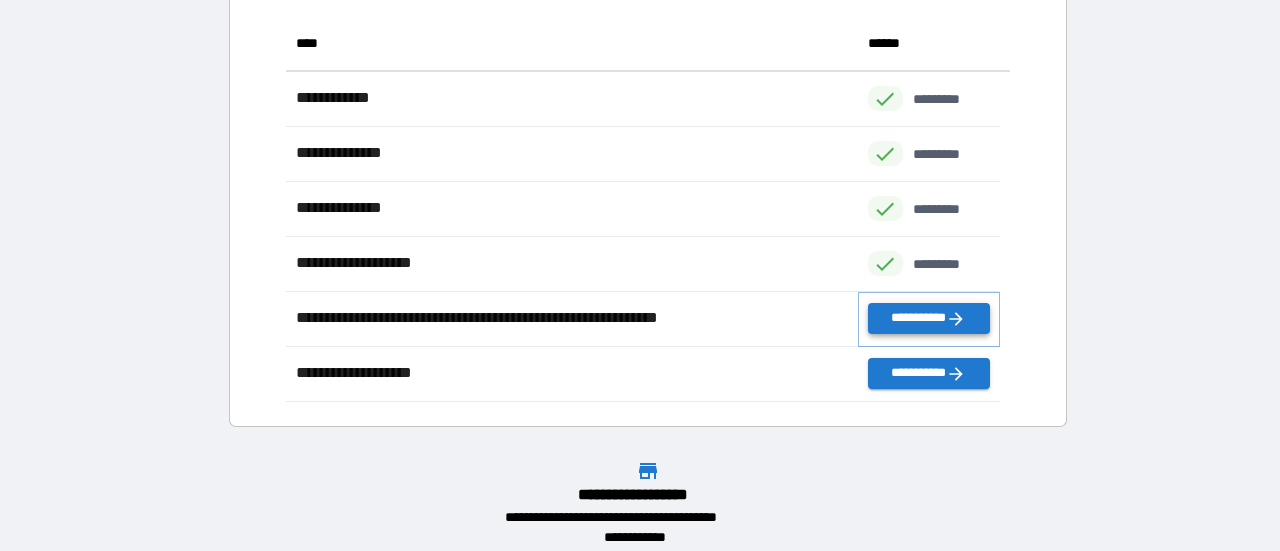 click on "**********" at bounding box center [929, 318] 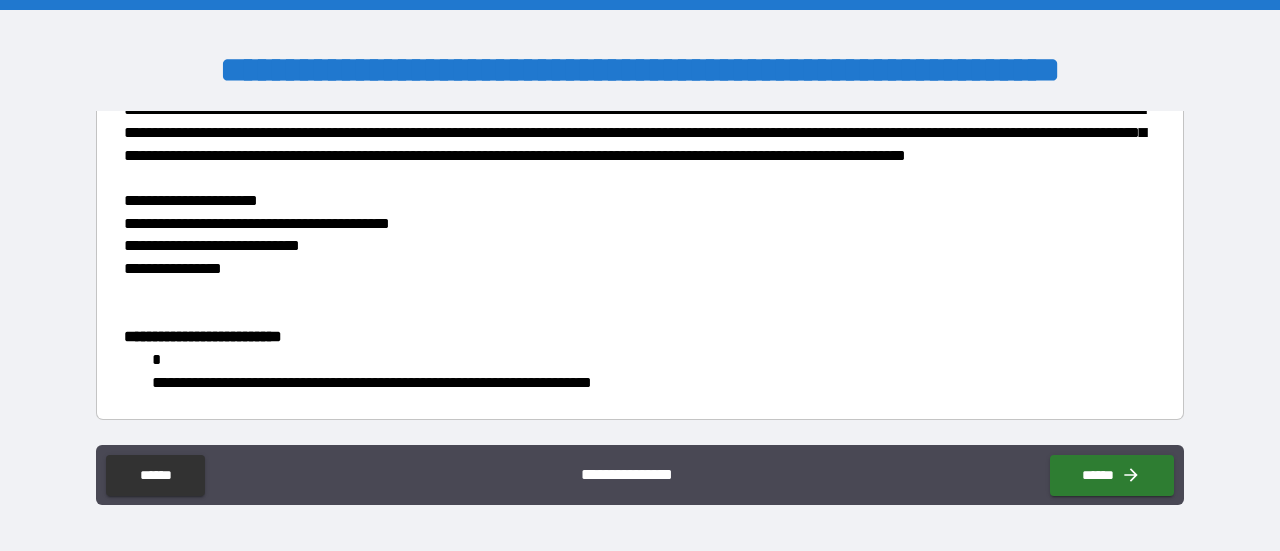 scroll, scrollTop: 2718, scrollLeft: 0, axis: vertical 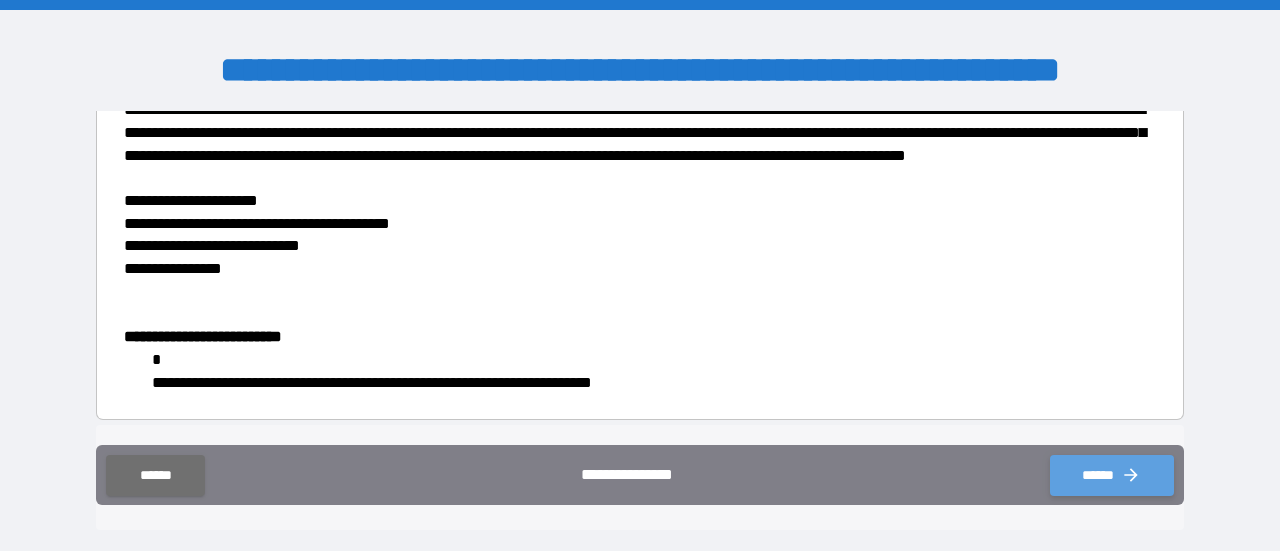 click on "******" at bounding box center [1112, 475] 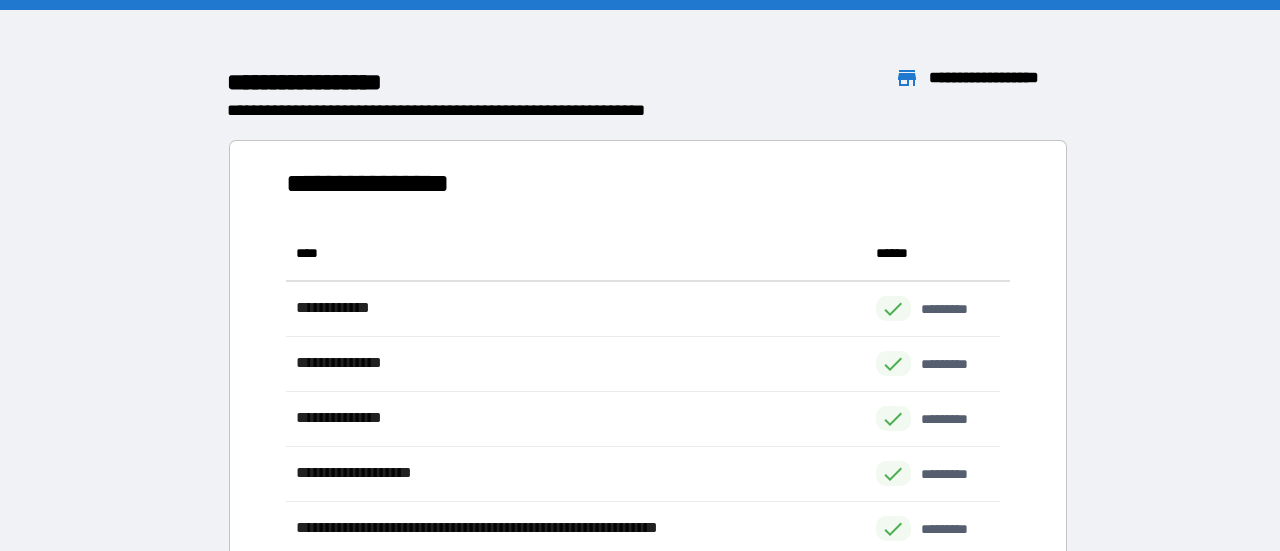 scroll, scrollTop: 16, scrollLeft: 16, axis: both 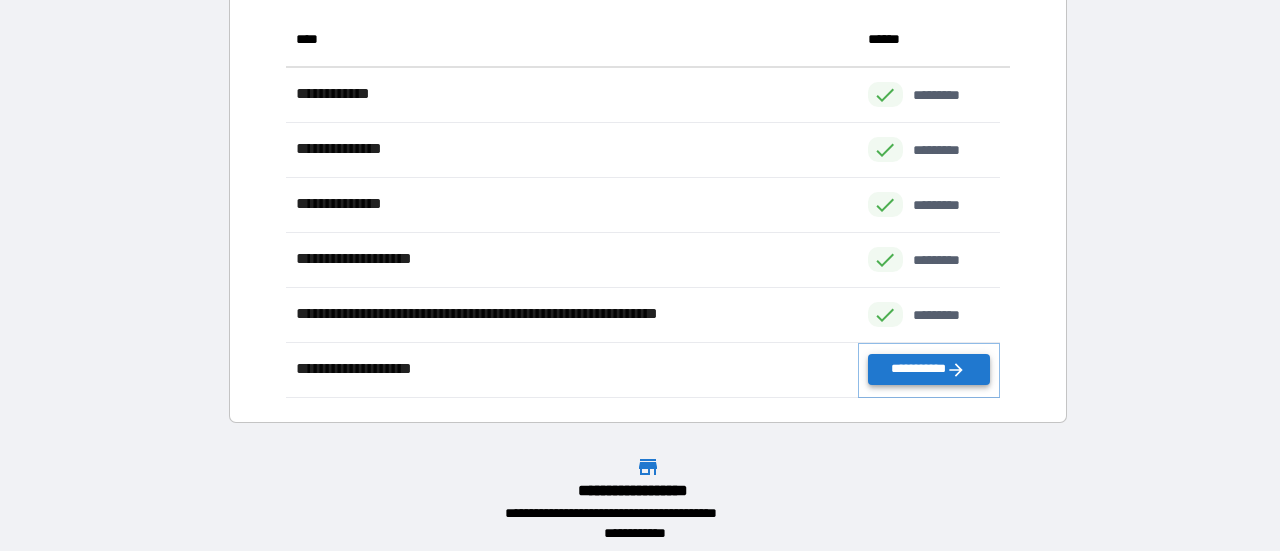 click on "**********" at bounding box center [929, 369] 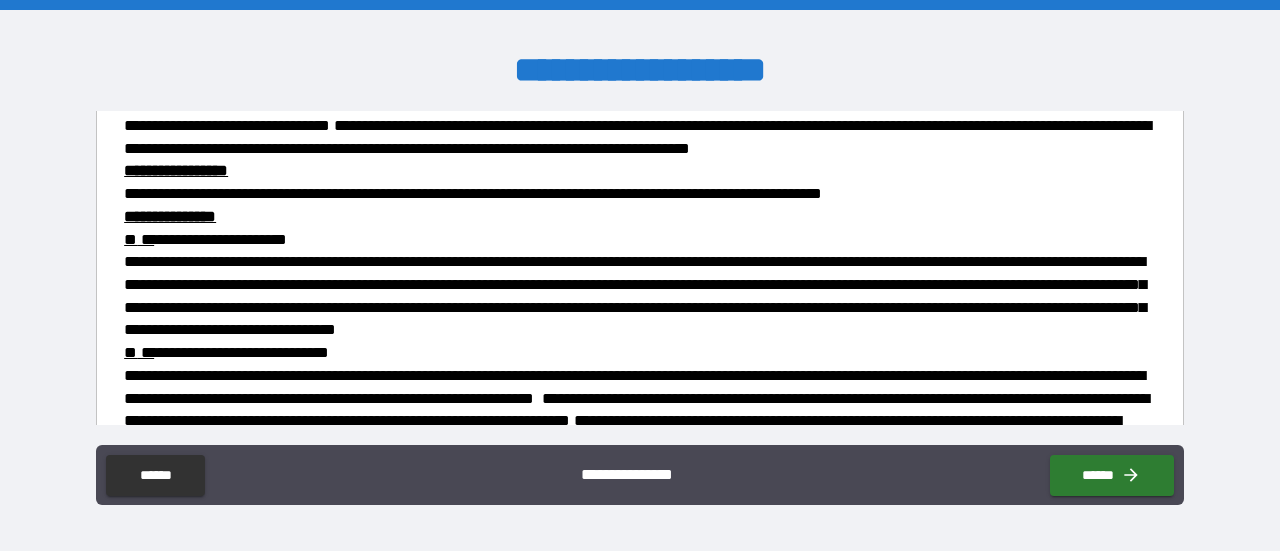 scroll, scrollTop: 946, scrollLeft: 0, axis: vertical 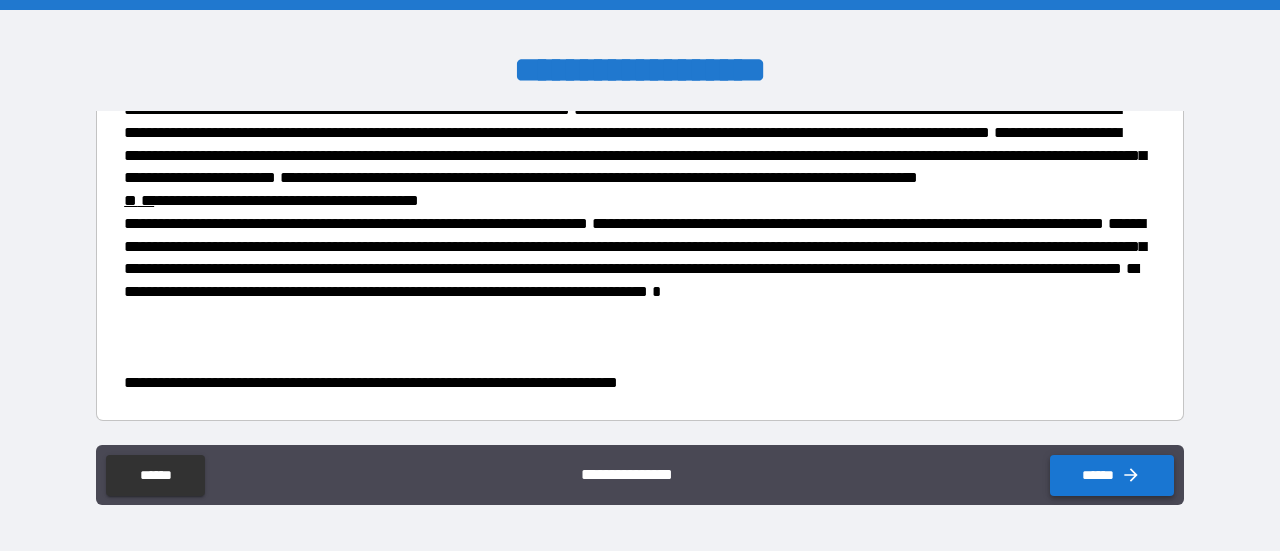 click on "******" at bounding box center [1112, 475] 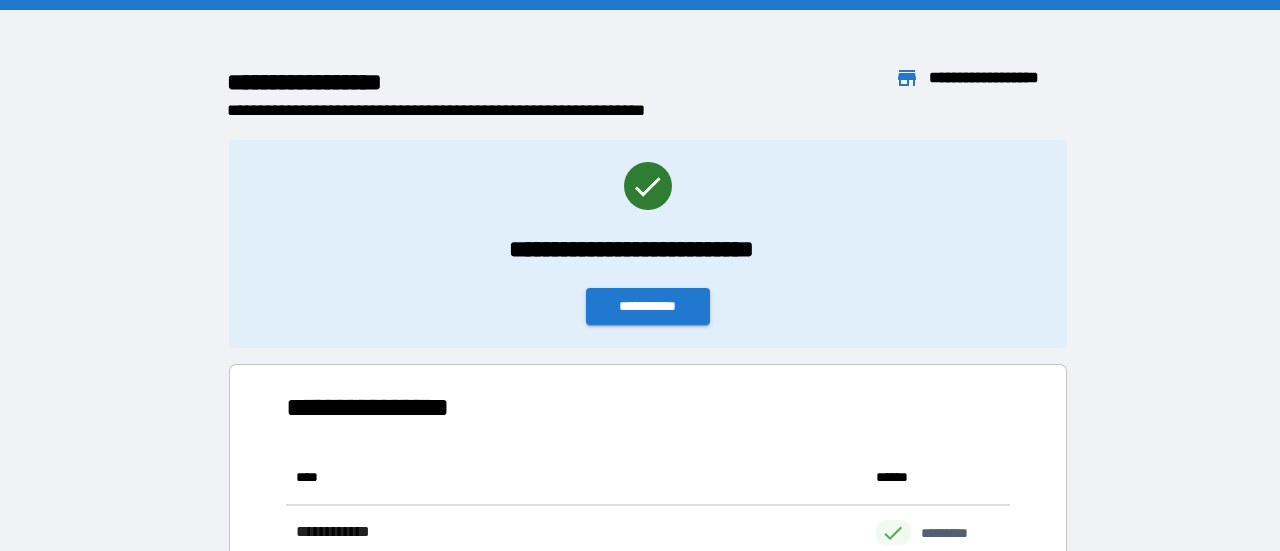 scroll, scrollTop: 370, scrollLeft: 698, axis: both 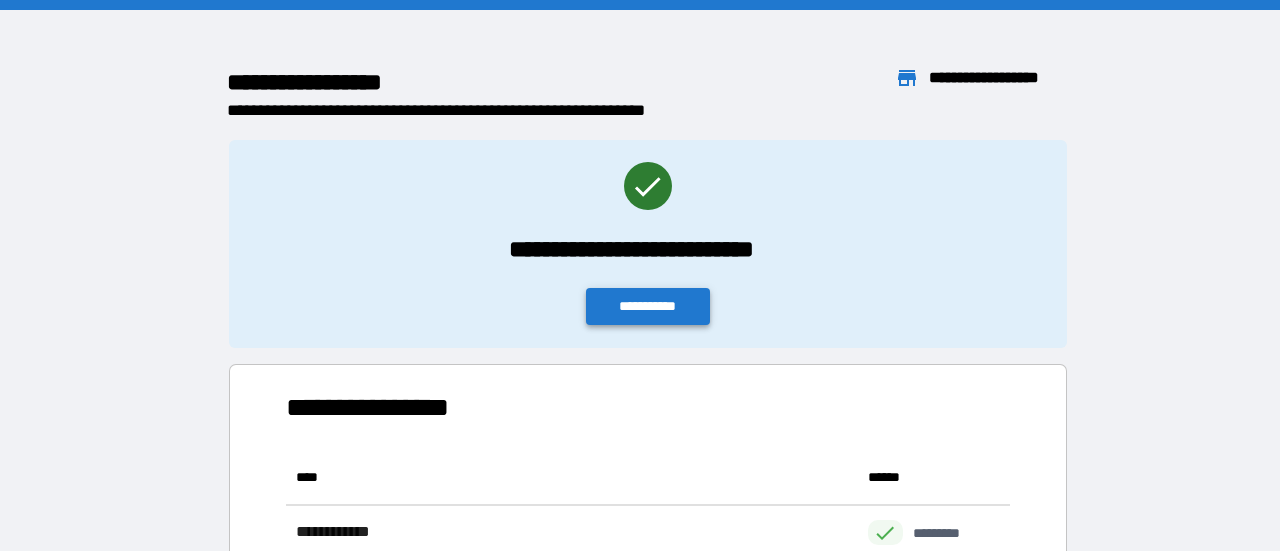 click on "**********" at bounding box center (648, 306) 